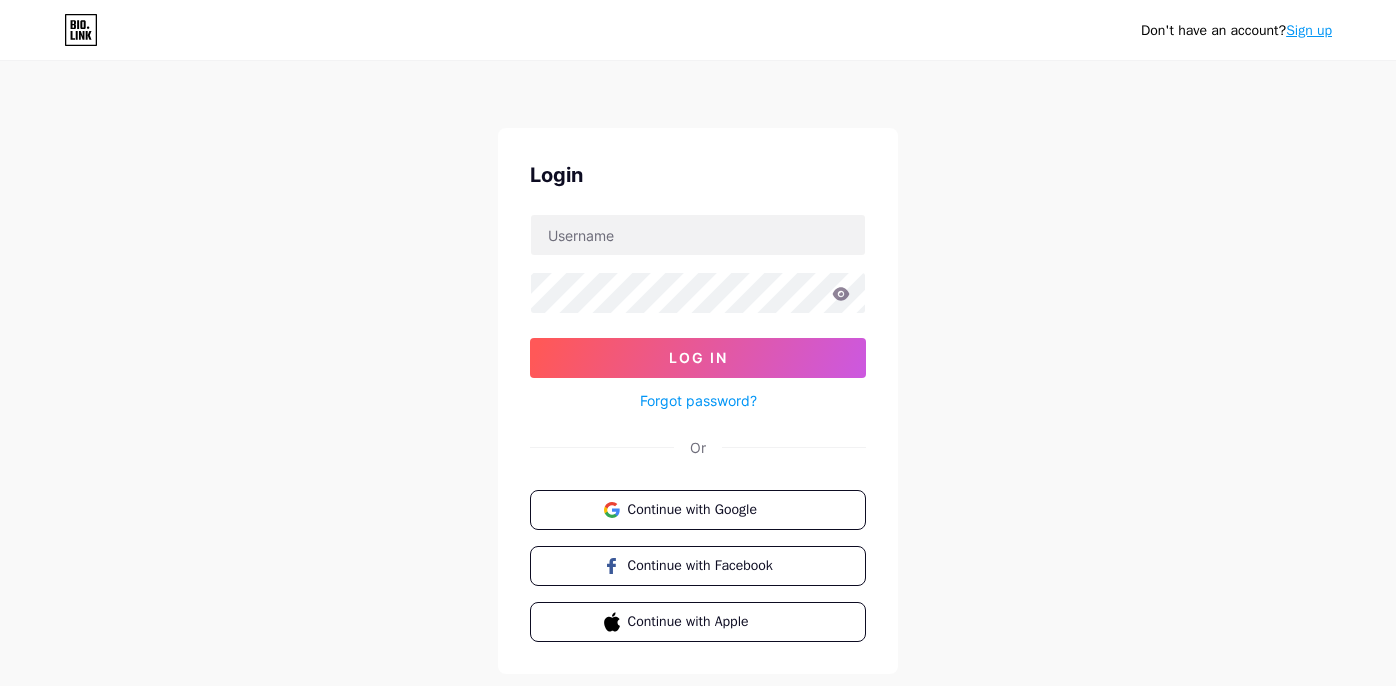 scroll, scrollTop: 0, scrollLeft: 0, axis: both 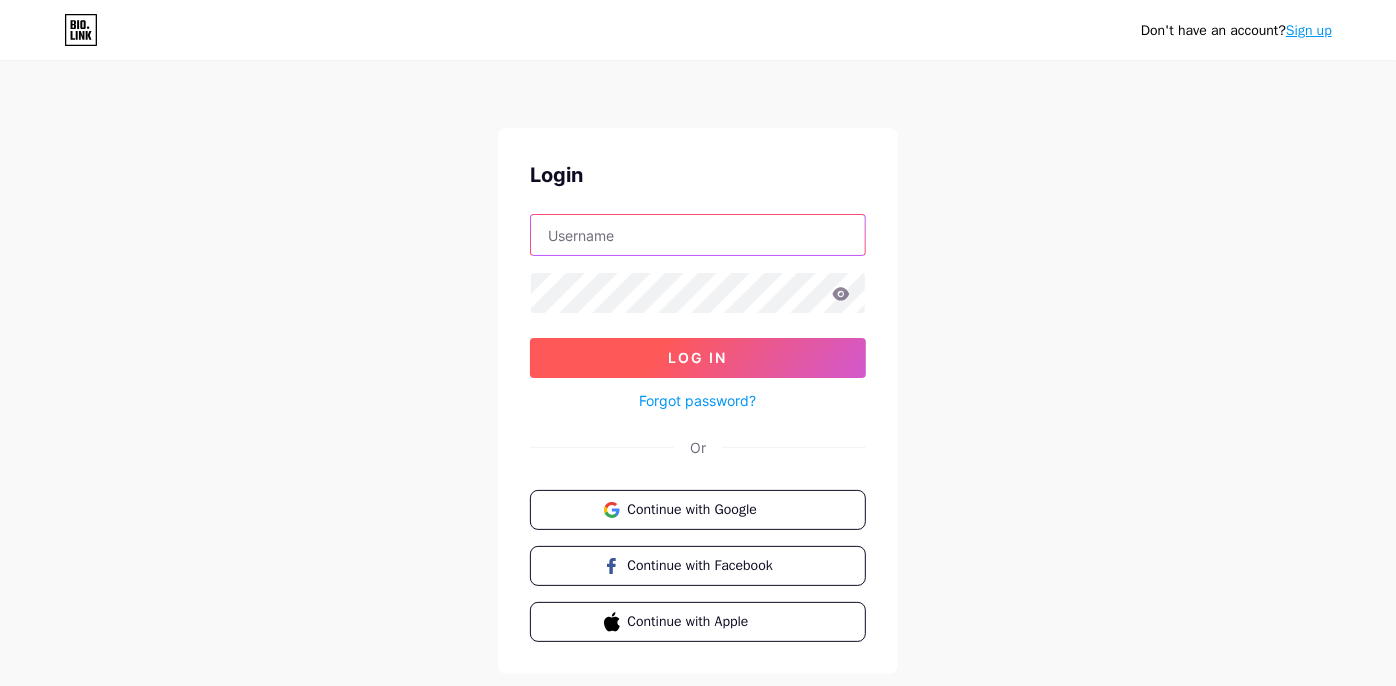 type on "iambless887@gmail.com" 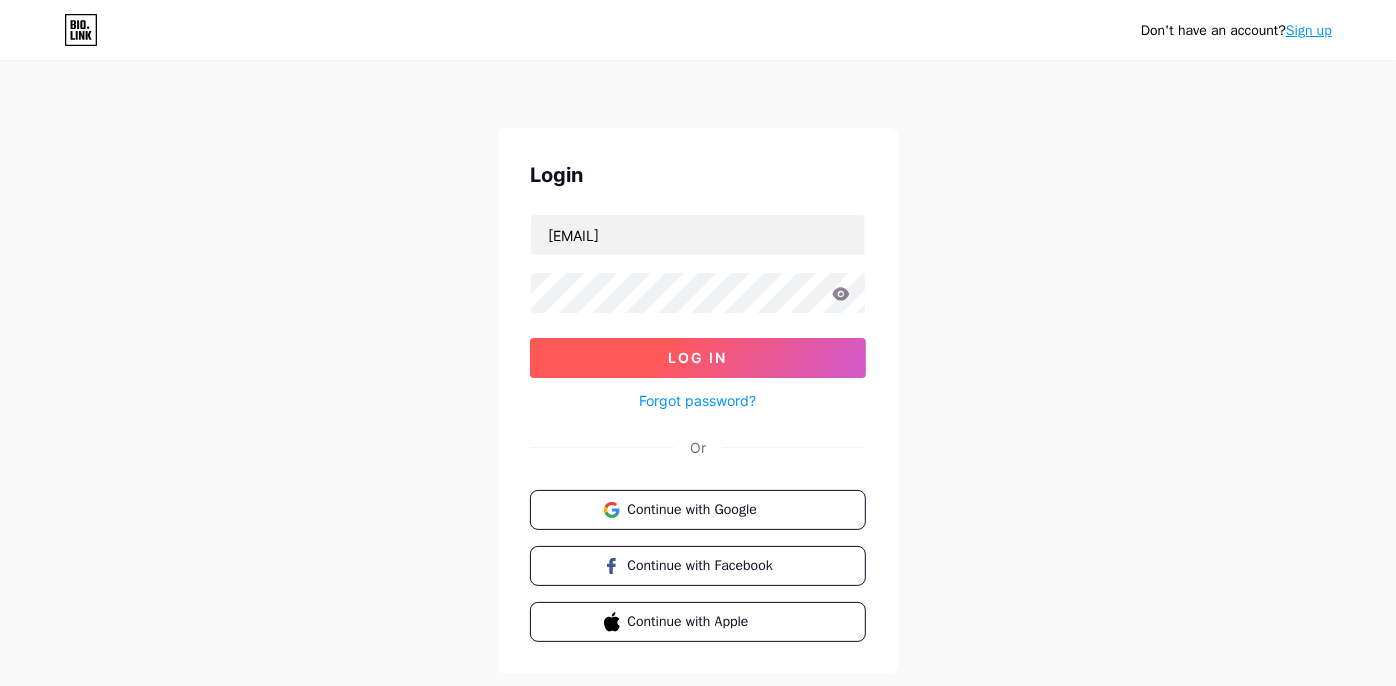 click on "Log In" at bounding box center (698, 358) 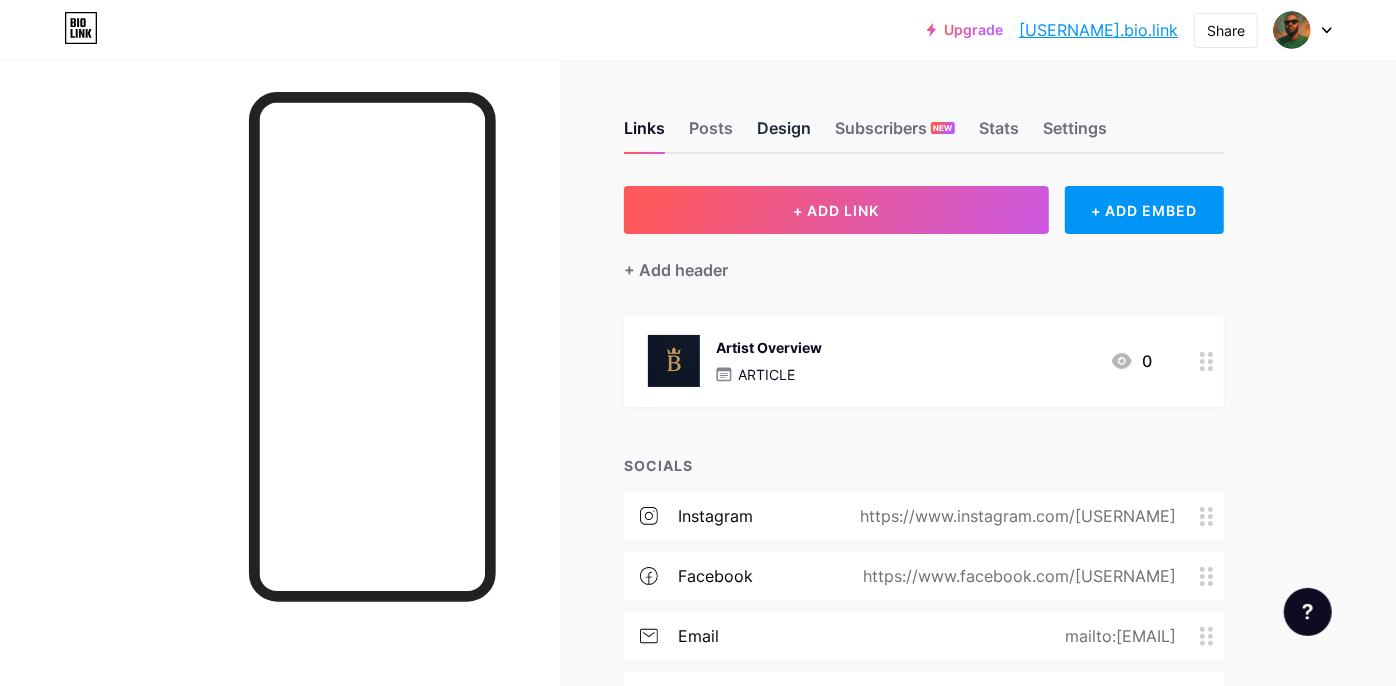 click on "Design" at bounding box center [784, 134] 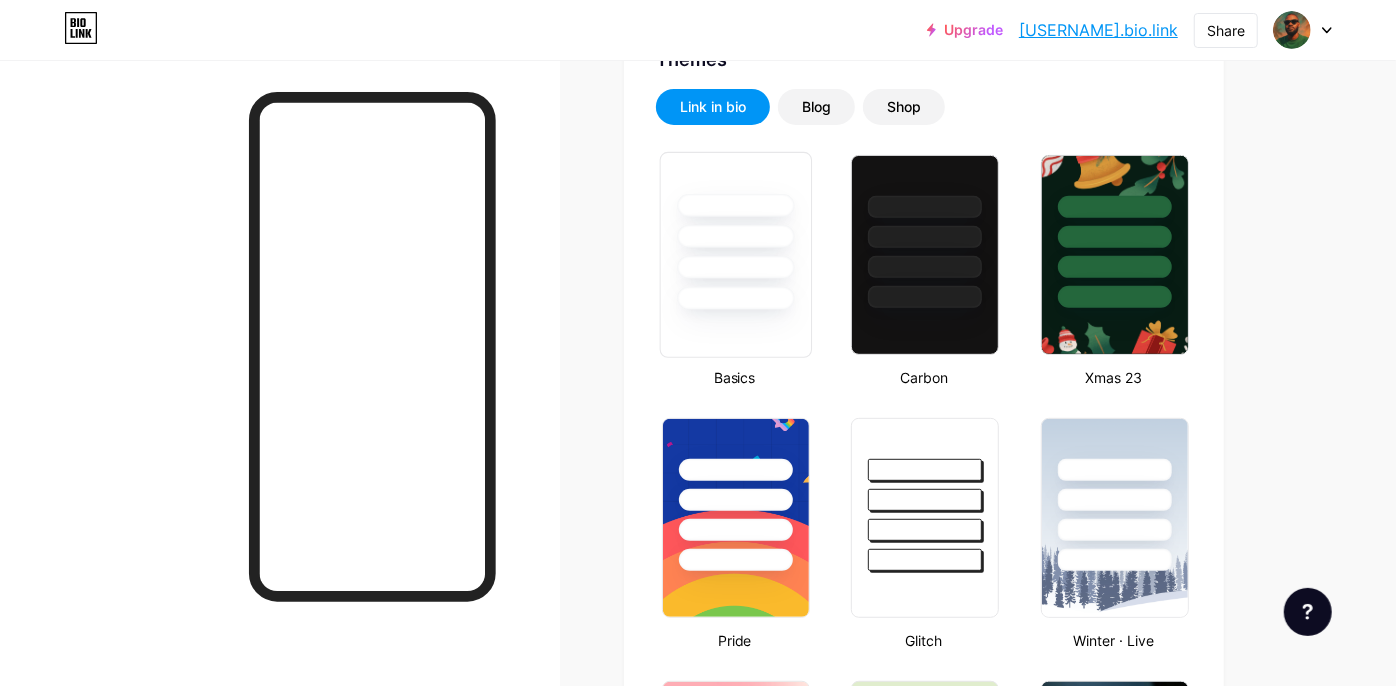 scroll, scrollTop: 444, scrollLeft: 0, axis: vertical 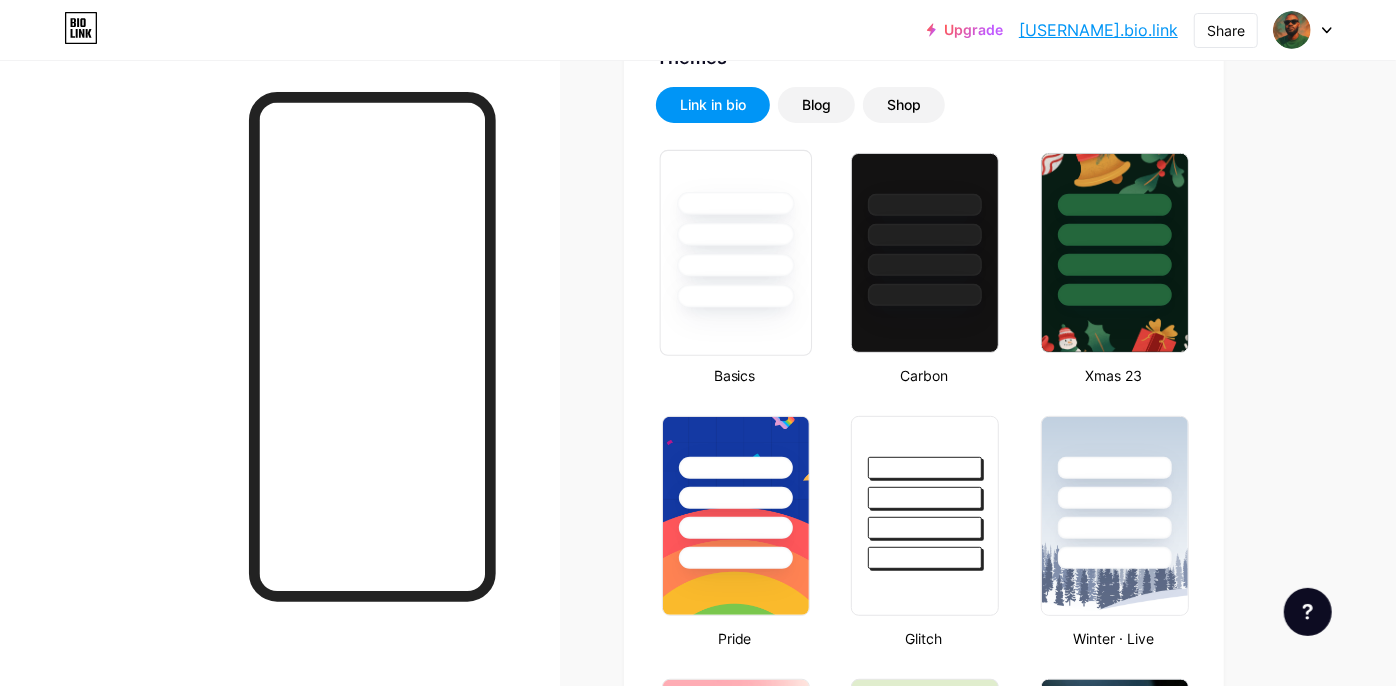 type on "#ffffff" 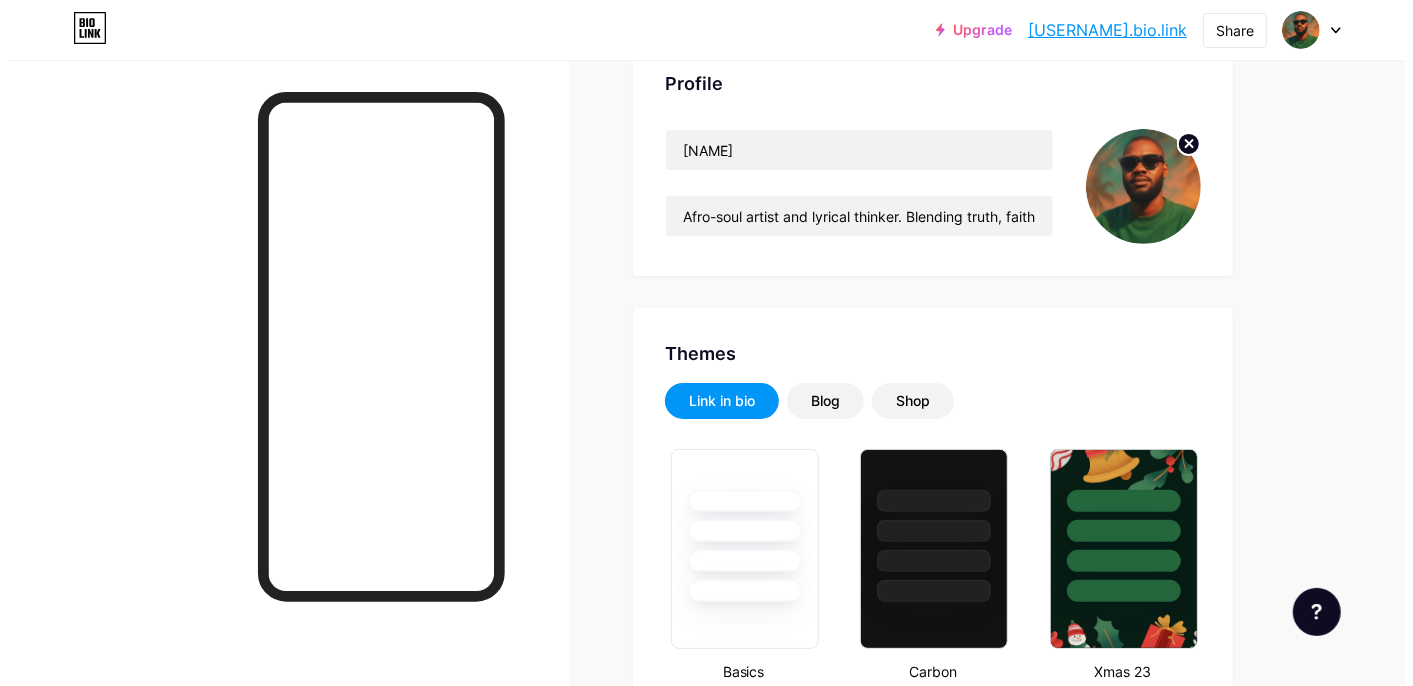 scroll, scrollTop: 296, scrollLeft: 0, axis: vertical 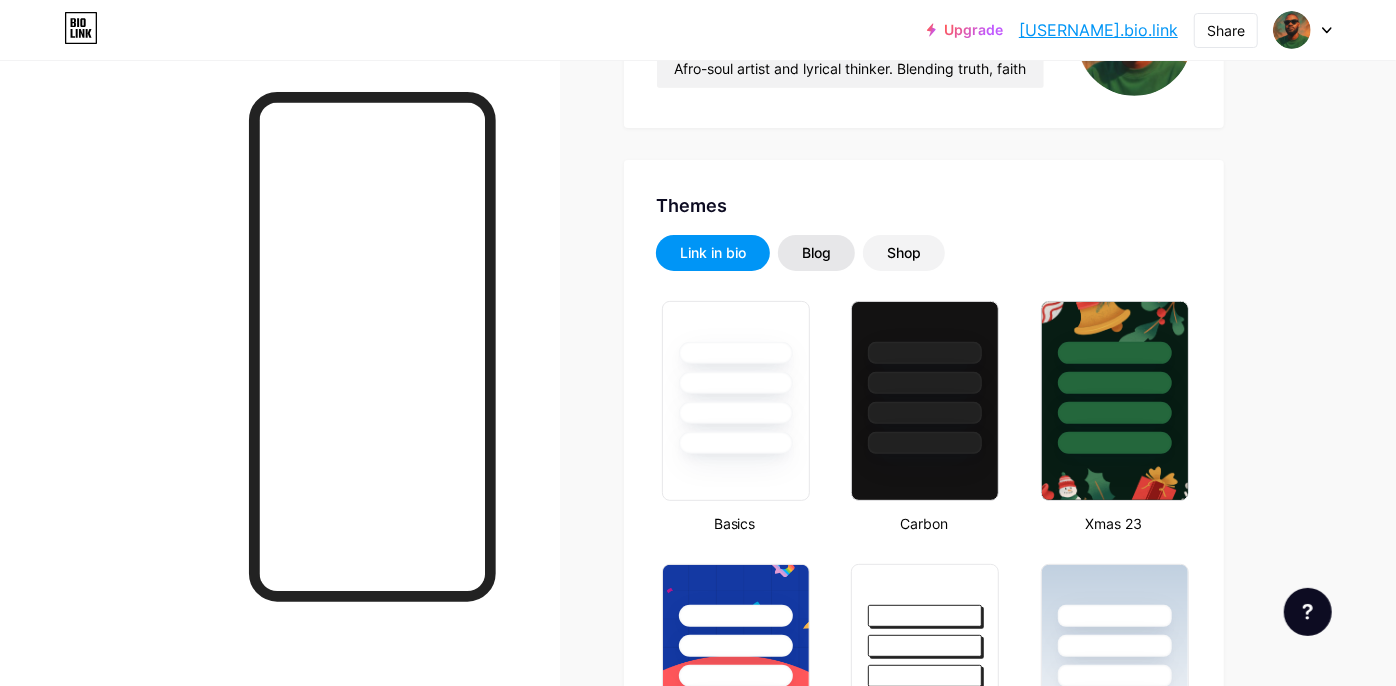 click on "Blog" at bounding box center (816, 253) 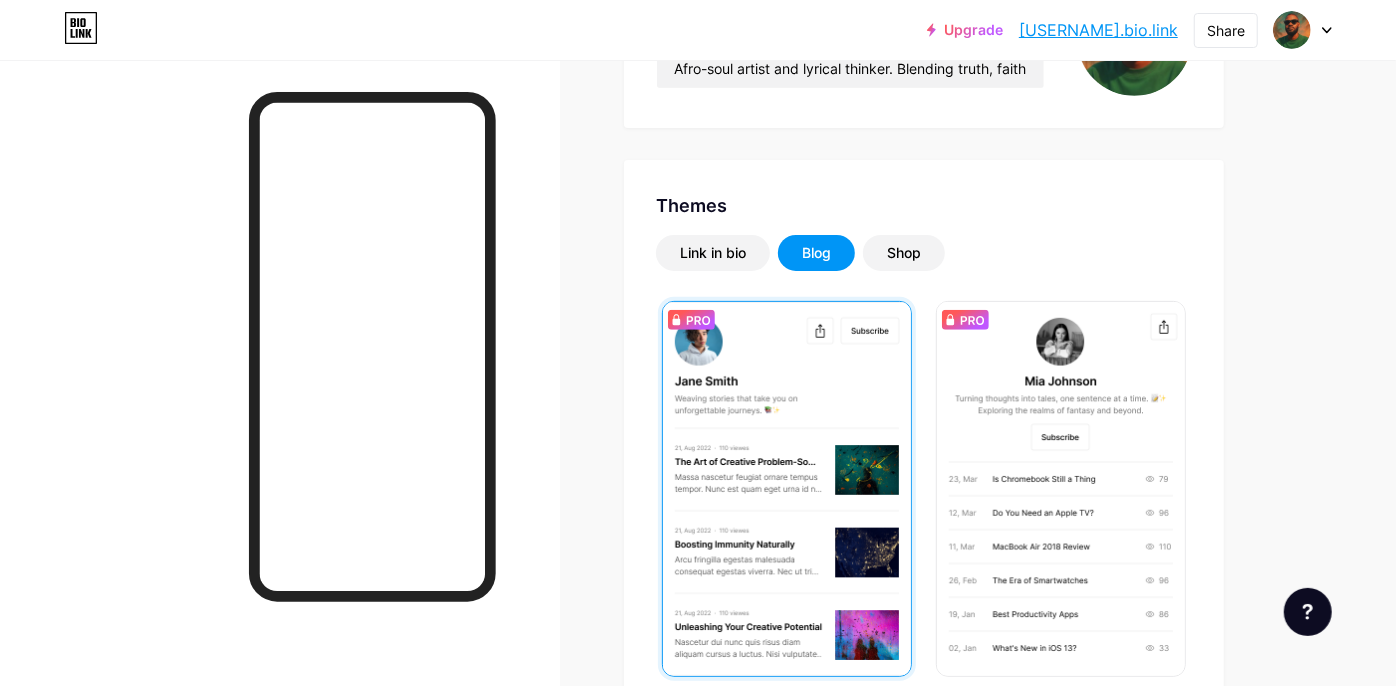 click at bounding box center [787, 489] 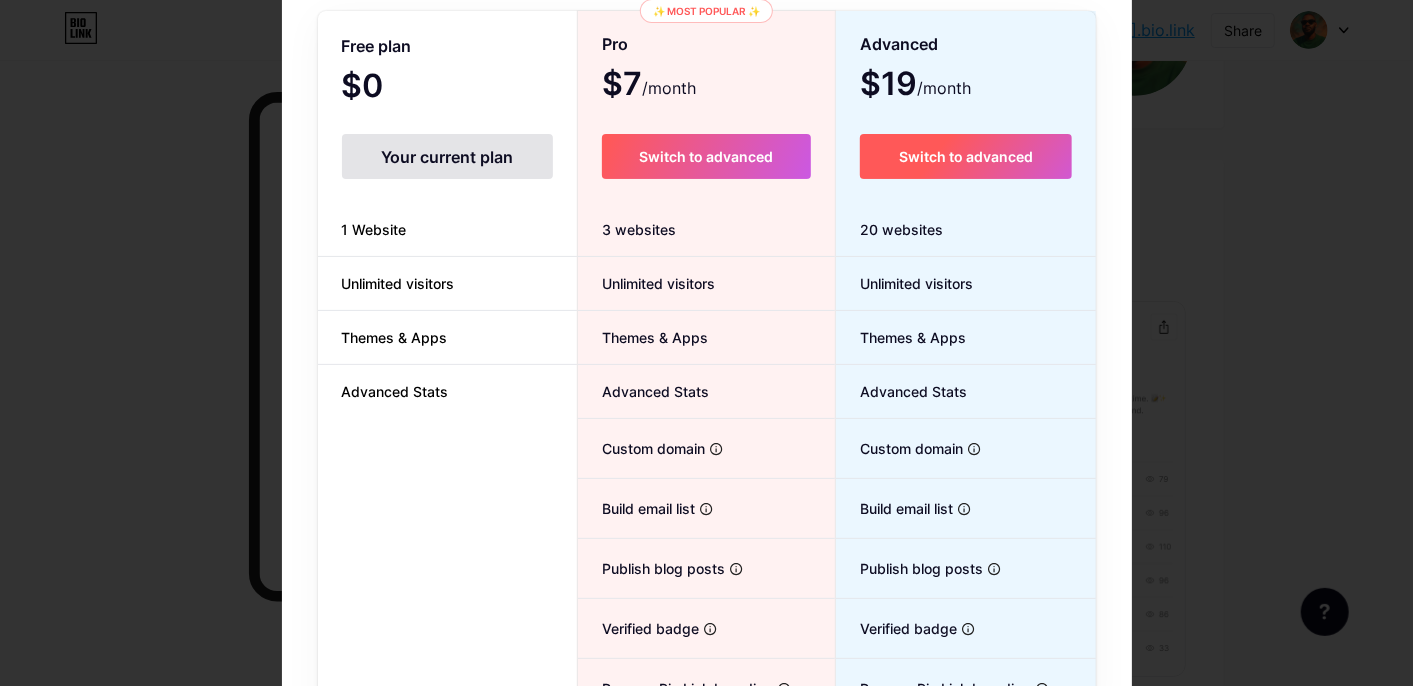 scroll, scrollTop: 71, scrollLeft: 0, axis: vertical 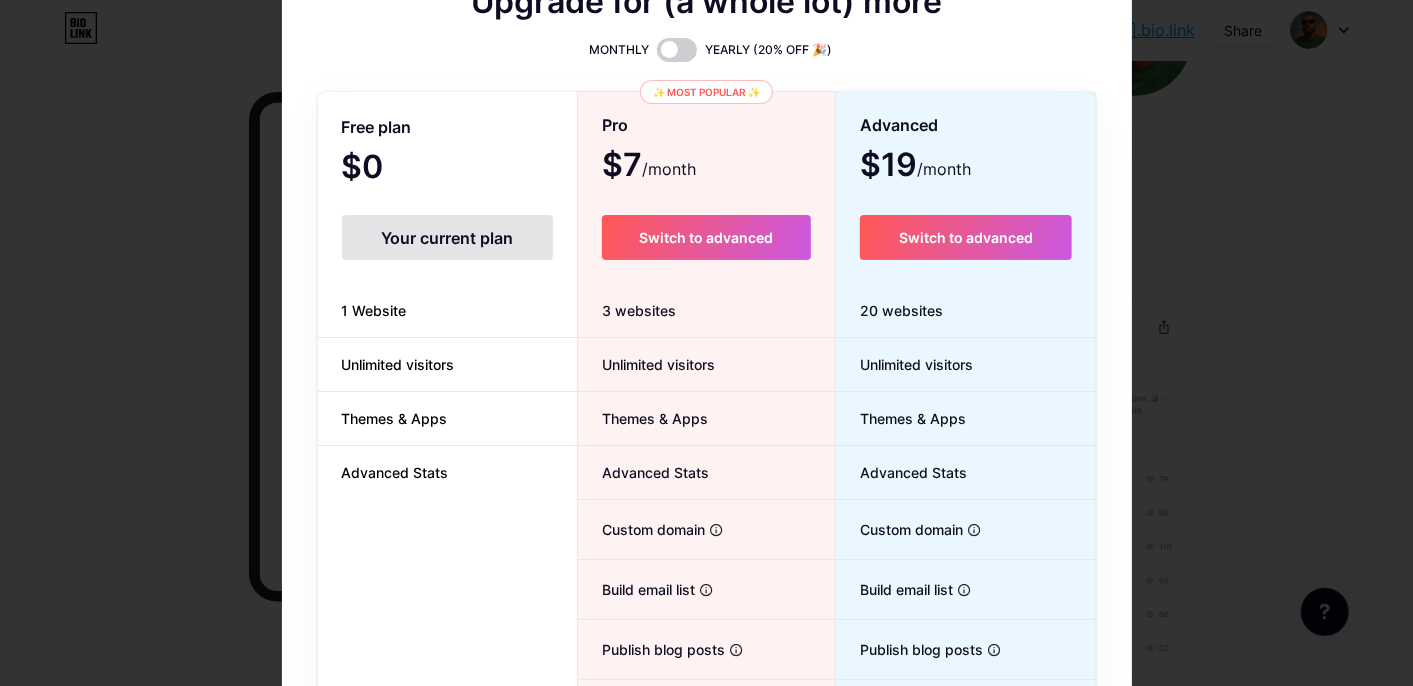 click on "Upgrade for (a whole lot) more
MONTHLY
YEARLY (20% OFF 🎉)
Free plan   $0   /month
Your current plan   1 Website Unlimited visitors Themes & Apps Advanced Stats   ✨ Most popular ✨   Pro   $7   /month     Switch to advanced      3 websites
Unlimited visitors     Themes & Apps     Advanced Stats     Custom domain        Host it on your own personal domain    Build email list        Collect emails of your visitors and send them email updates    Publish blog posts        Start a blog in seconds, powered by a powerful editor    Verified badge        Add authenticity by showing a blue checkmark    Remove Bio Link branding        Remove all credits and make it fully white-label      Advanced   $19   /month     Switch to advanced      20 websites
Unlimited visitors     Themes & Apps     Advanced Stats     Custom domain        Host it on your own personal domain    Build email list         Publish blog posts" at bounding box center (707, 395) 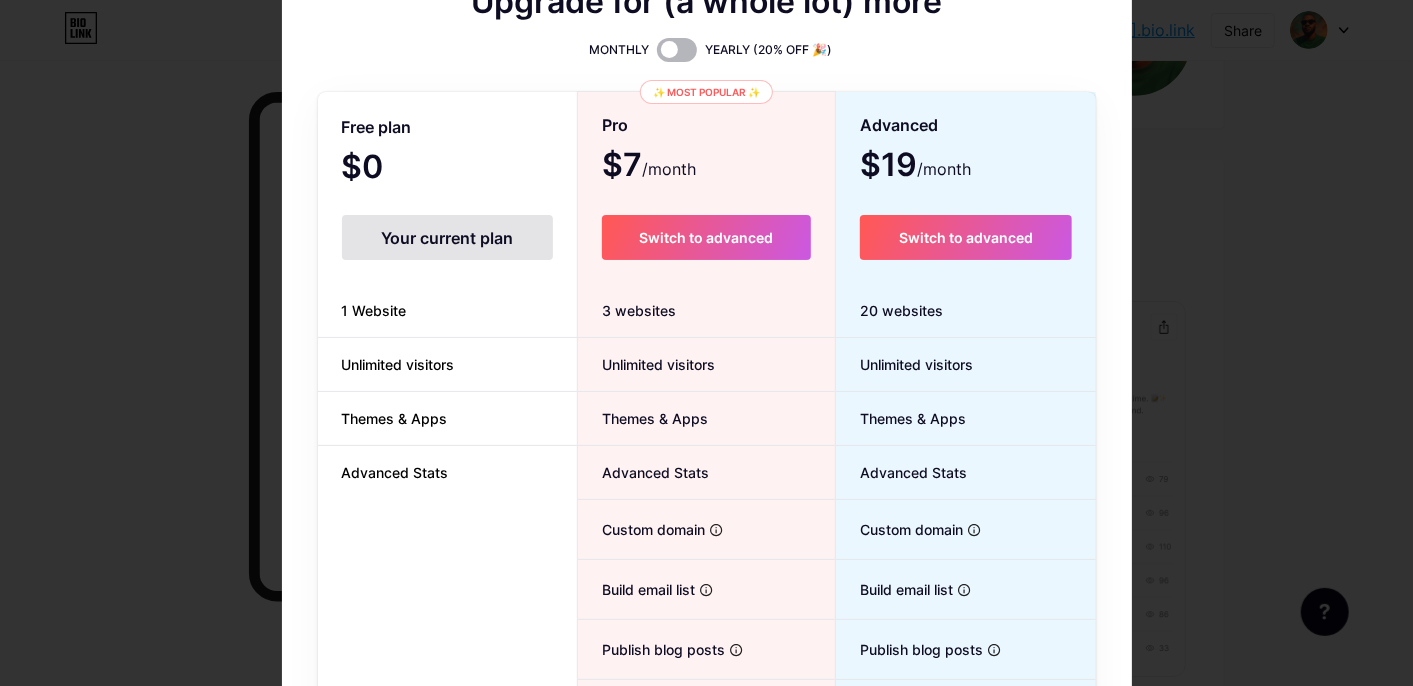 click at bounding box center (677, 50) 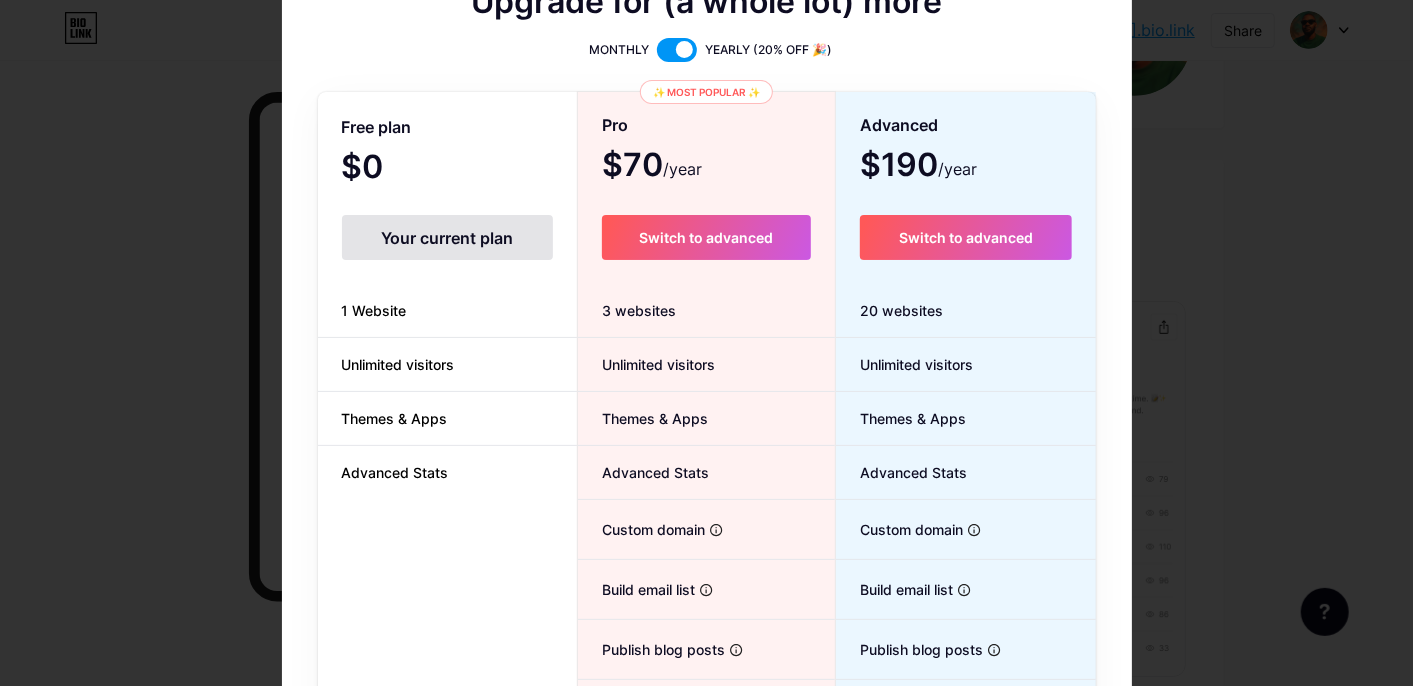 click at bounding box center [677, 50] 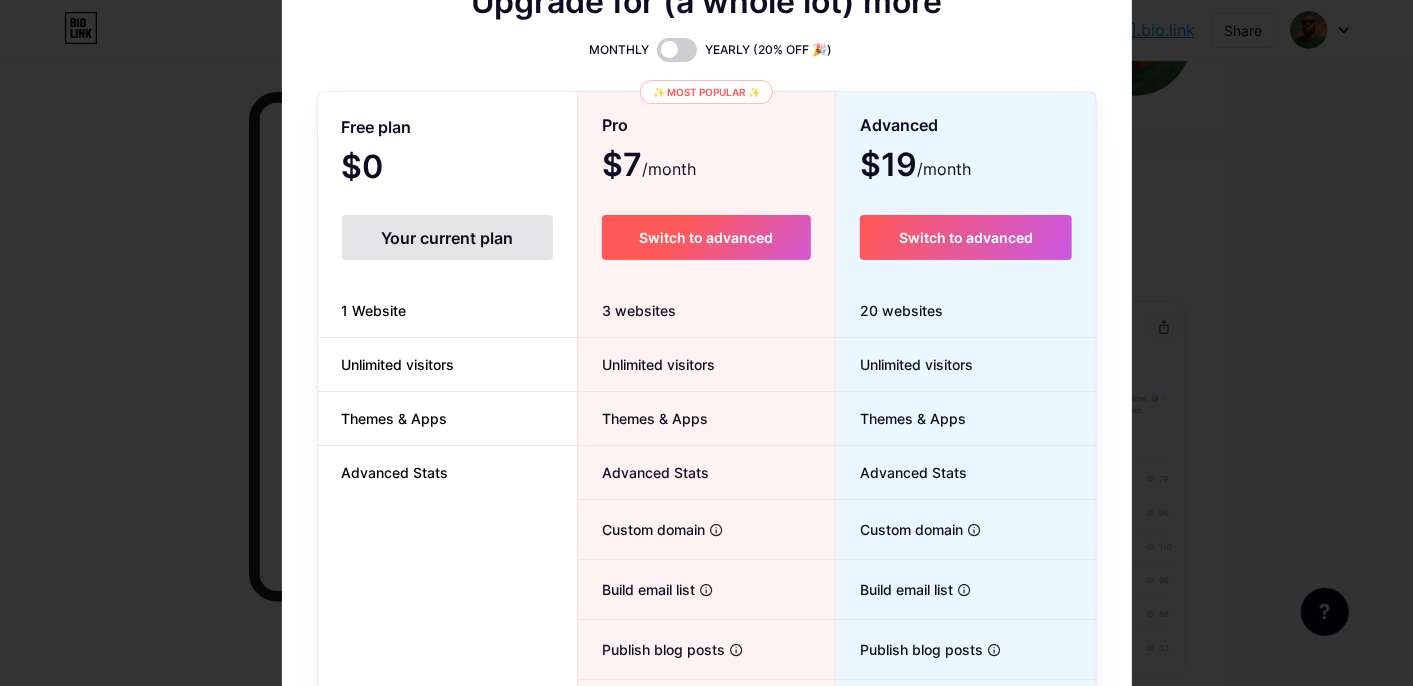 click on "Switch to advanced" at bounding box center [706, 237] 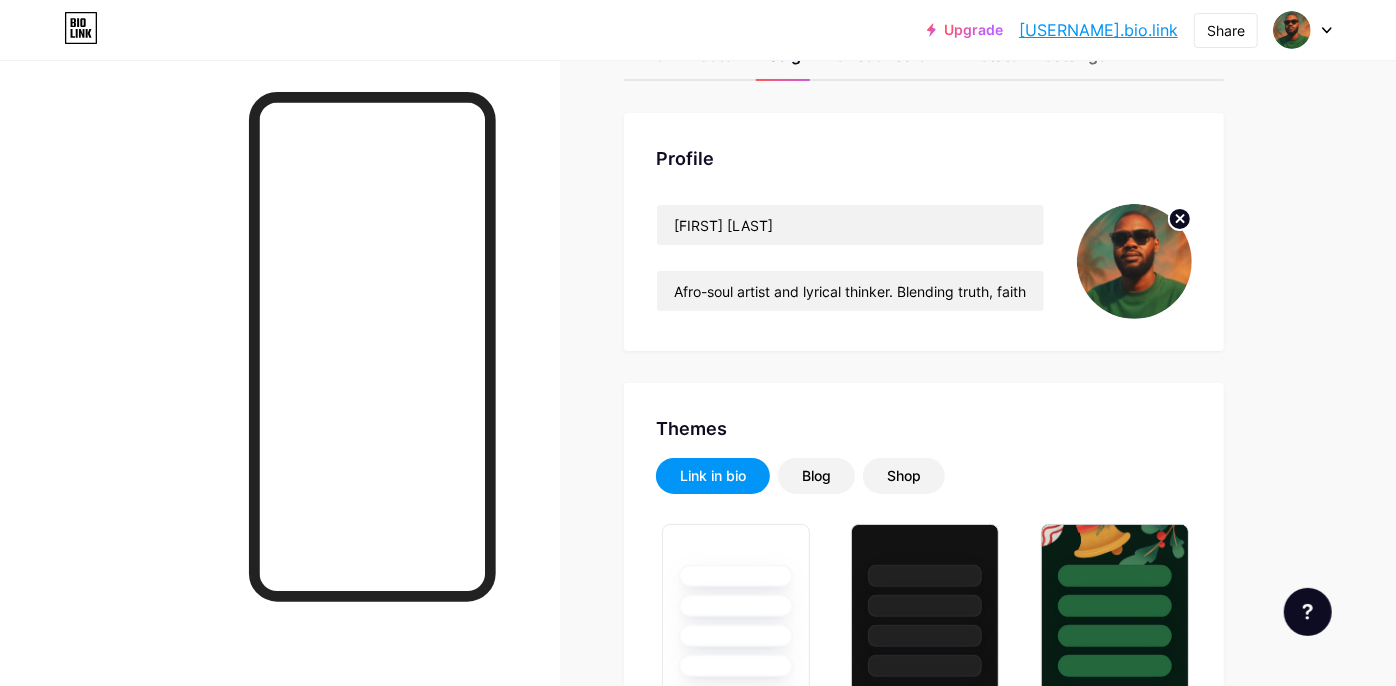 scroll, scrollTop: 148, scrollLeft: 0, axis: vertical 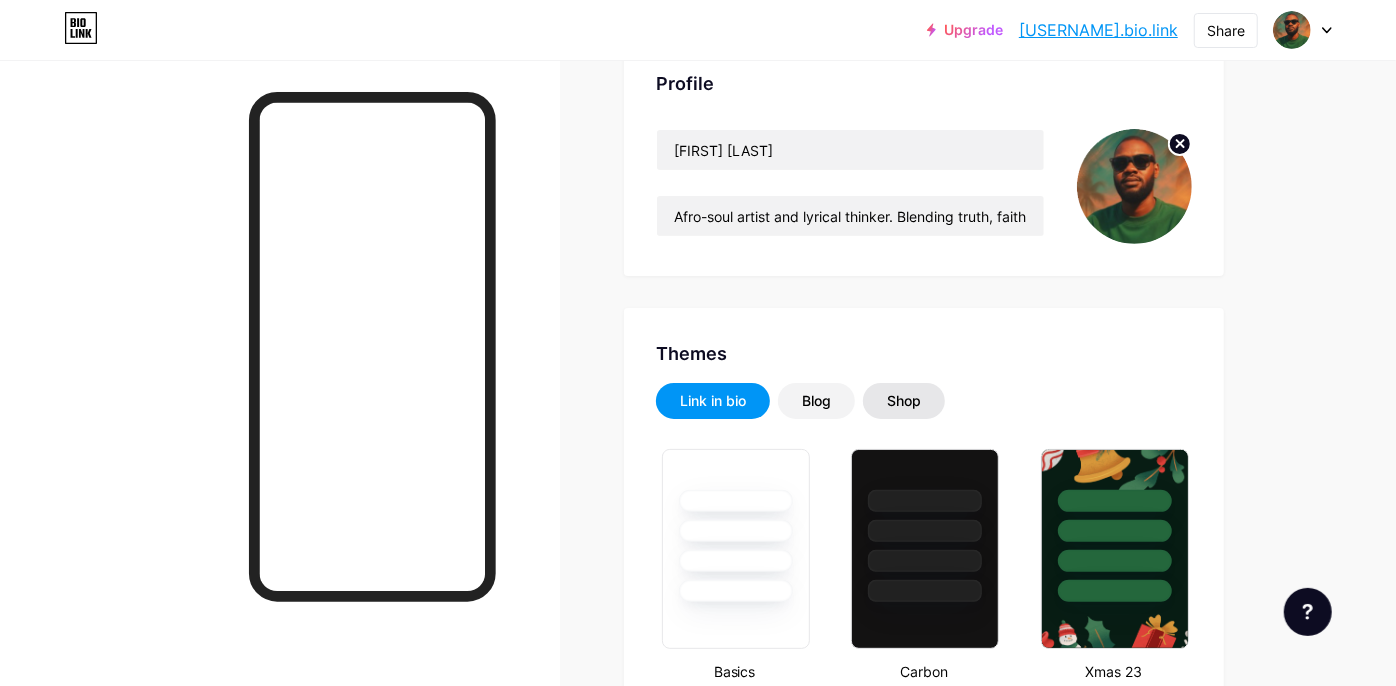 click on "Shop" at bounding box center [904, 401] 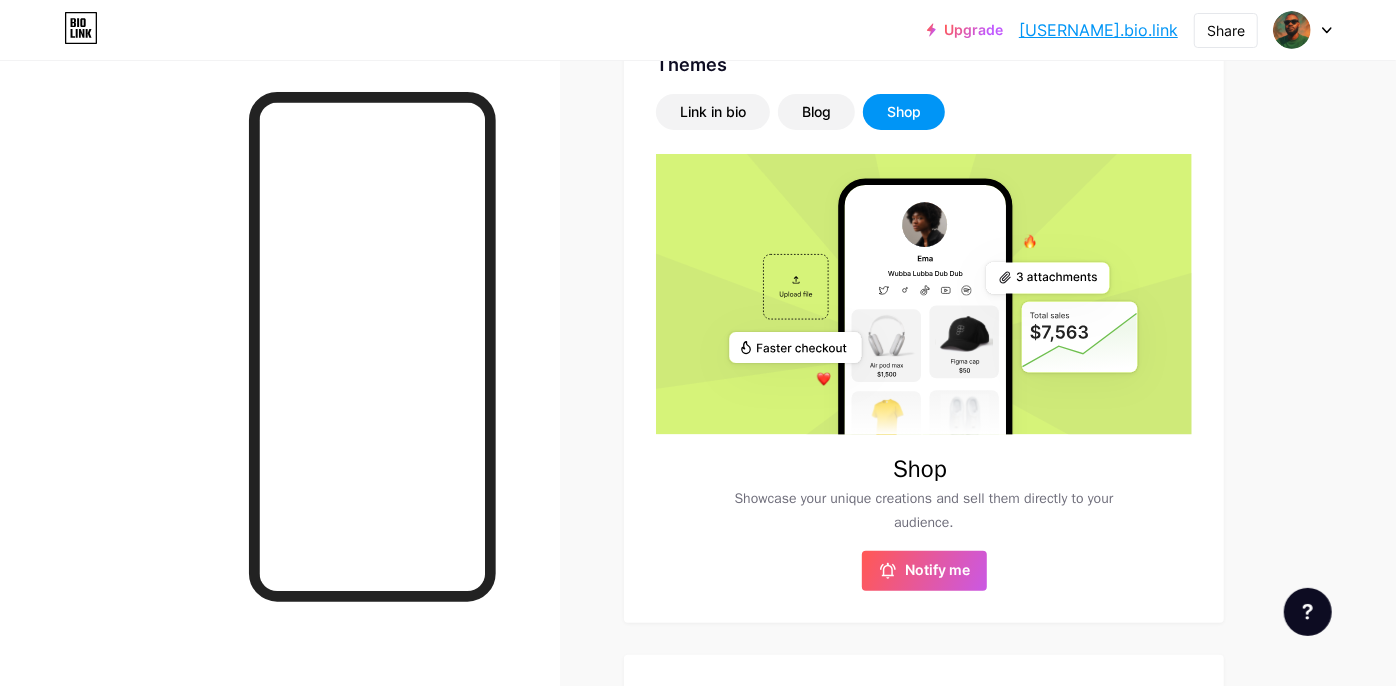 scroll, scrollTop: 592, scrollLeft: 0, axis: vertical 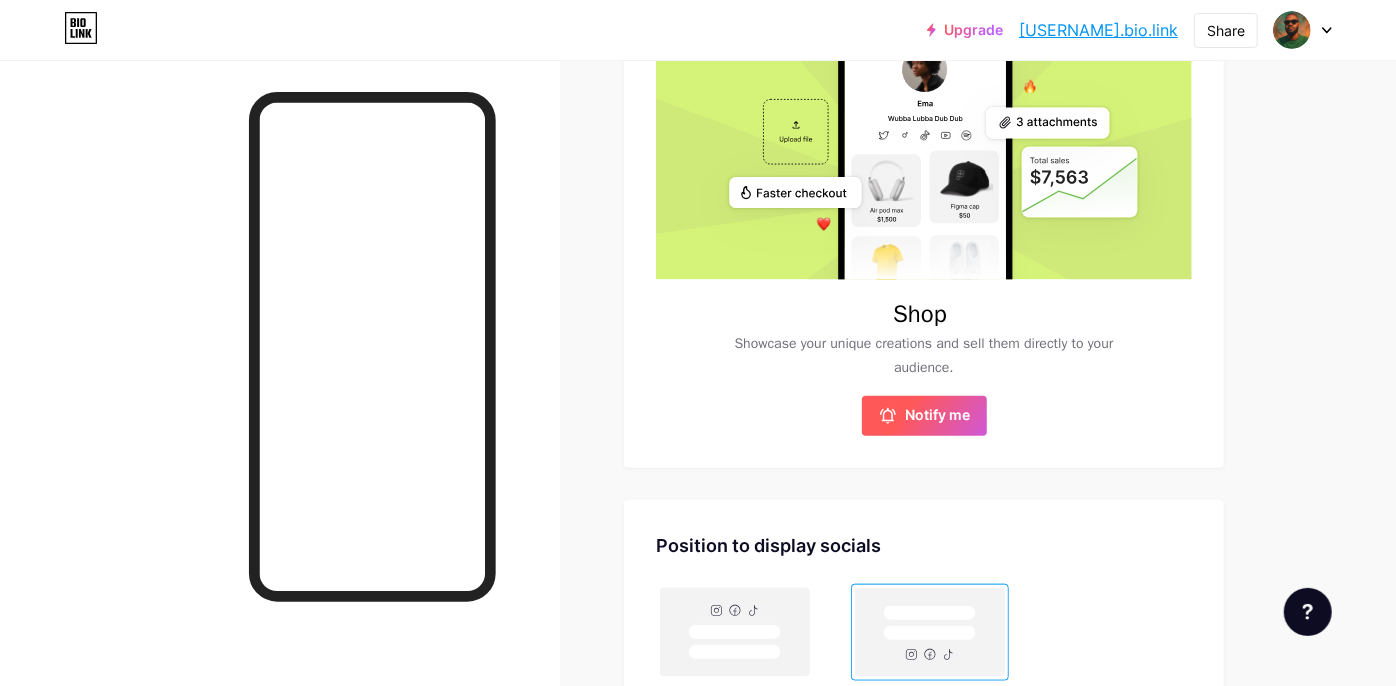 click on "Notify me" at bounding box center (938, 416) 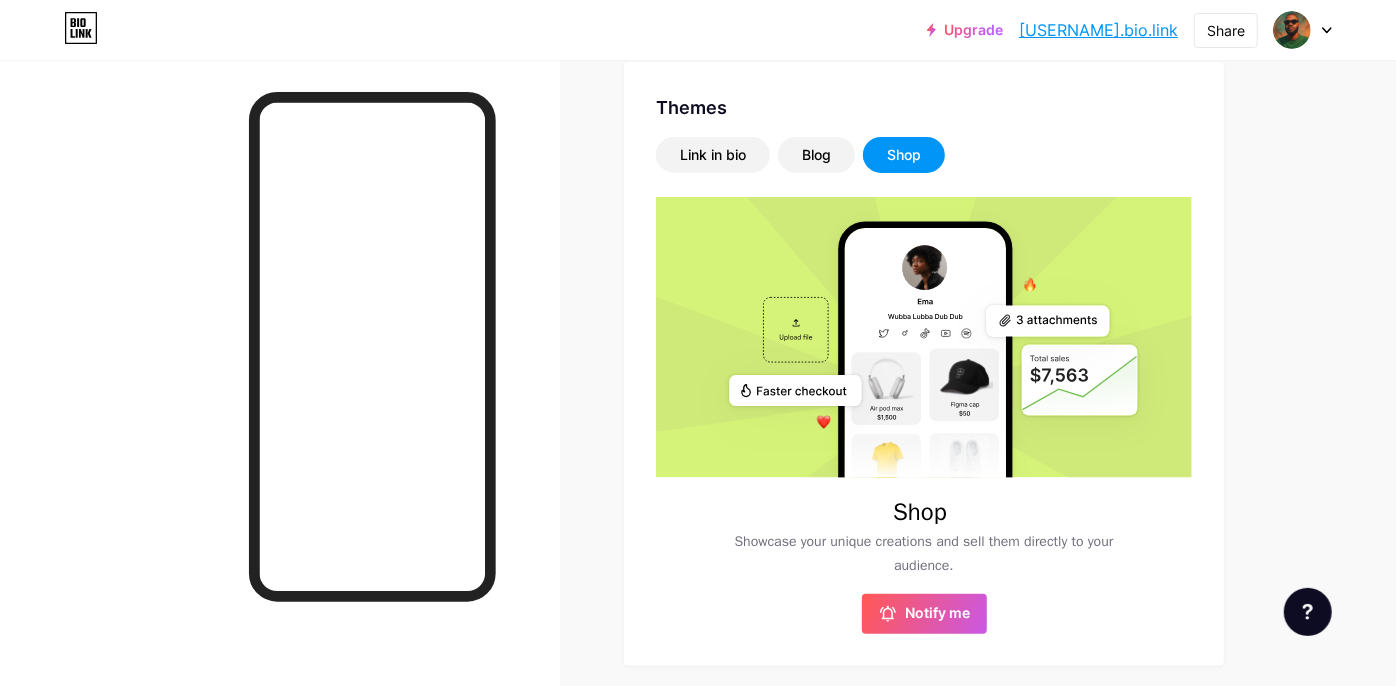 scroll, scrollTop: 148, scrollLeft: 0, axis: vertical 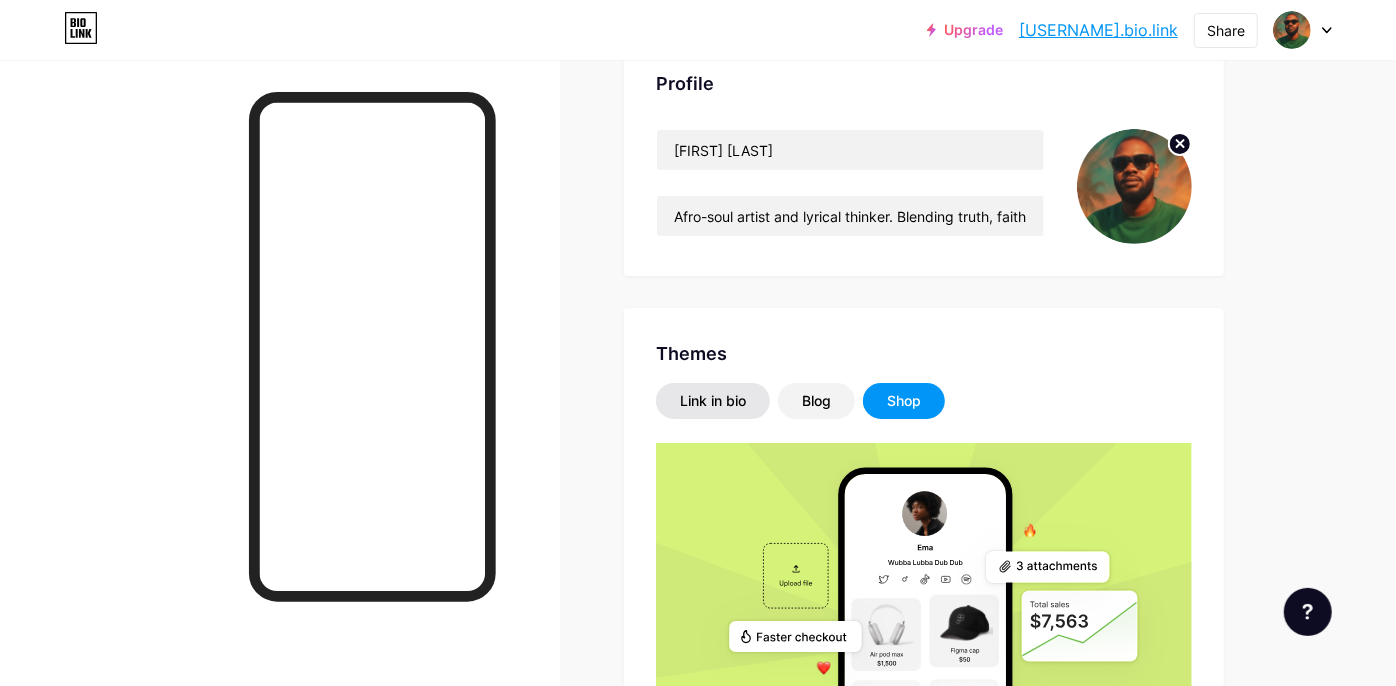 click on "Link in bio" at bounding box center [713, 401] 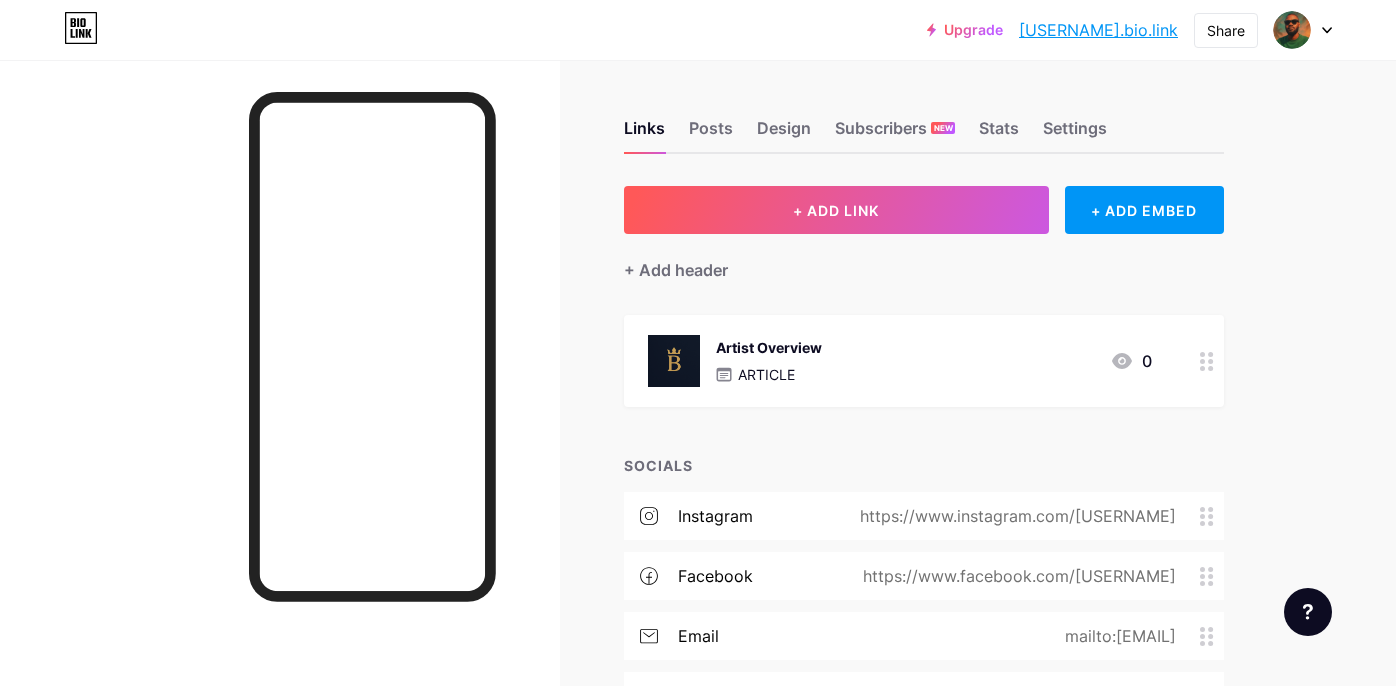scroll, scrollTop: 0, scrollLeft: 0, axis: both 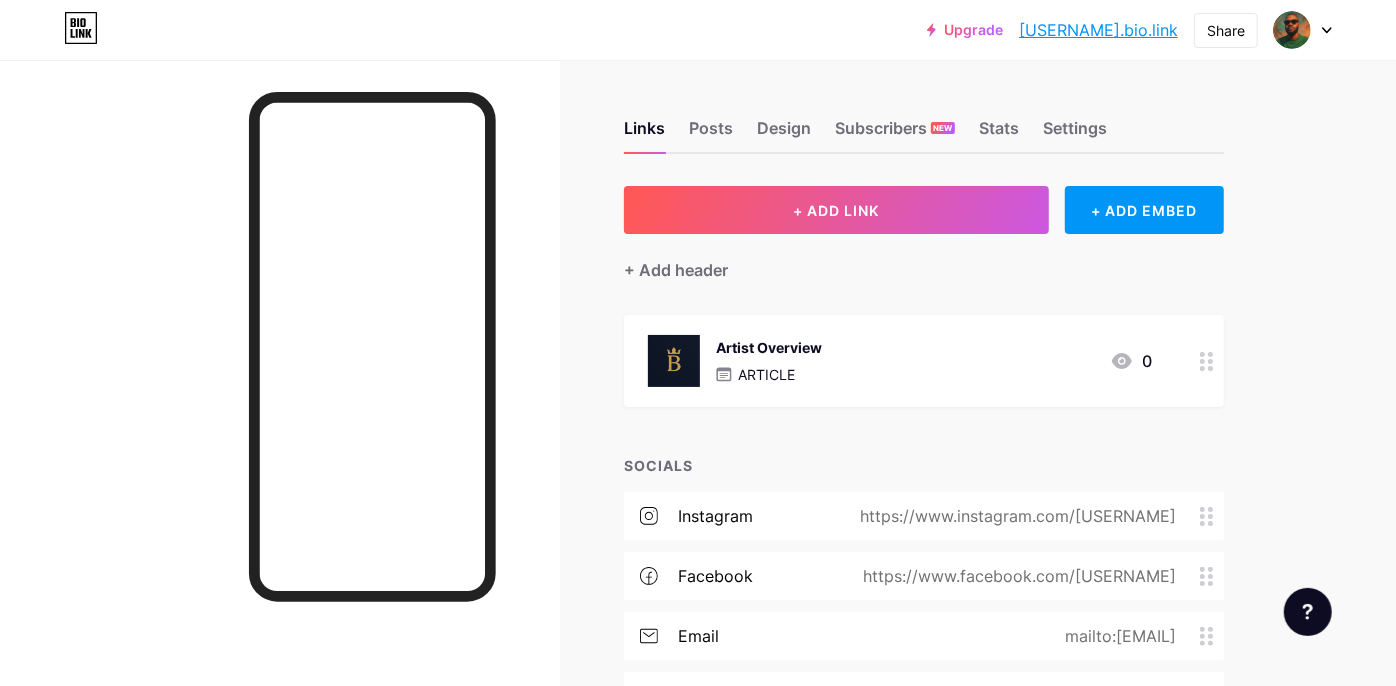 click on "ARTICLE" at bounding box center [769, 374] 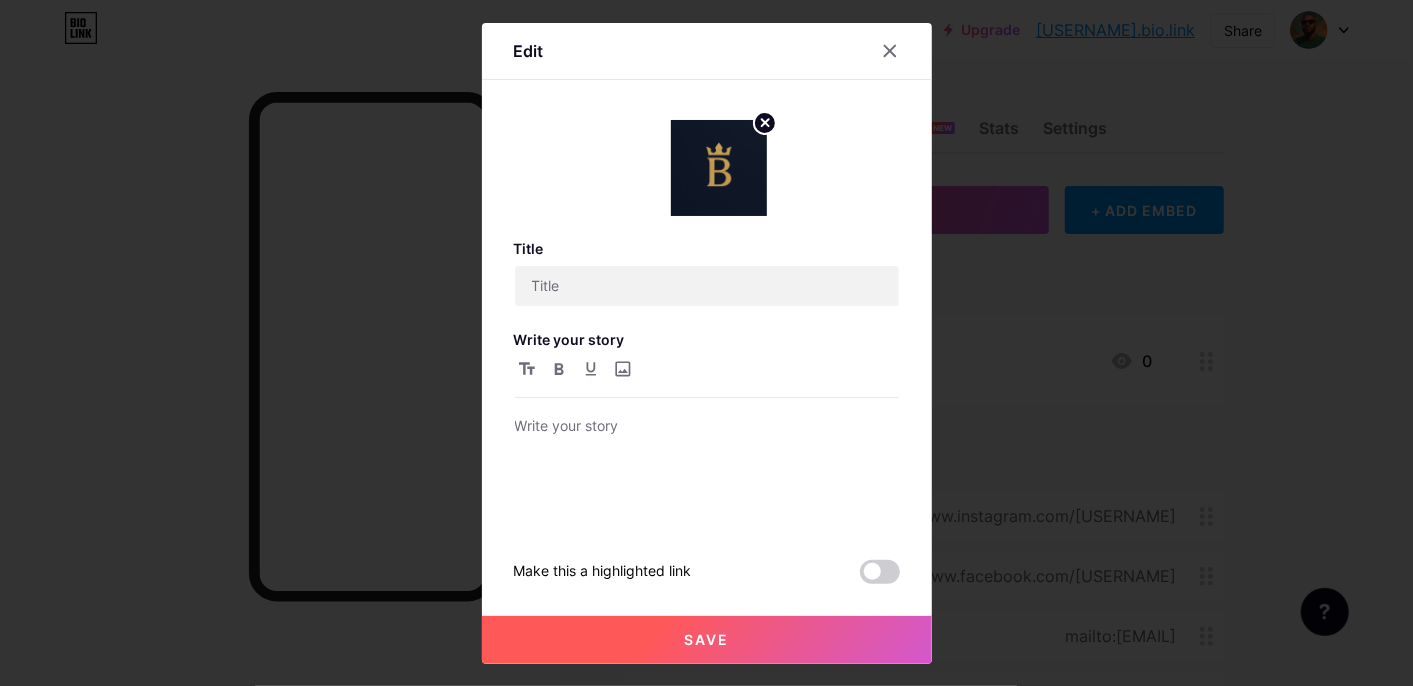 type on "Artist Overview" 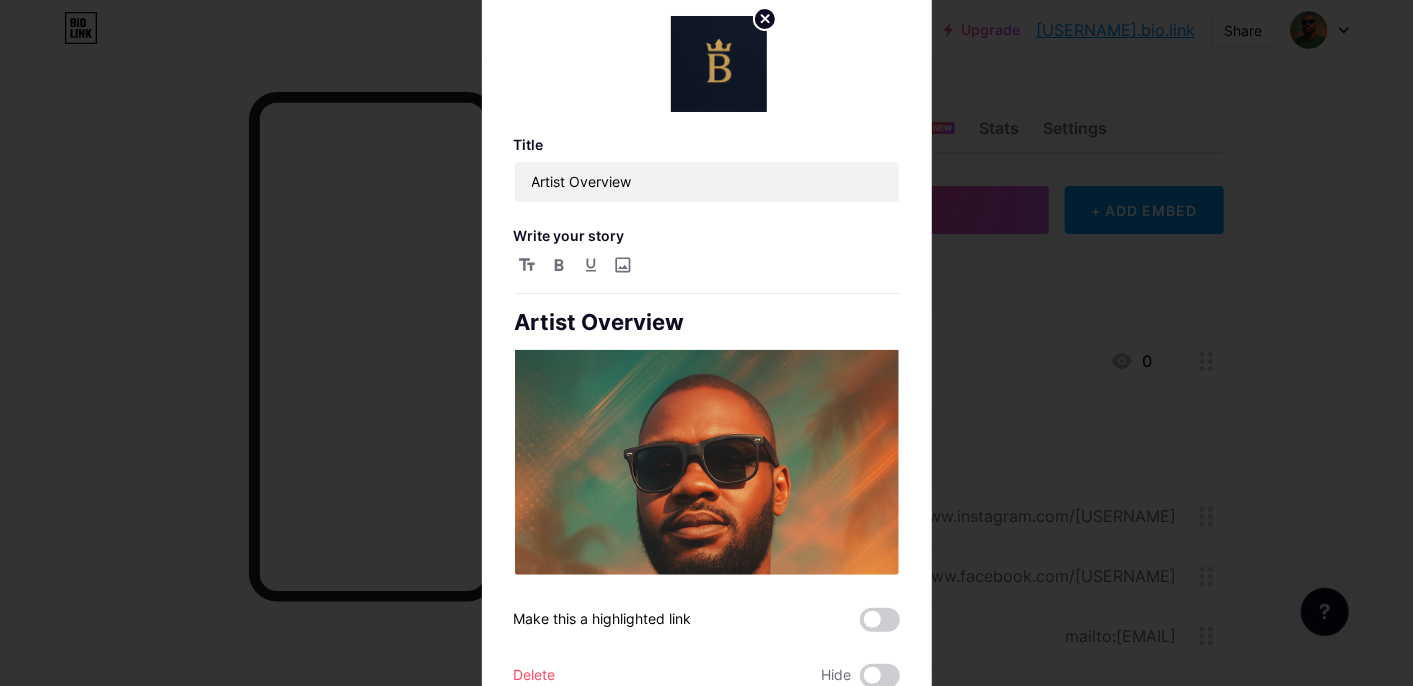 click at bounding box center (706, 343) 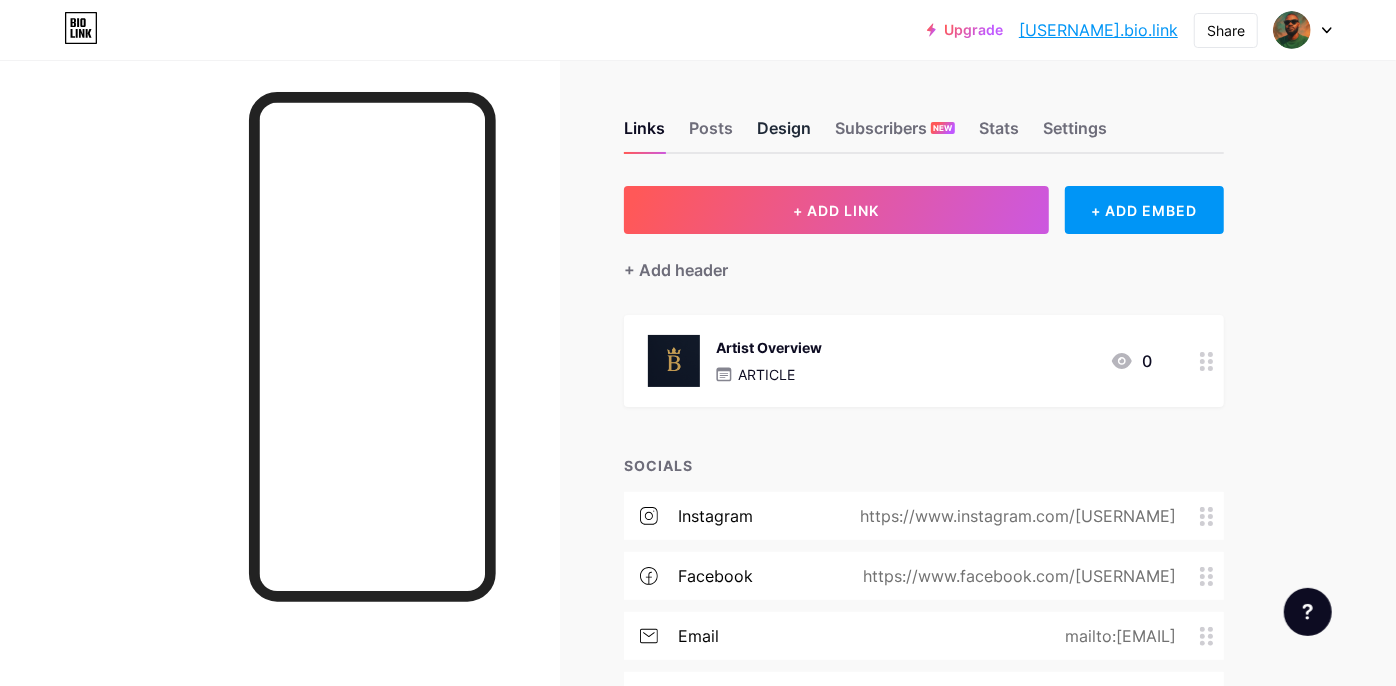 click on "Design" at bounding box center (784, 134) 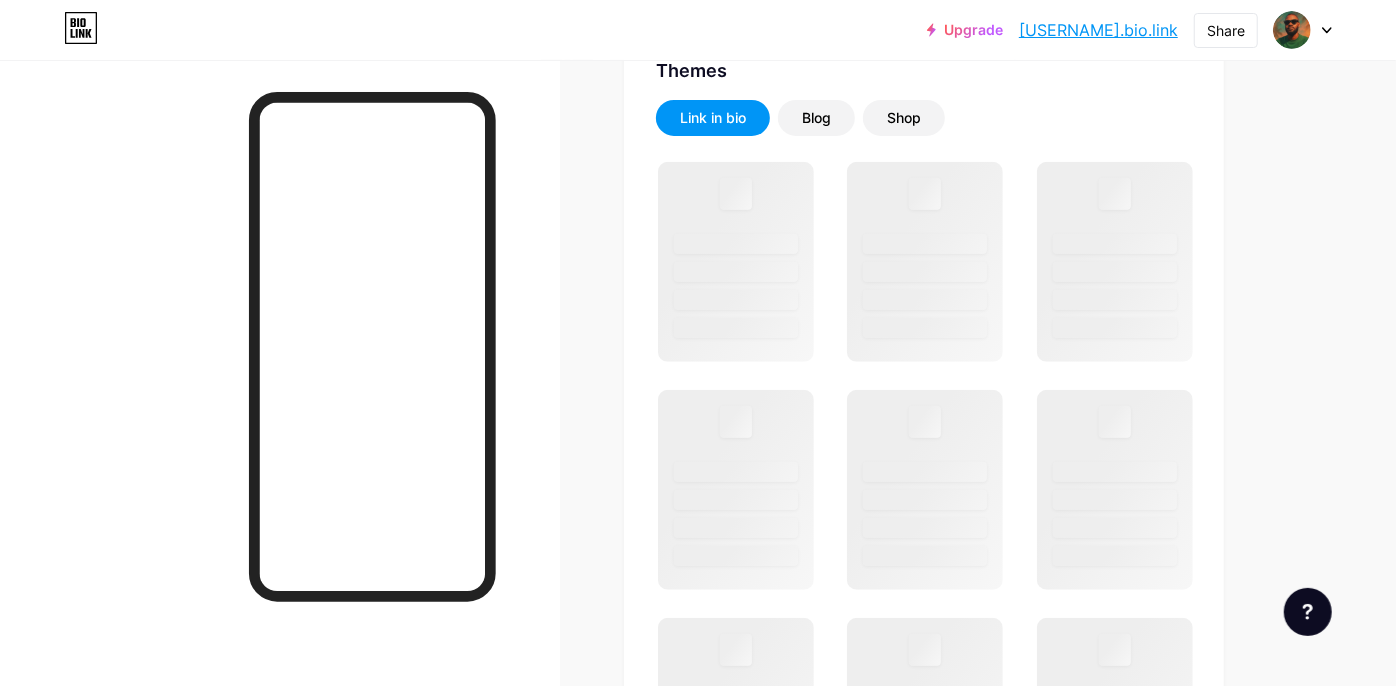 scroll, scrollTop: 444, scrollLeft: 0, axis: vertical 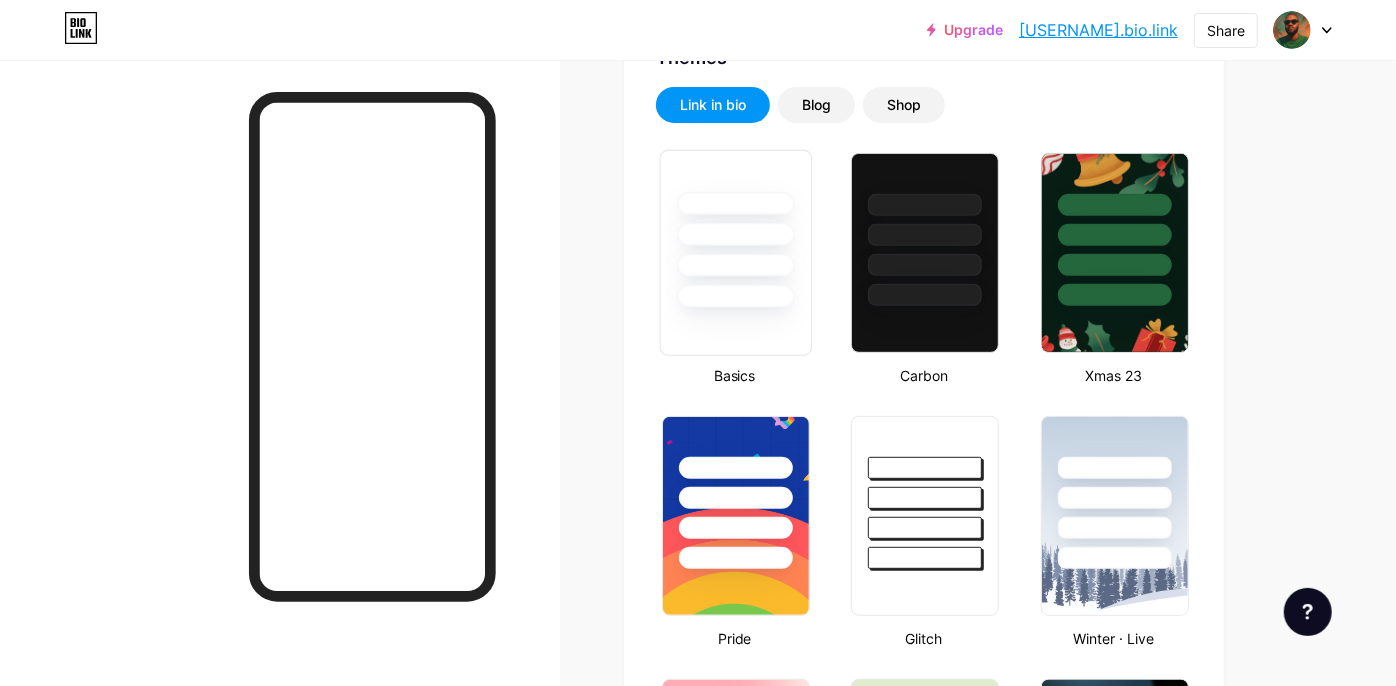 type on "#ffffff" 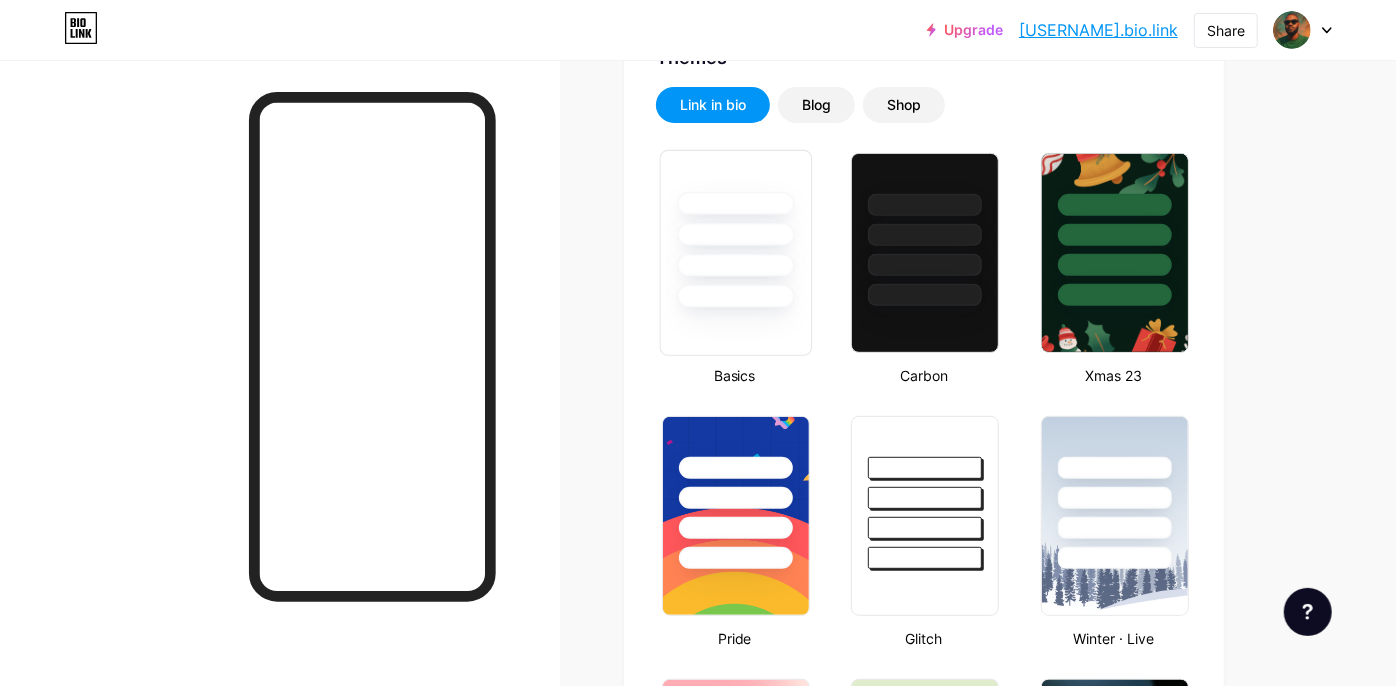 type on "#ffffff" 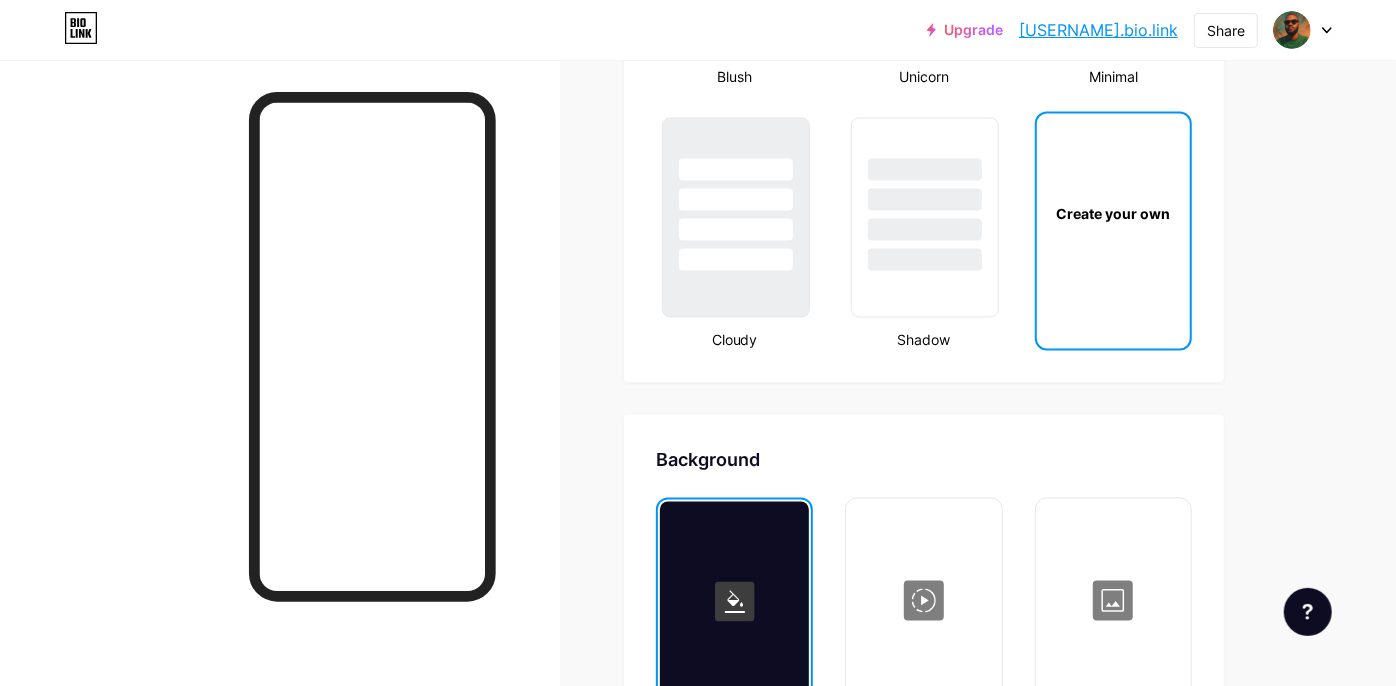scroll, scrollTop: 2222, scrollLeft: 0, axis: vertical 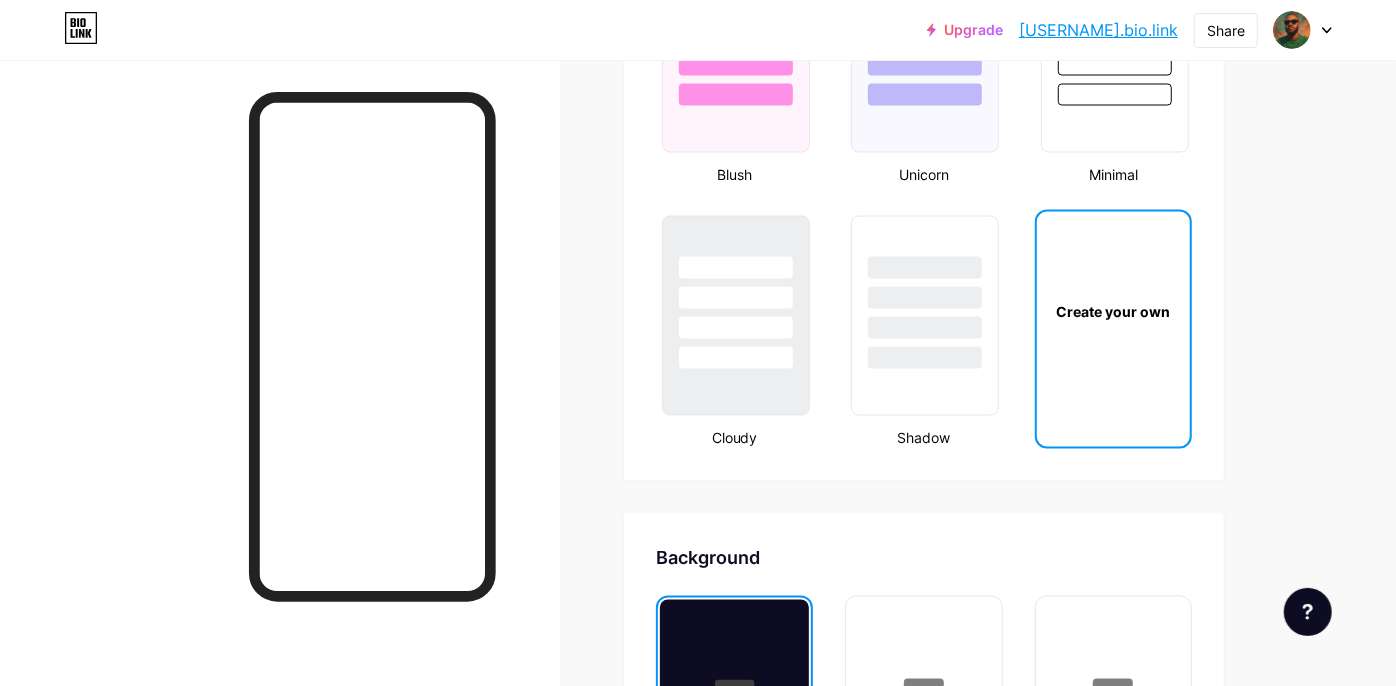 click on "Create your own" at bounding box center [1113, 312] 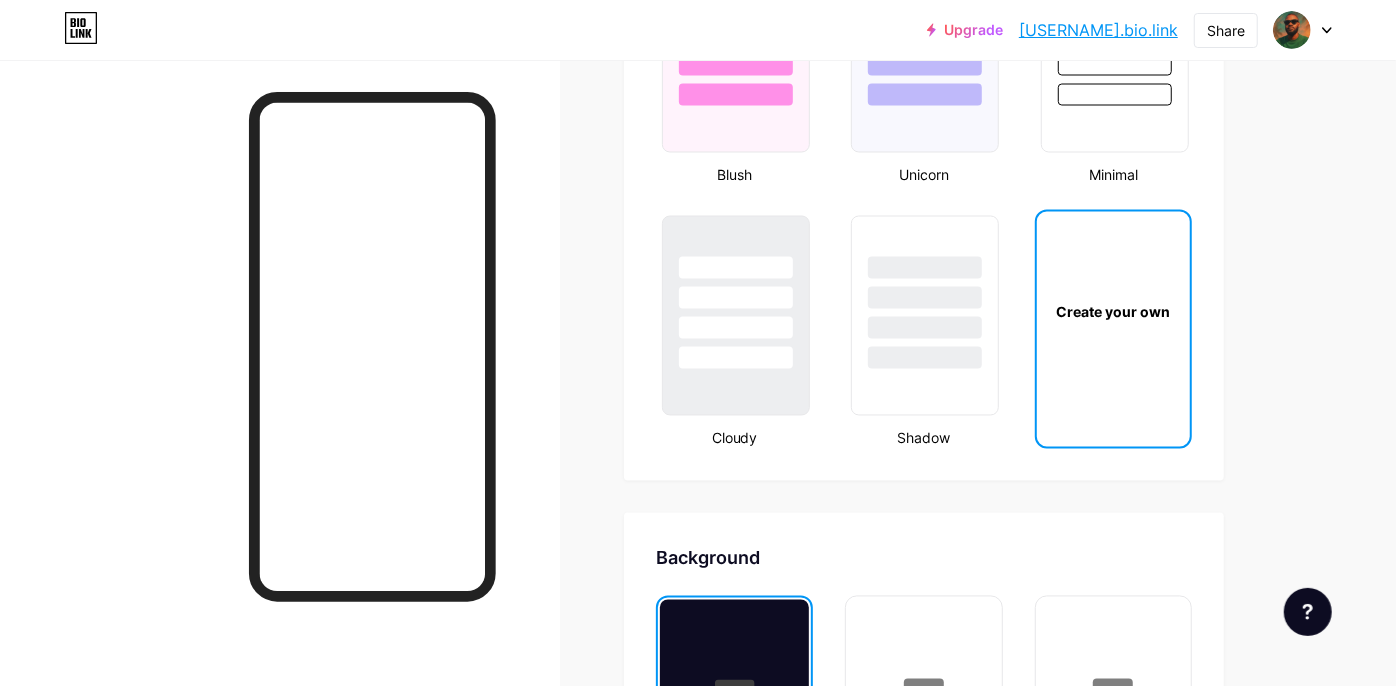 type on "#ffffff" 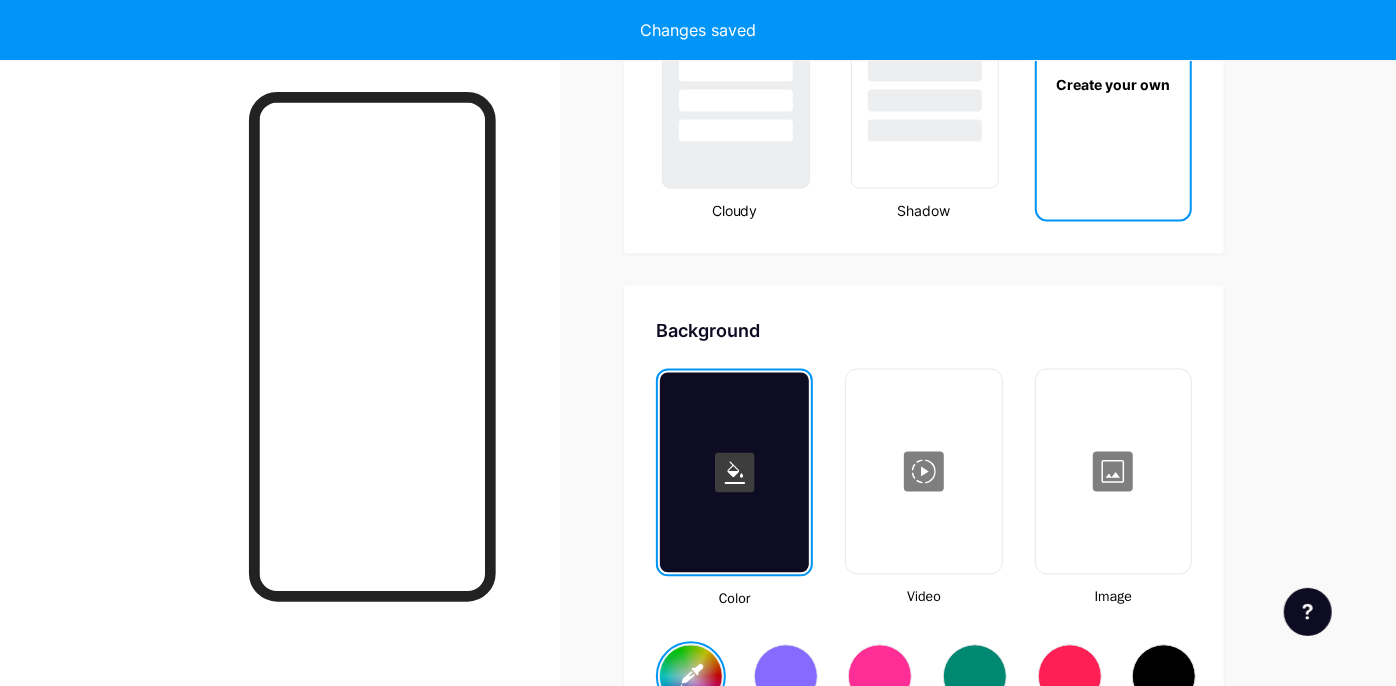 scroll, scrollTop: 2645, scrollLeft: 0, axis: vertical 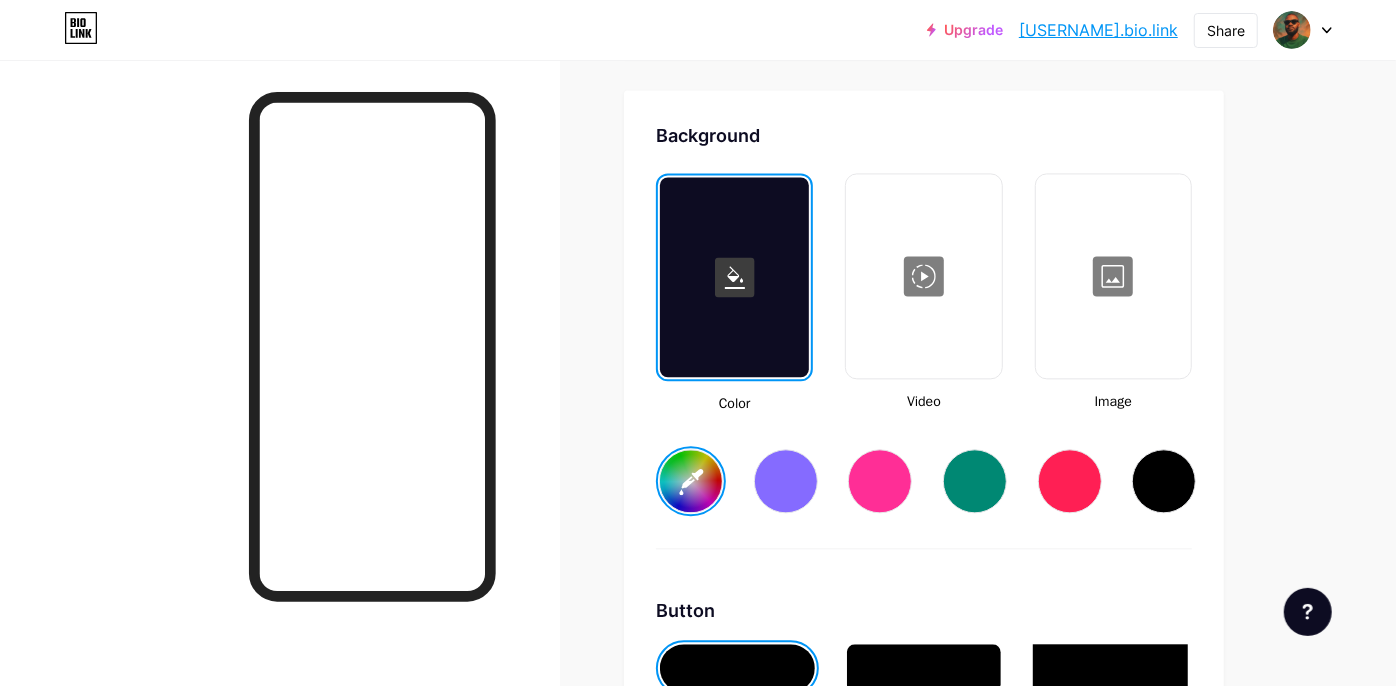 click on "Links
Posts
Design
Subscribers
NEW
Stats
Settings     Profile   [FIRST] [LAST]     Afro-soul artist and lyrical thinker. Blending truth, faith, and rhythm to speak the unsaid.                   Themes   Link in bio   Blog   Shop       Basics       Carbon       Xmas 23       Pride       Glitch       Winter · Live       Glassy · Live       Chameleon · Live       Rainy Night · Live       Neon · Live       Summer       Retro       Strawberry · Live       Desert       Sunny       Autumn       Leaf       Clear Sky       Blush       Unicorn       Minimal       Cloudy       Shadow     Create your own           Changes saved     Background         Color           Video             Image           #ffffff     Button       #ffffff   Font   Inter Poppins EB Garamond TEKO BALSAMIQ SANS Kite One PT Sans Quicksand DM Sans     #000000   Changes saved     Position to display socials                 Top                     Bottom" at bounding box center (654, -277) 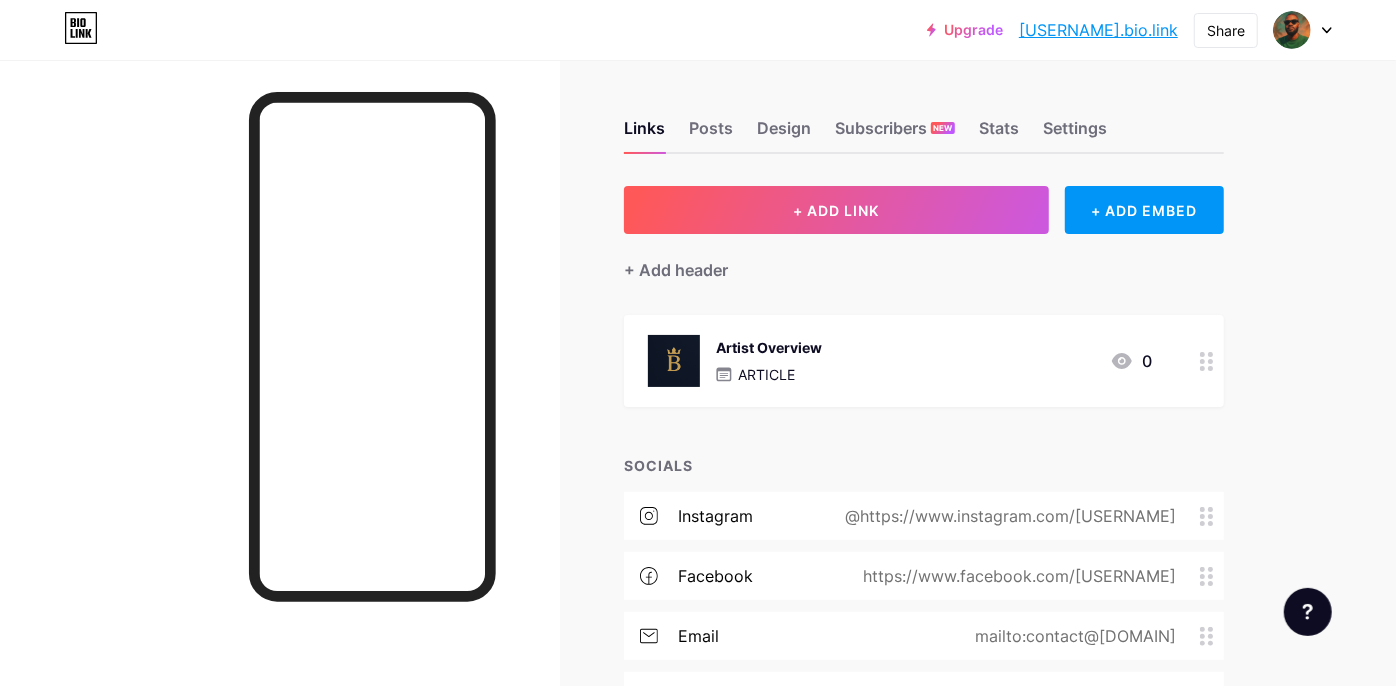 scroll, scrollTop: 0, scrollLeft: 0, axis: both 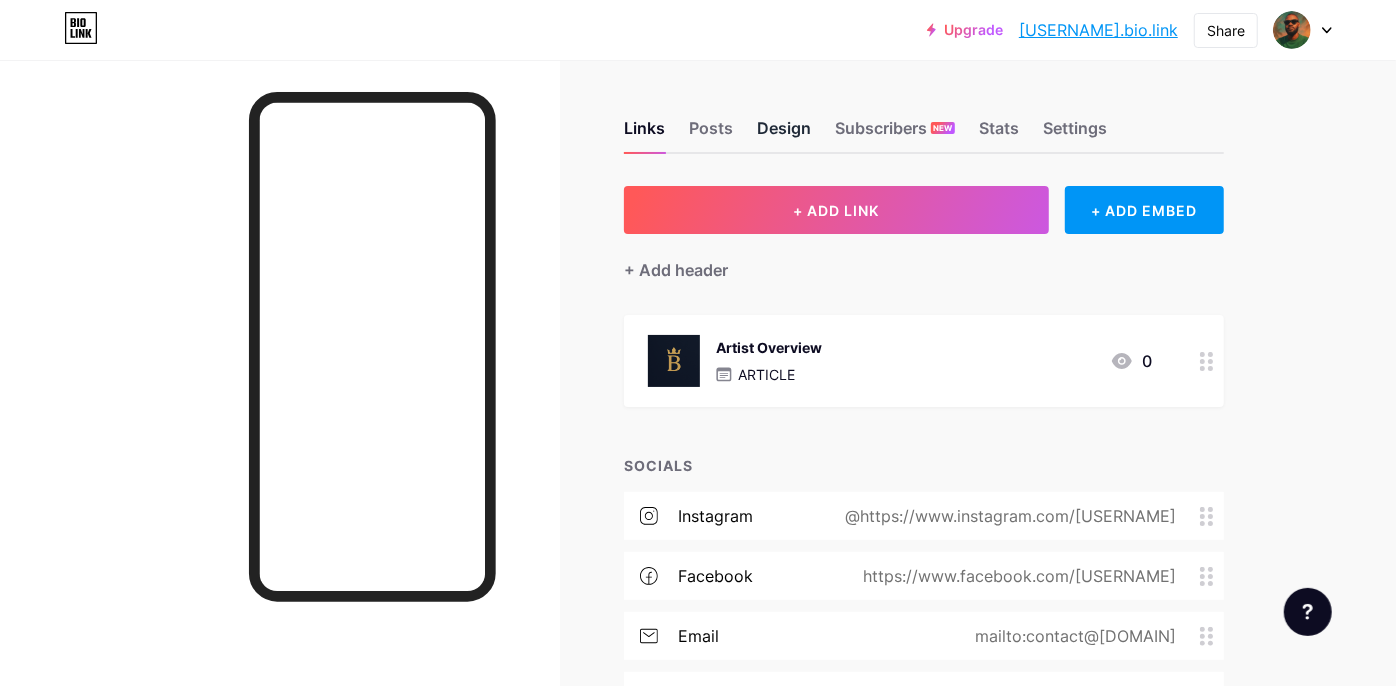 click on "Design" at bounding box center [784, 134] 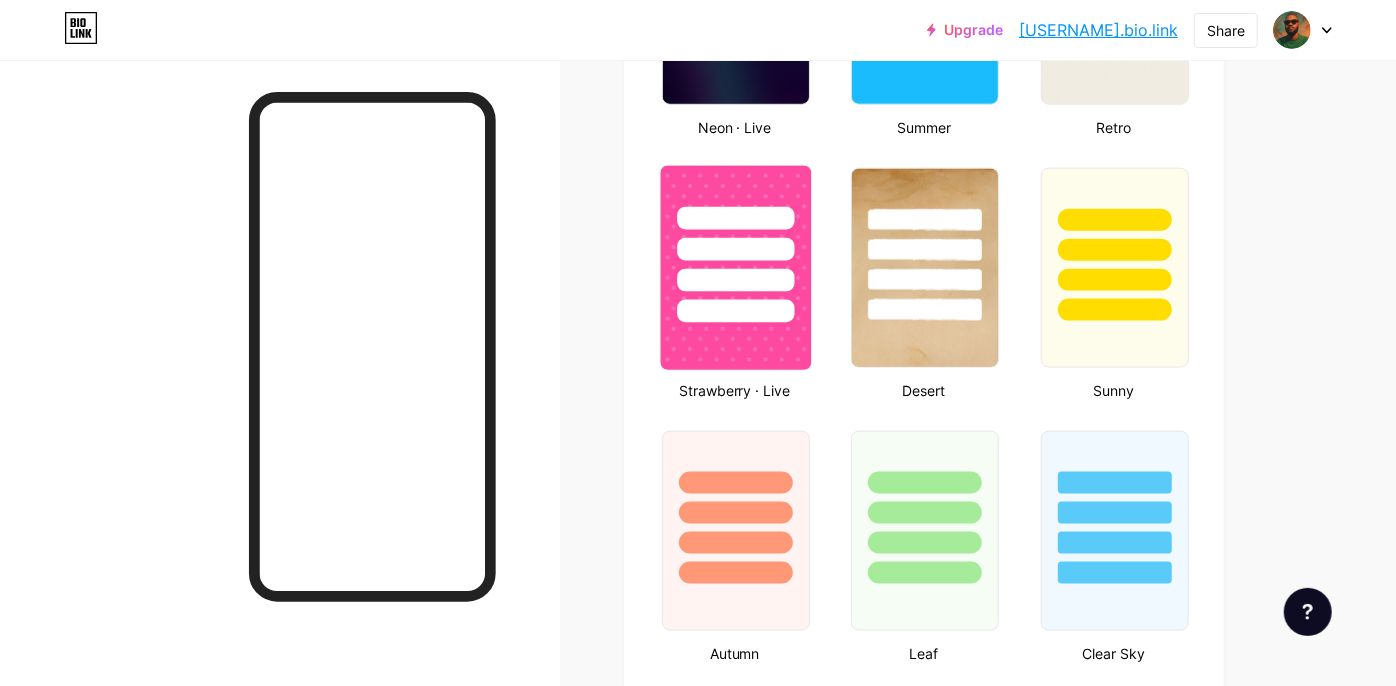type on "#ffffff" 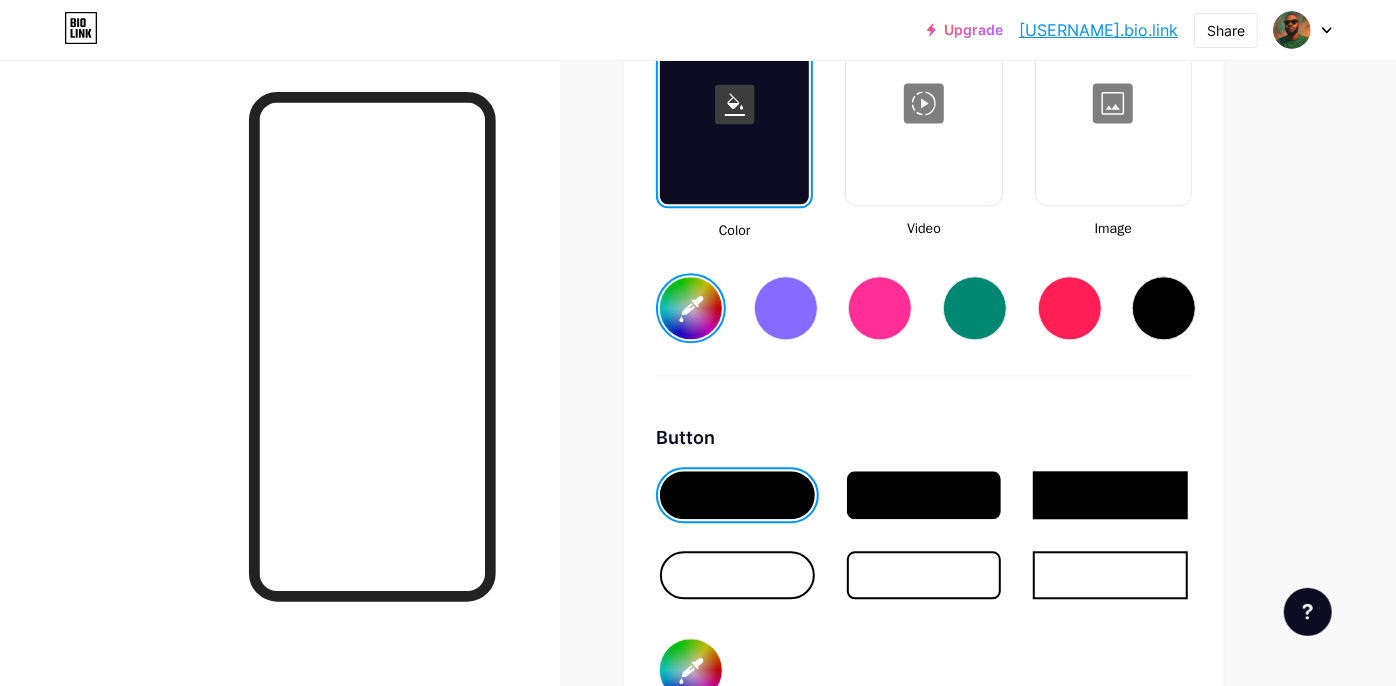 scroll, scrollTop: 2814, scrollLeft: 0, axis: vertical 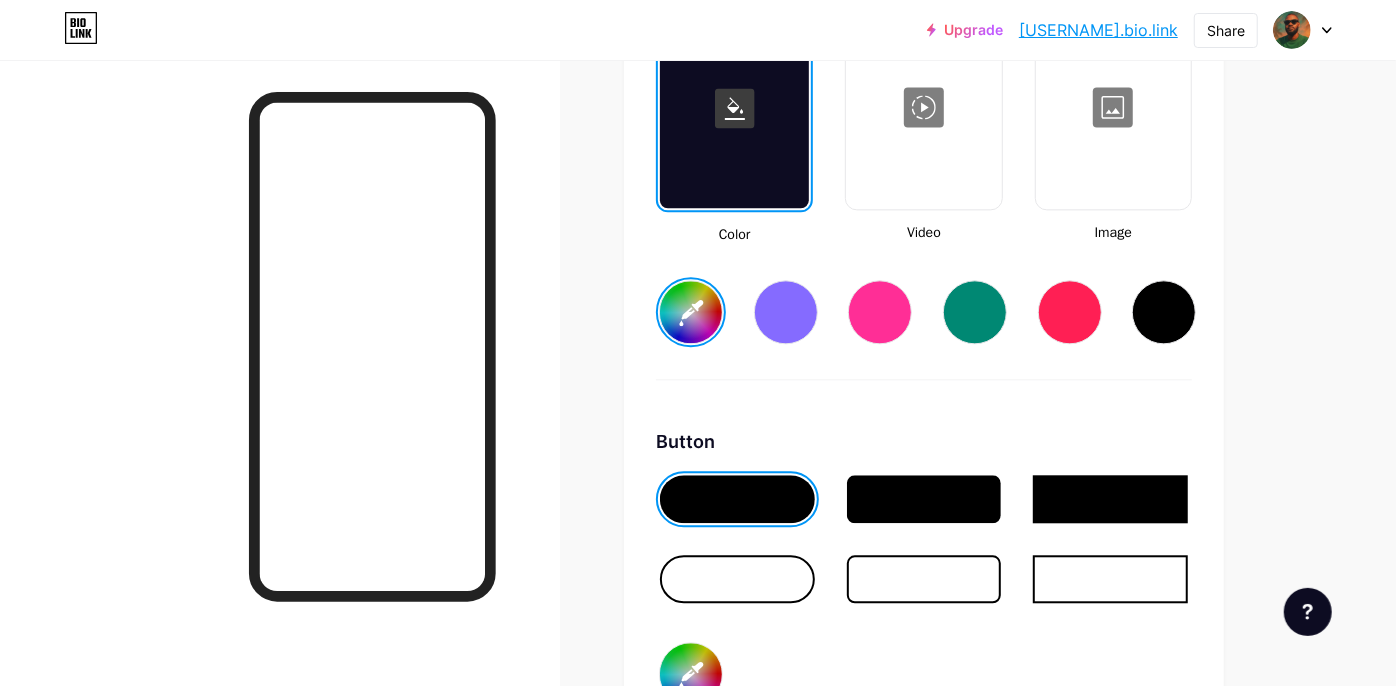click at bounding box center [1113, 107] 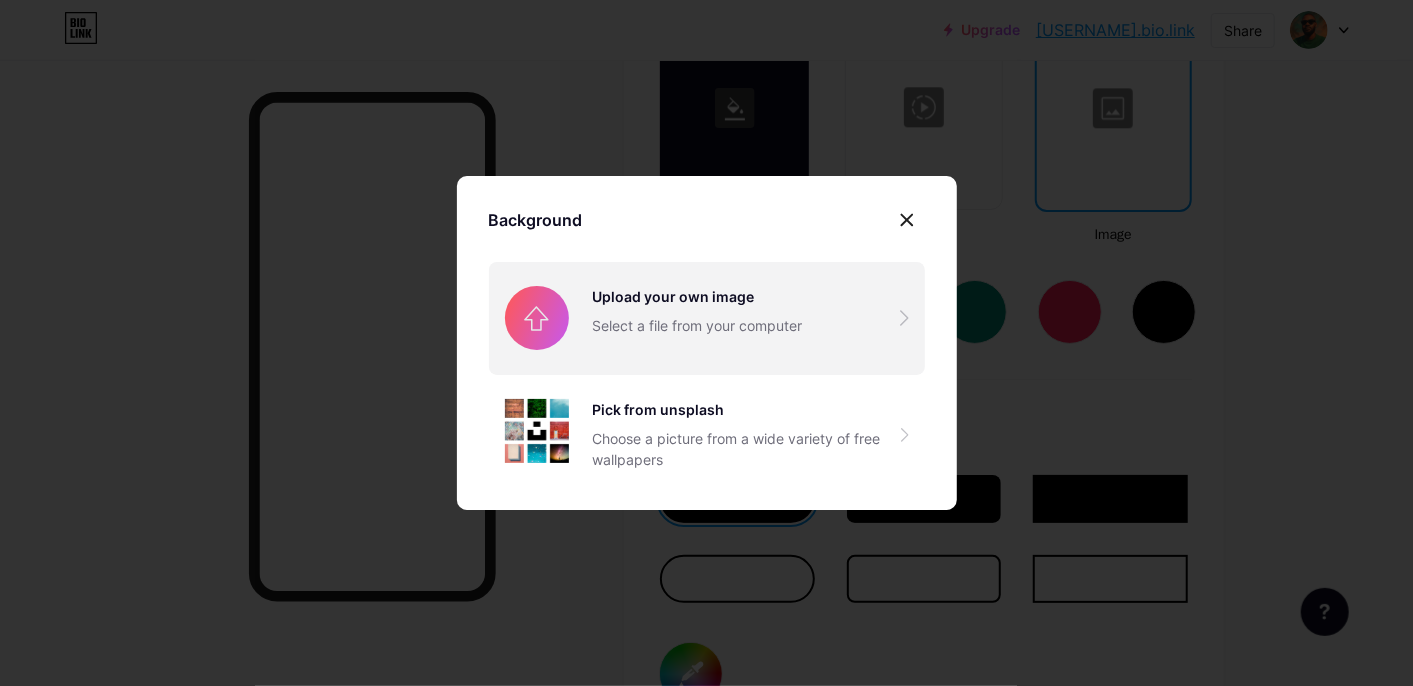 click at bounding box center (707, 318) 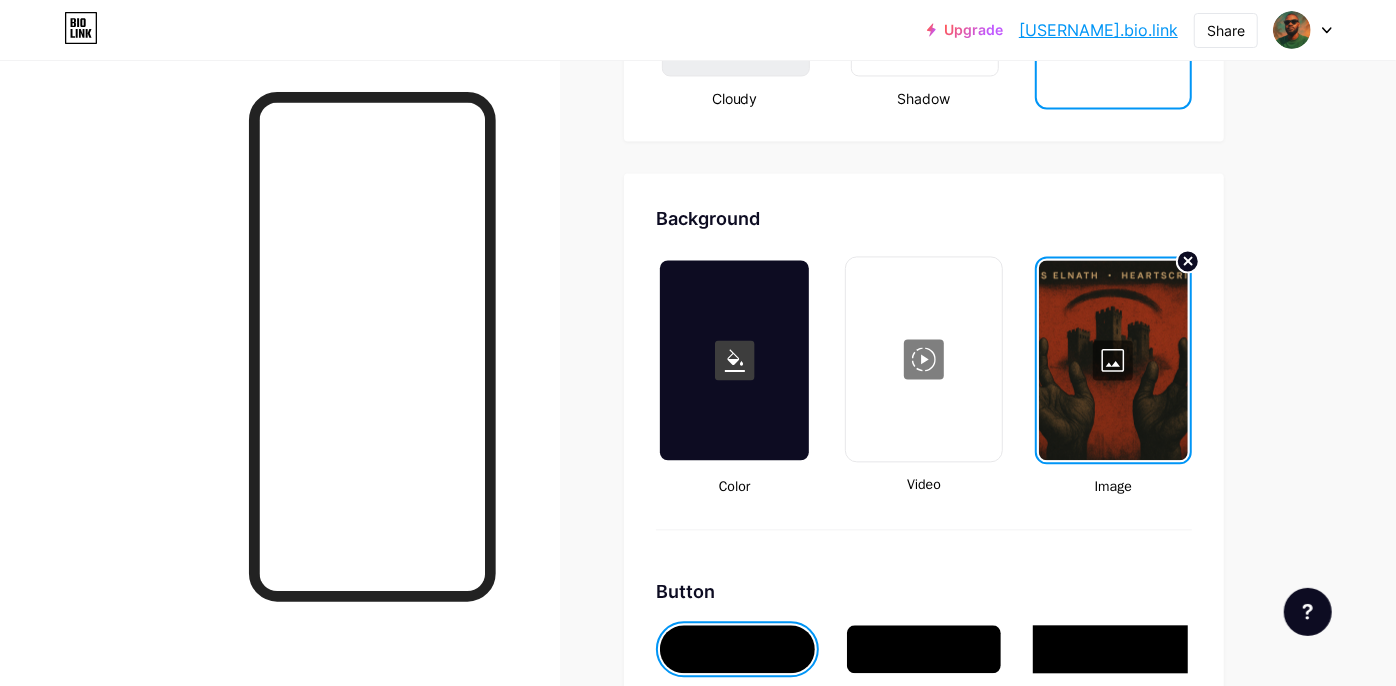 scroll, scrollTop: 2666, scrollLeft: 0, axis: vertical 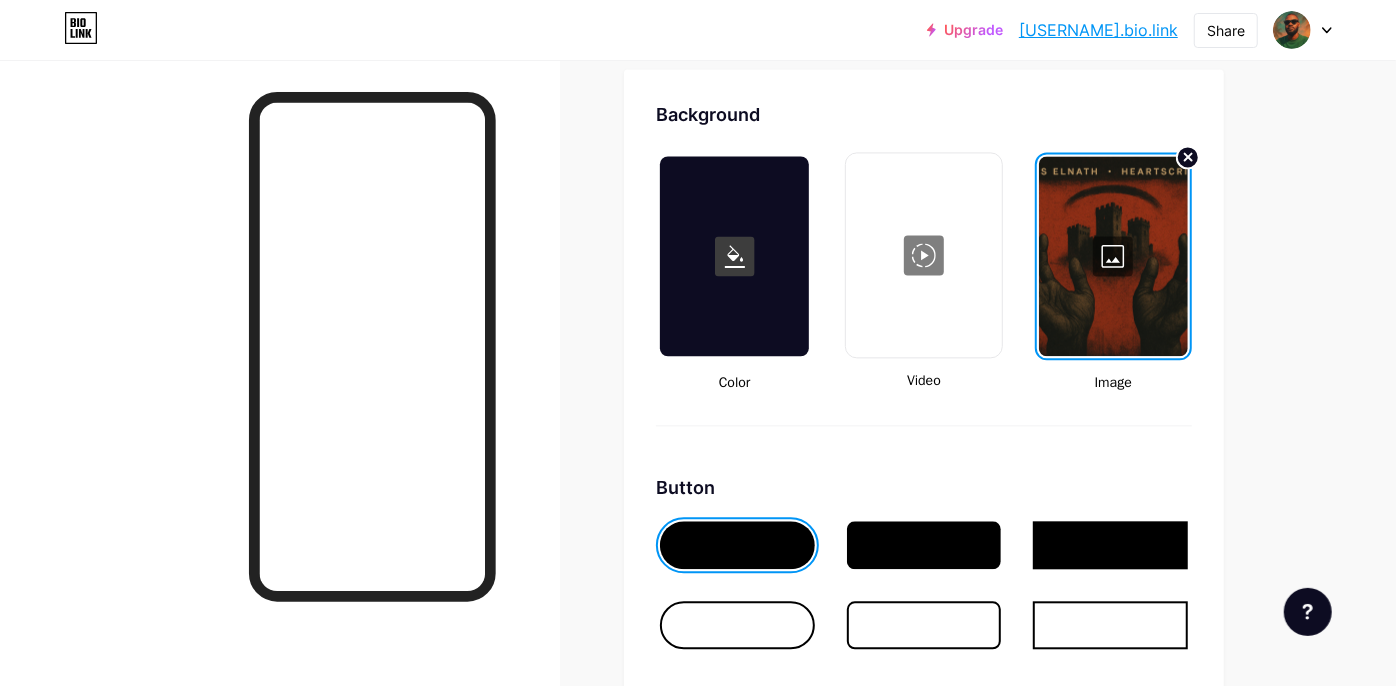 click at bounding box center (1113, 256) 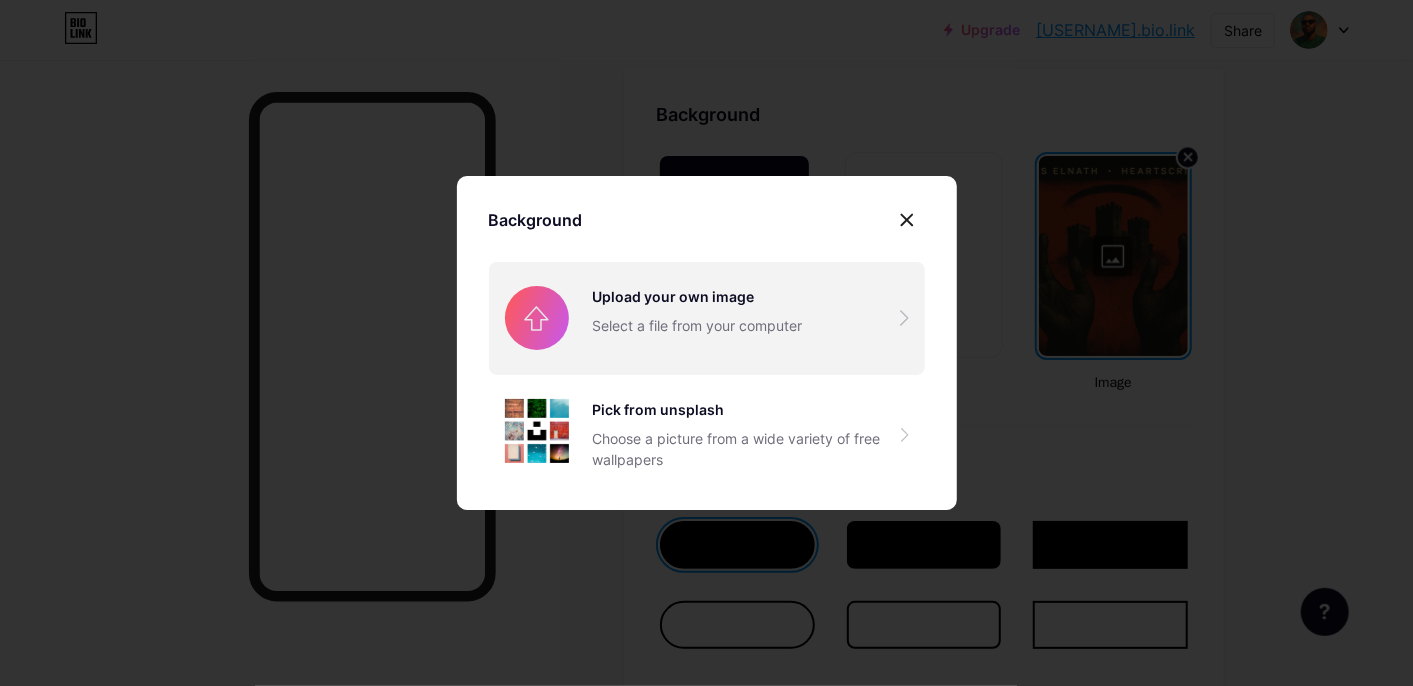 click at bounding box center [707, 318] 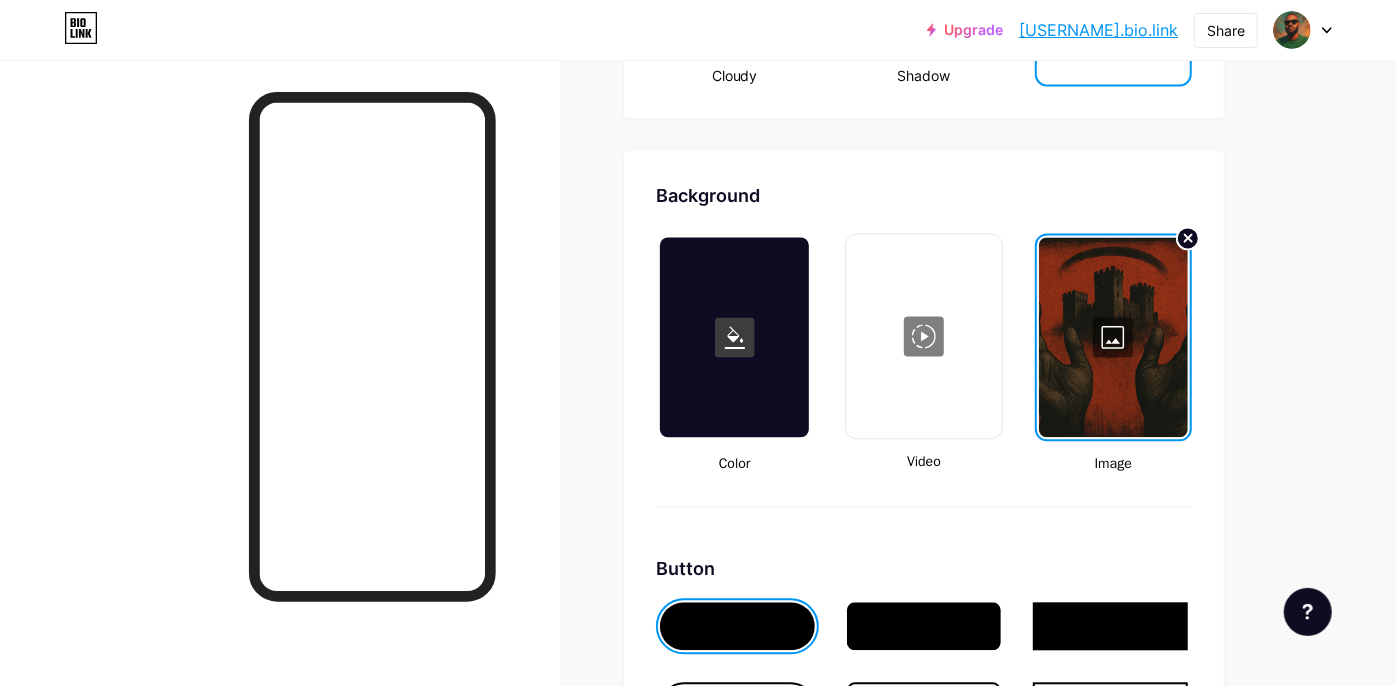 scroll, scrollTop: 2666, scrollLeft: 0, axis: vertical 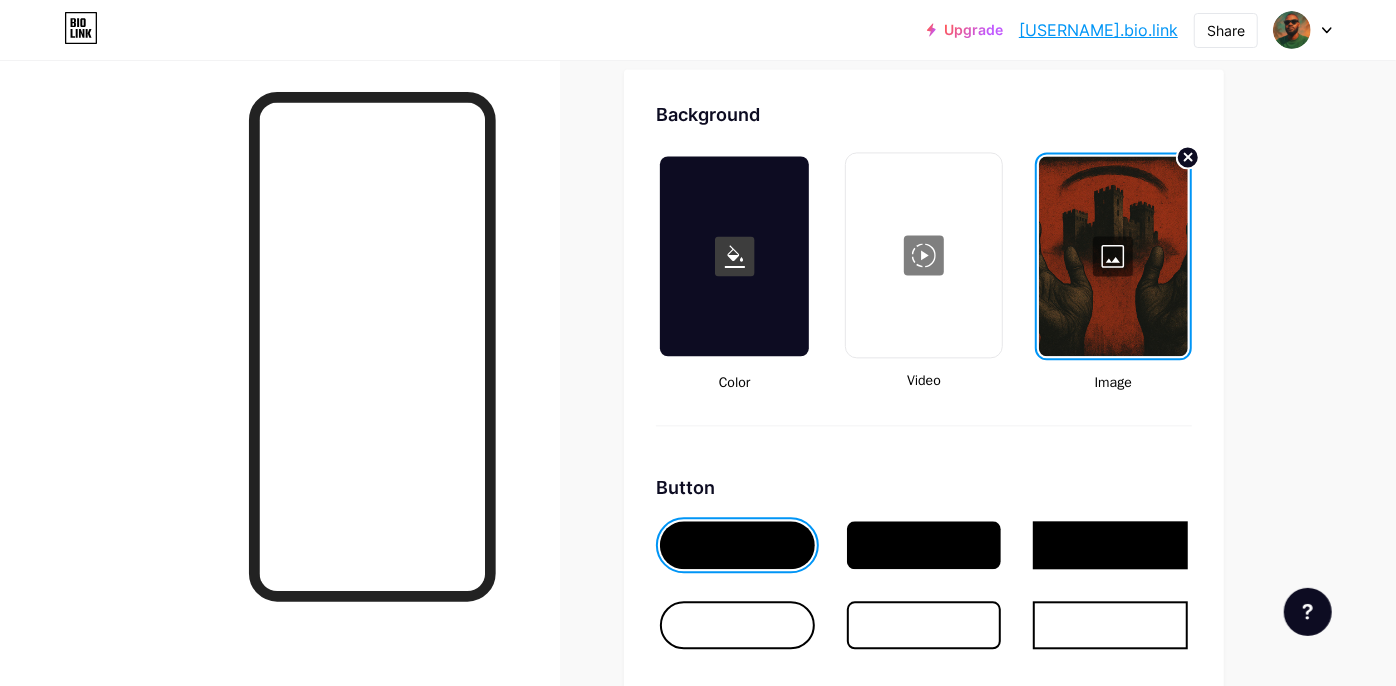 click at bounding box center [924, 625] 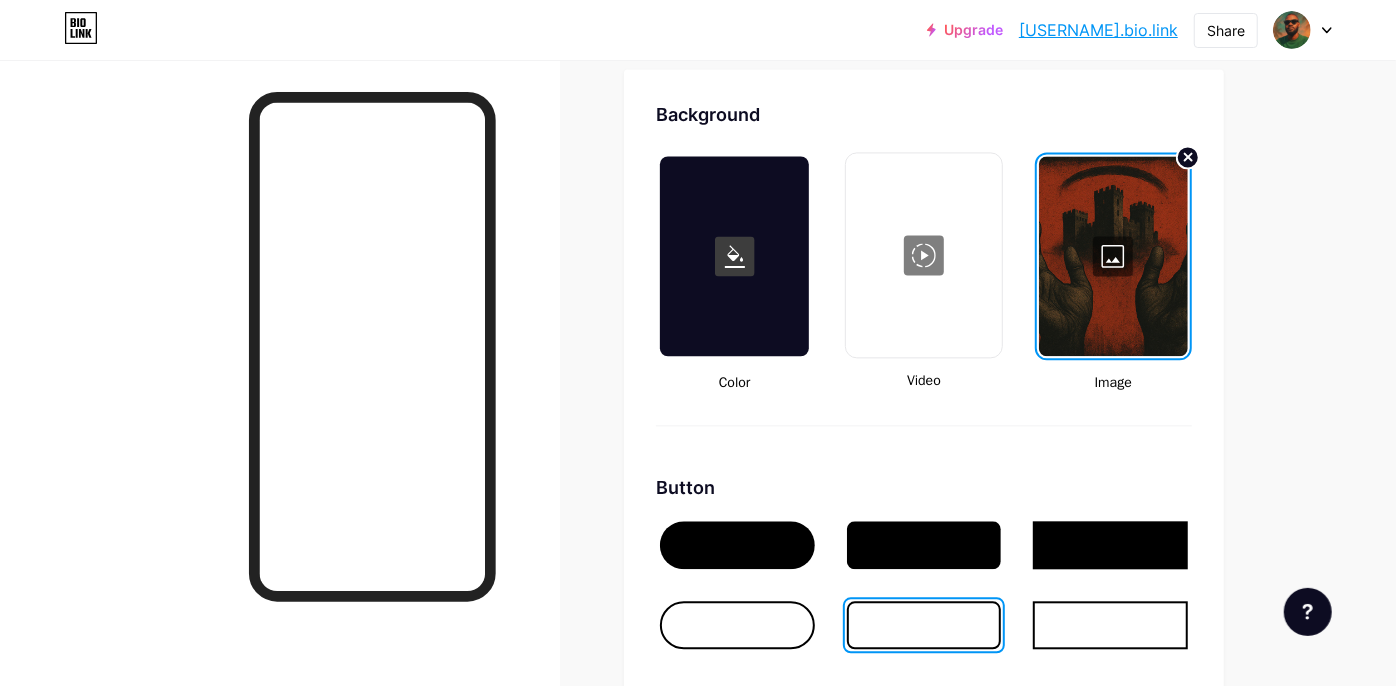 click at bounding box center [924, 545] 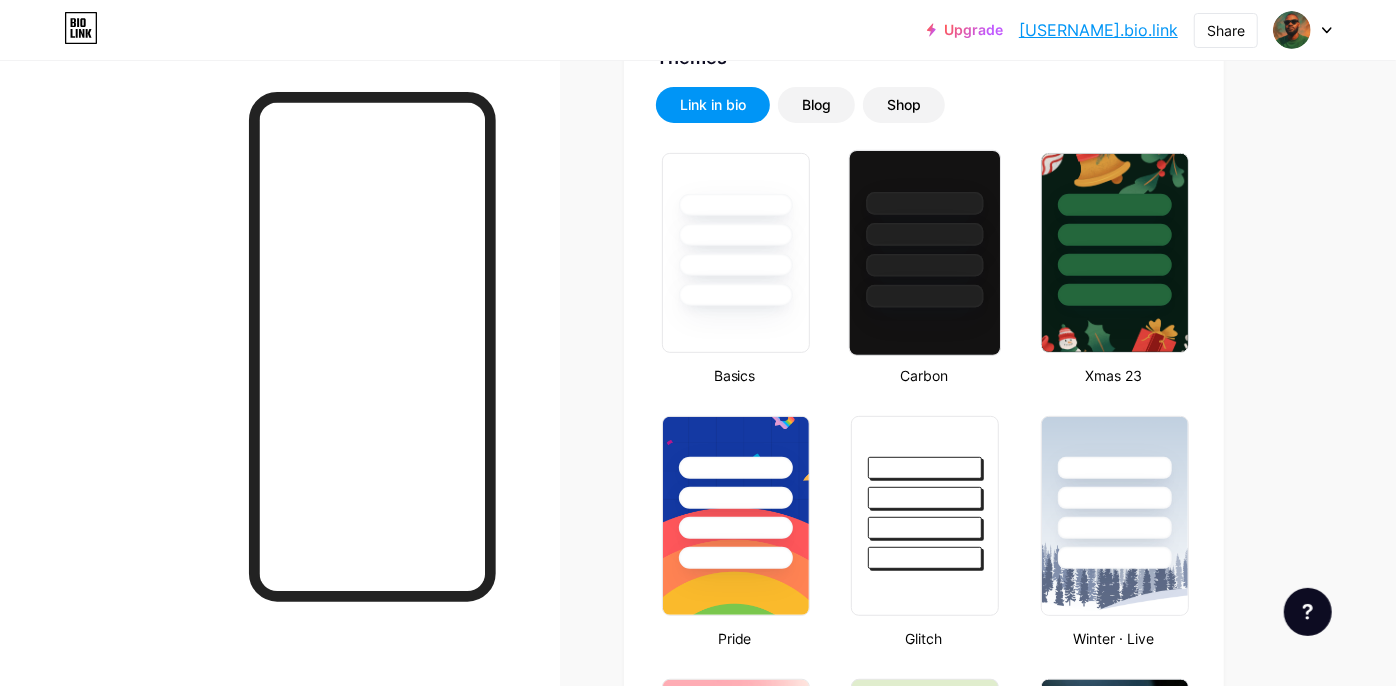 scroll, scrollTop: 0, scrollLeft: 0, axis: both 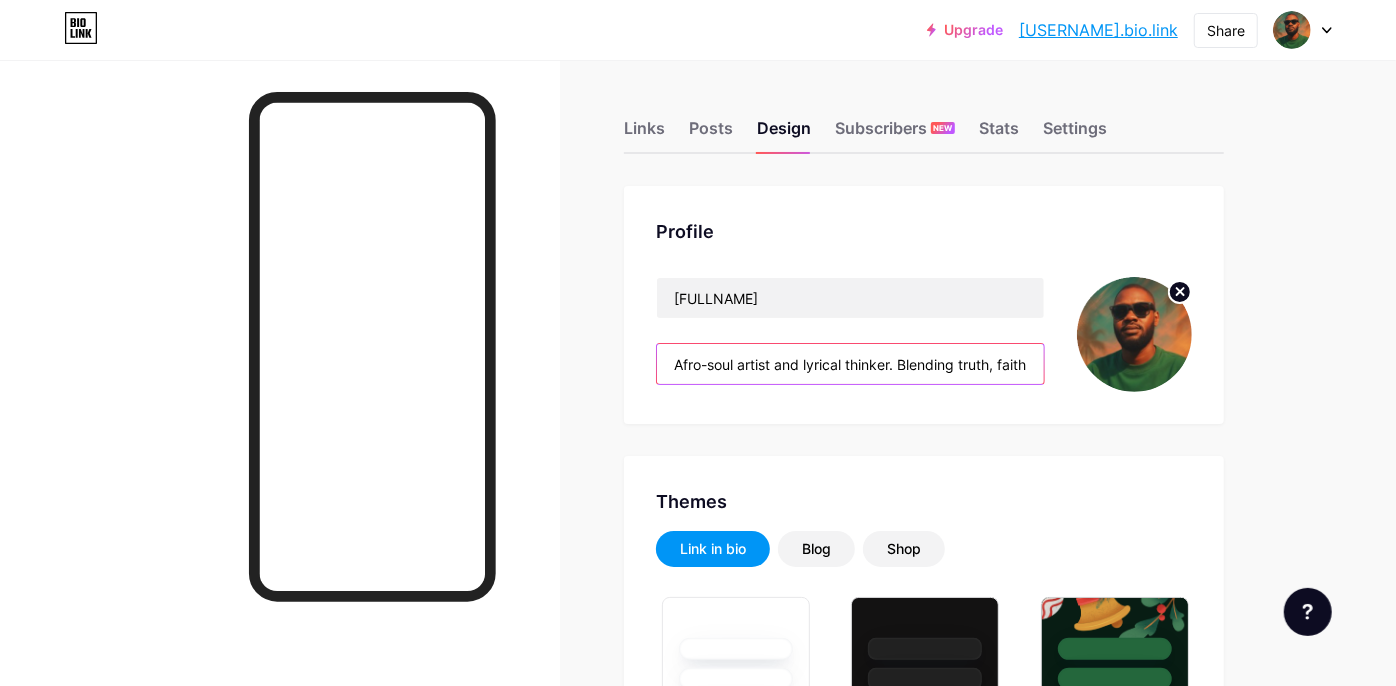 click on "Afro-soul artist and lyrical thinker. Blending truth, faith, and rhythm to speak the unsaid." at bounding box center [850, 364] 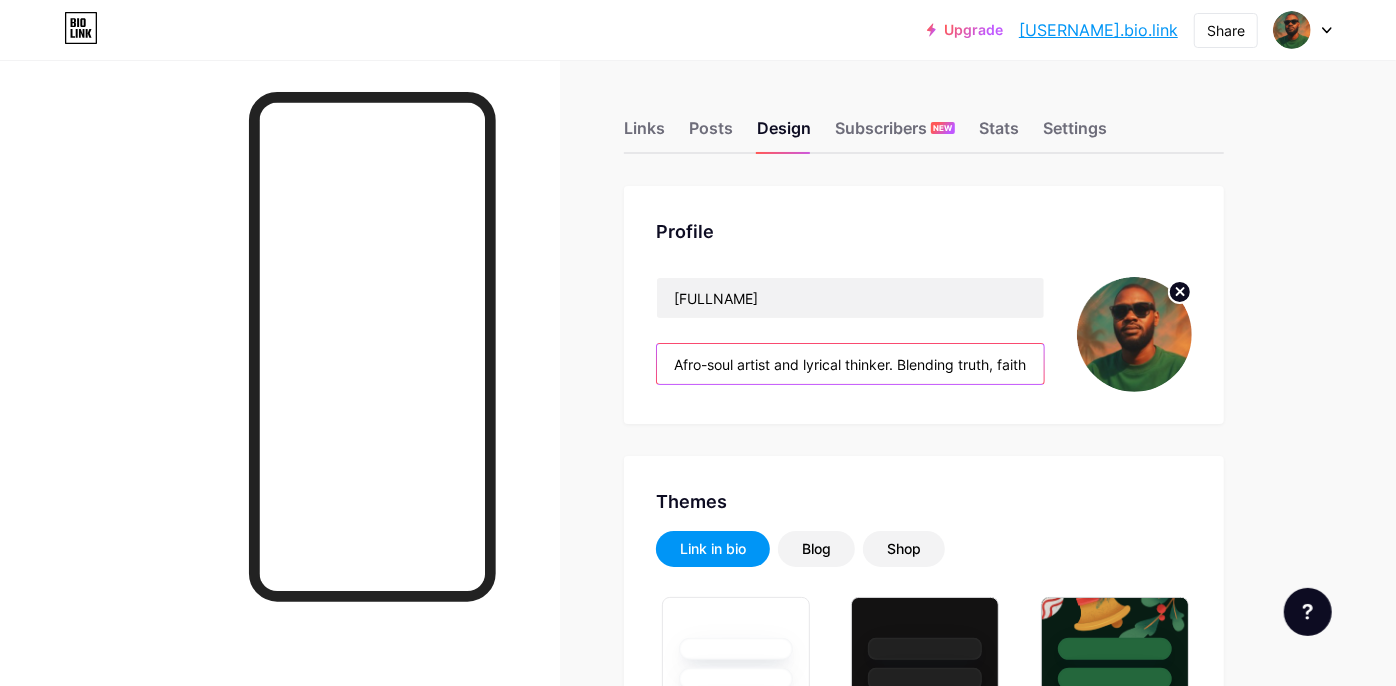 click on "Afro-soul artist and lyrical thinker. Blending truth, faith, and rhythm to speak the unsaid." at bounding box center (850, 364) 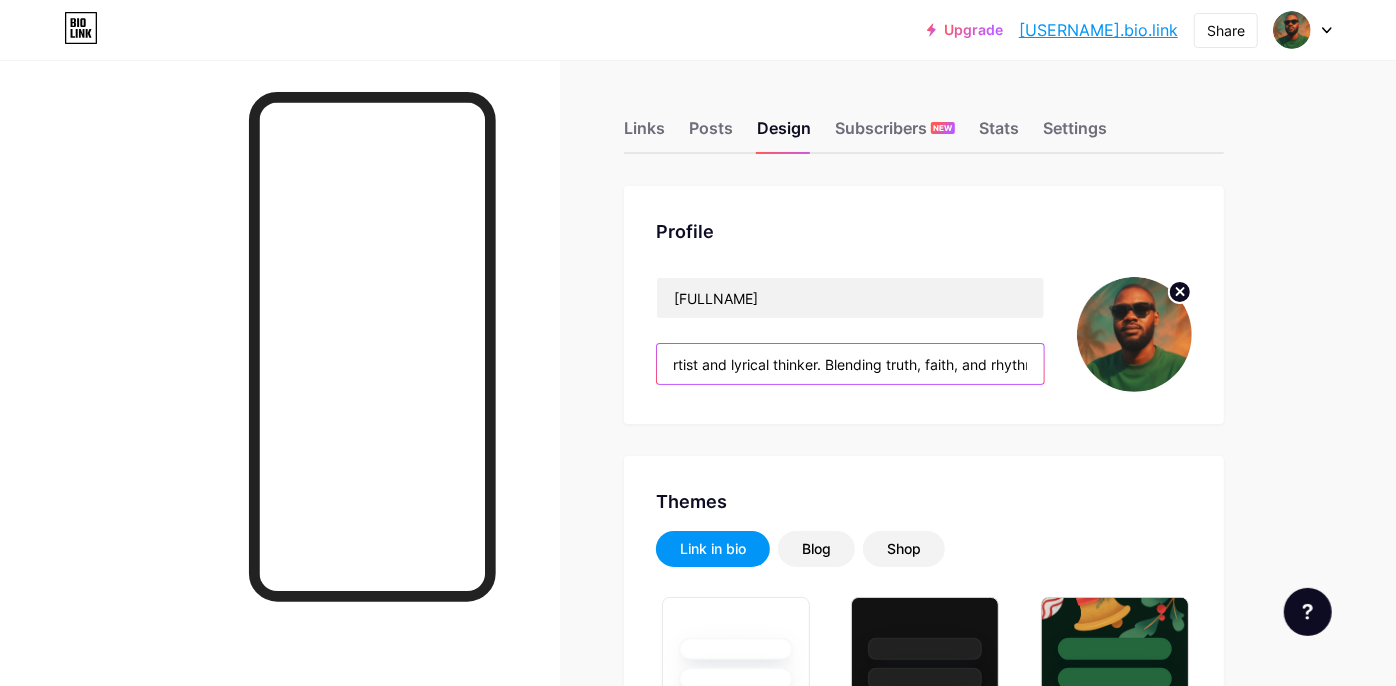 scroll, scrollTop: 0, scrollLeft: 225, axis: horizontal 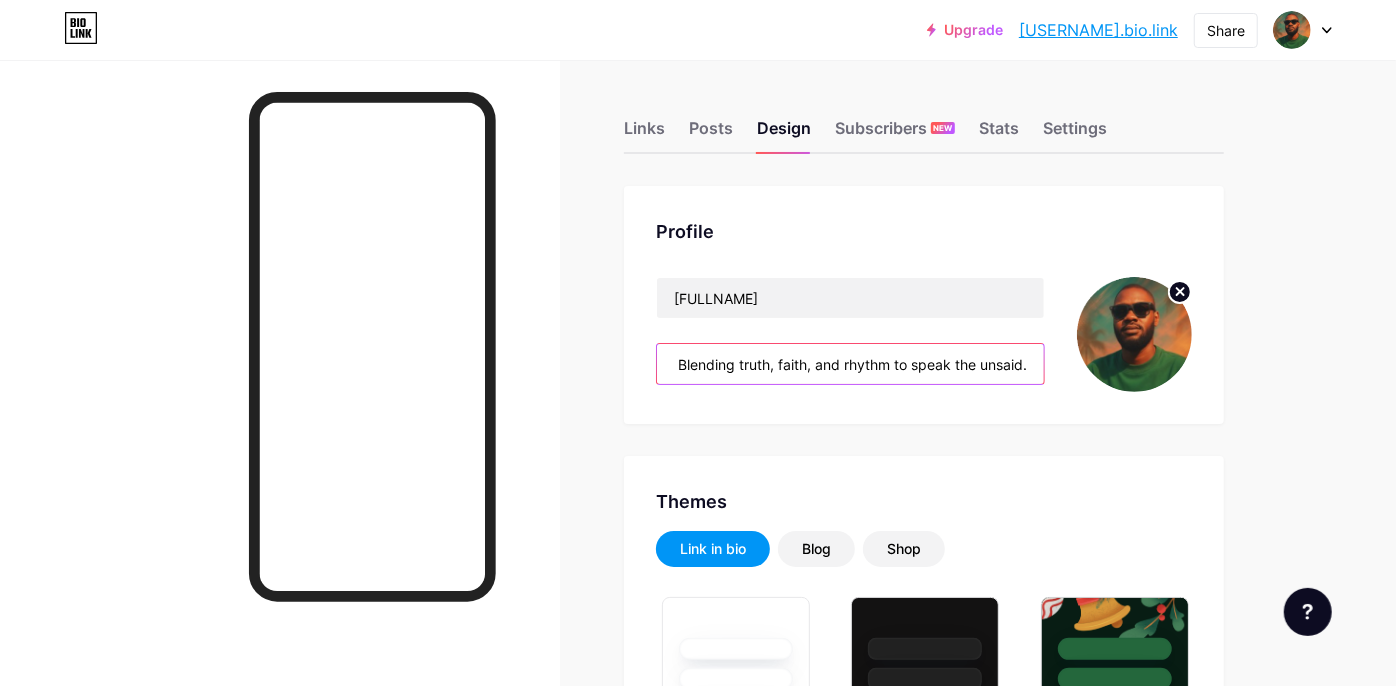 drag, startPoint x: 900, startPoint y: 368, endPoint x: 1077, endPoint y: 395, distance: 179.04749 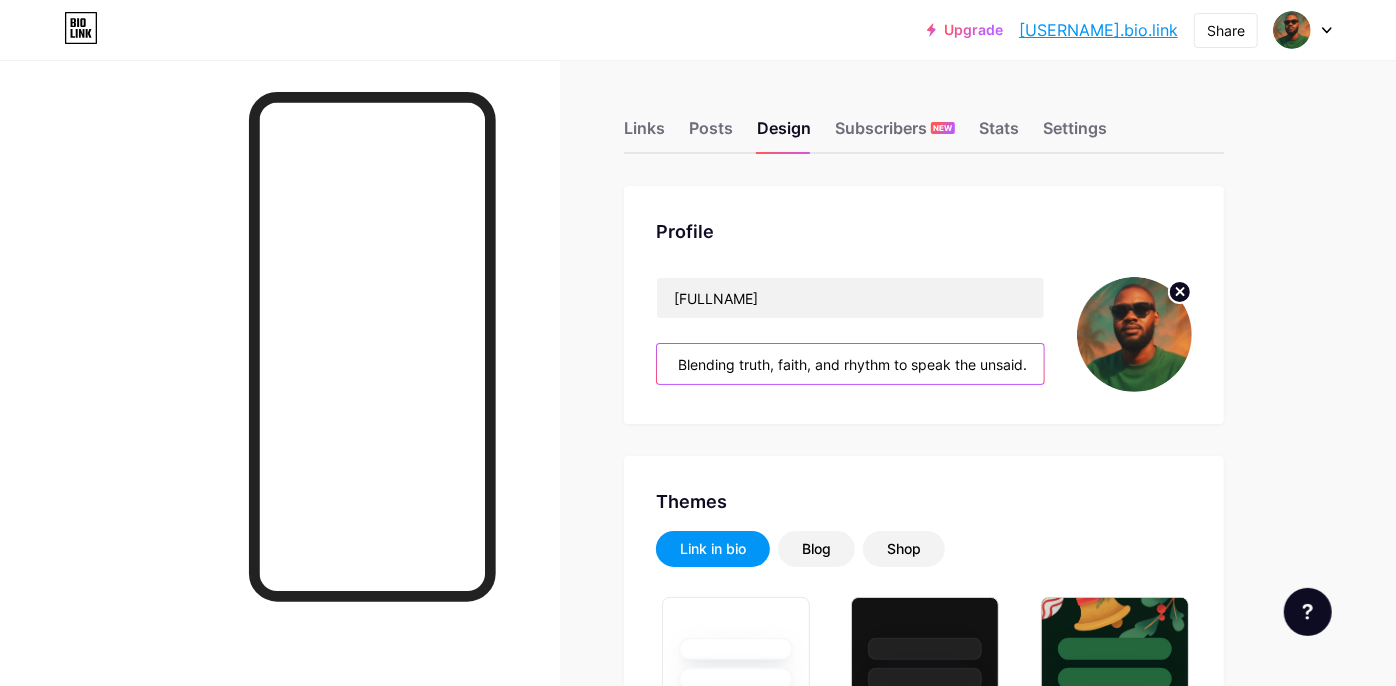 click on "Profile   [FULLNAME]     Afro-soul artist and lyrical thinker. Blending truth, faith, and rhythm to speak the unsaid." at bounding box center [924, 305] 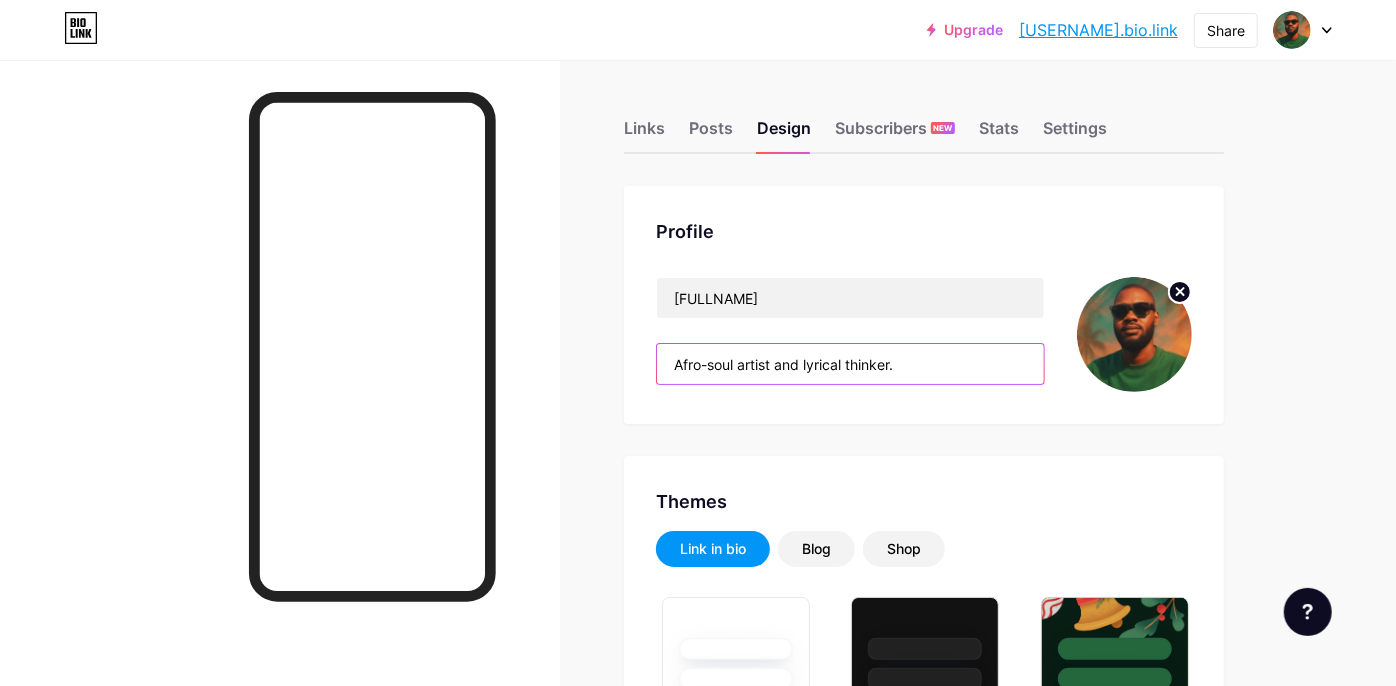 scroll, scrollTop: 0, scrollLeft: 0, axis: both 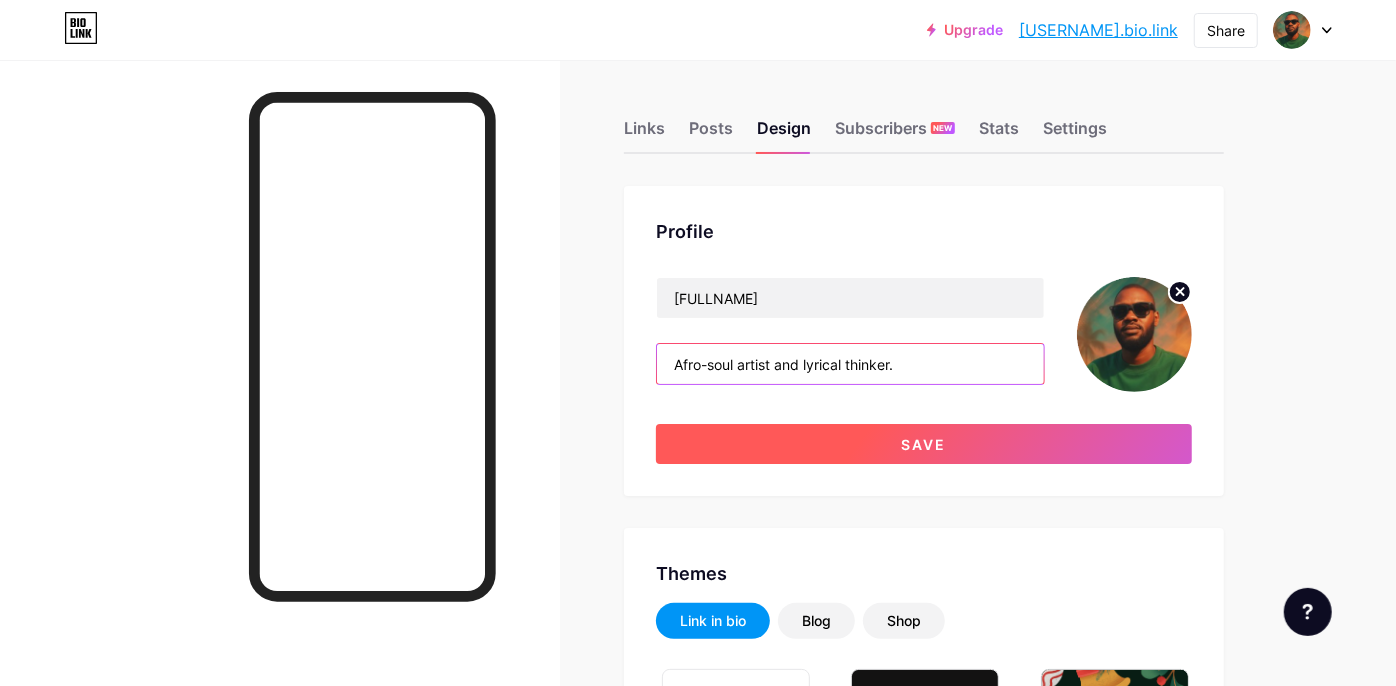 type on "Afro-soul artist and lyrical thinker." 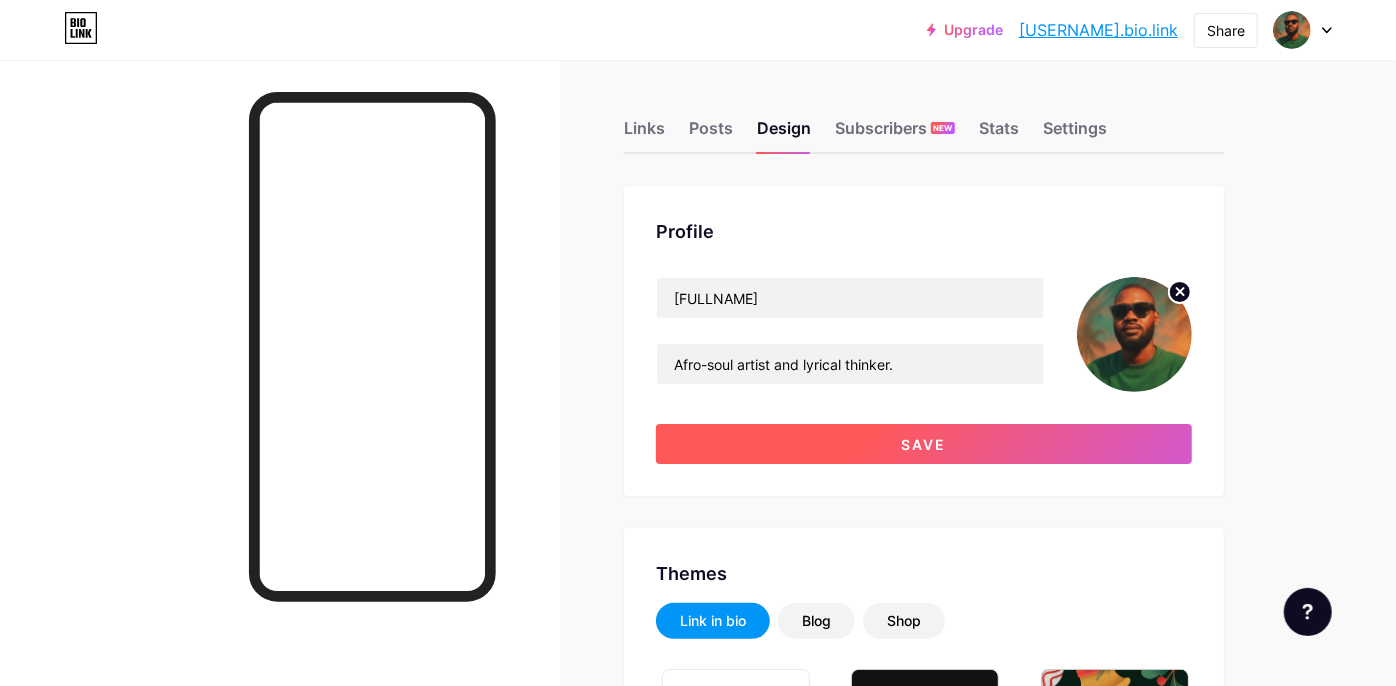 click on "Save" at bounding box center [924, 444] 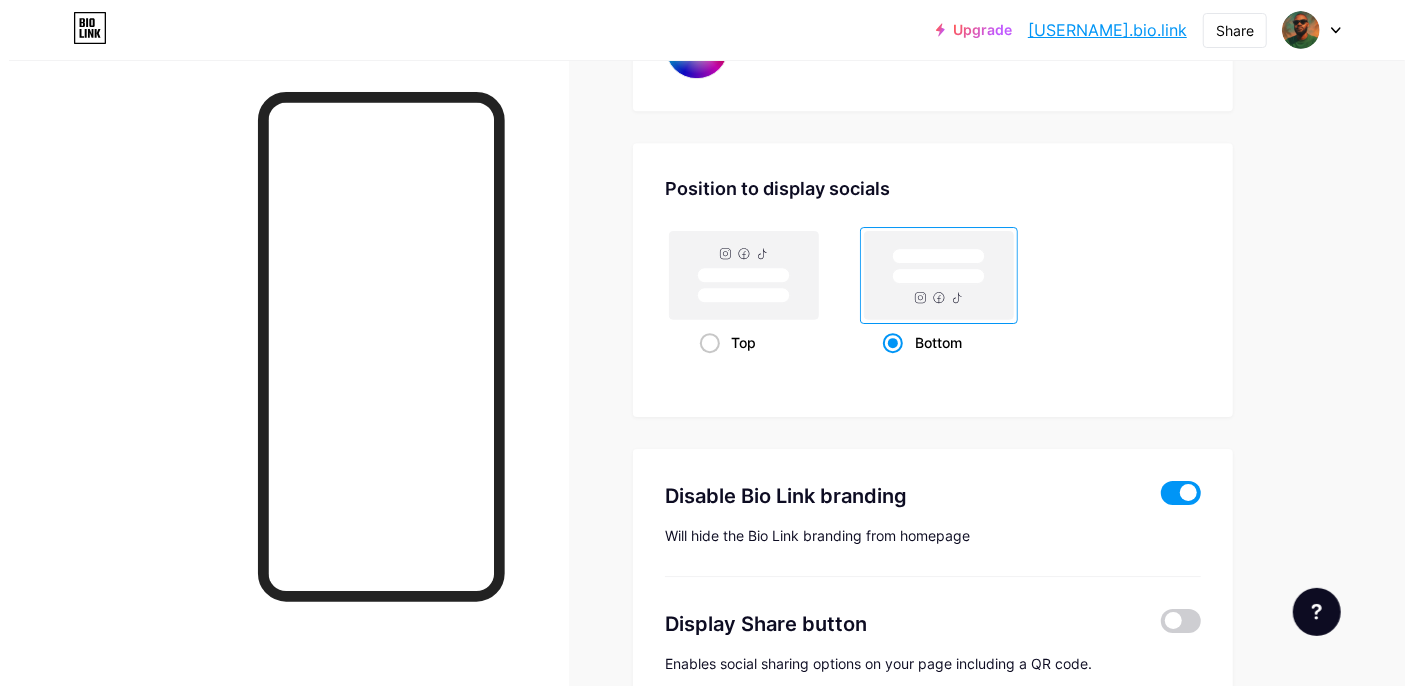 scroll, scrollTop: 3851, scrollLeft: 0, axis: vertical 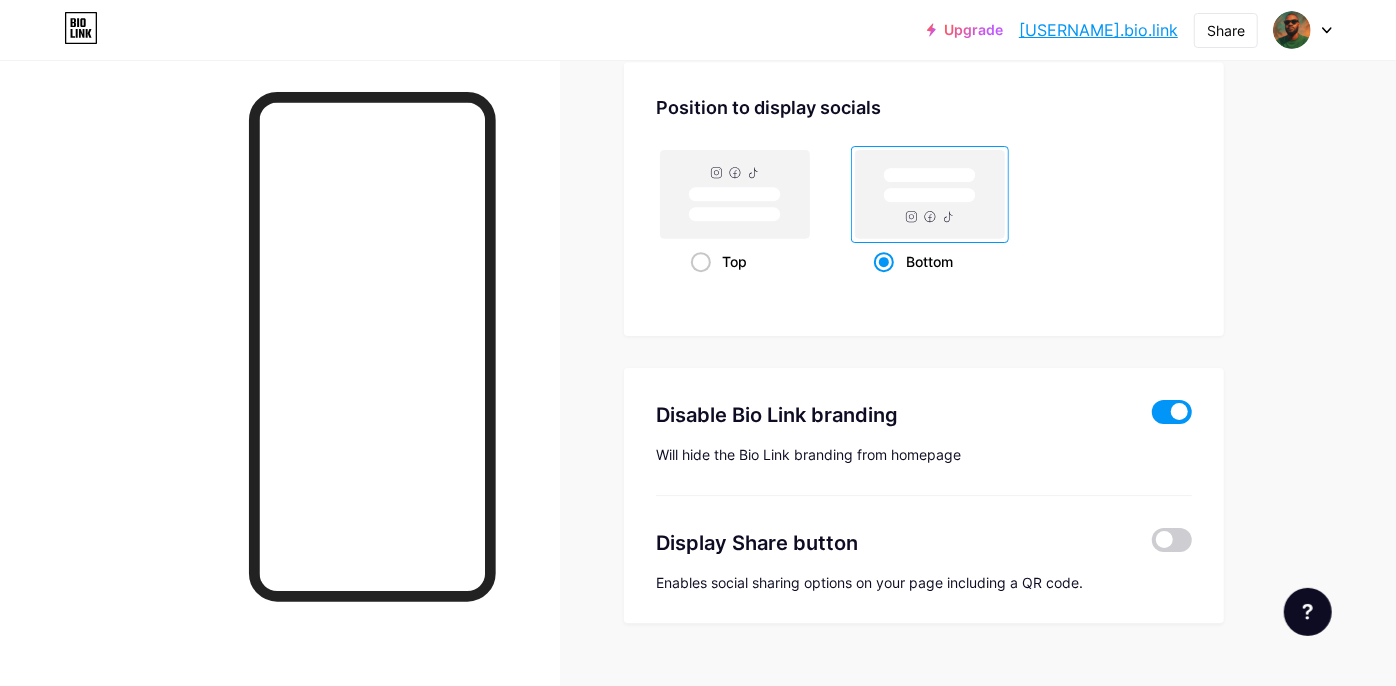 click at bounding box center (1172, 412) 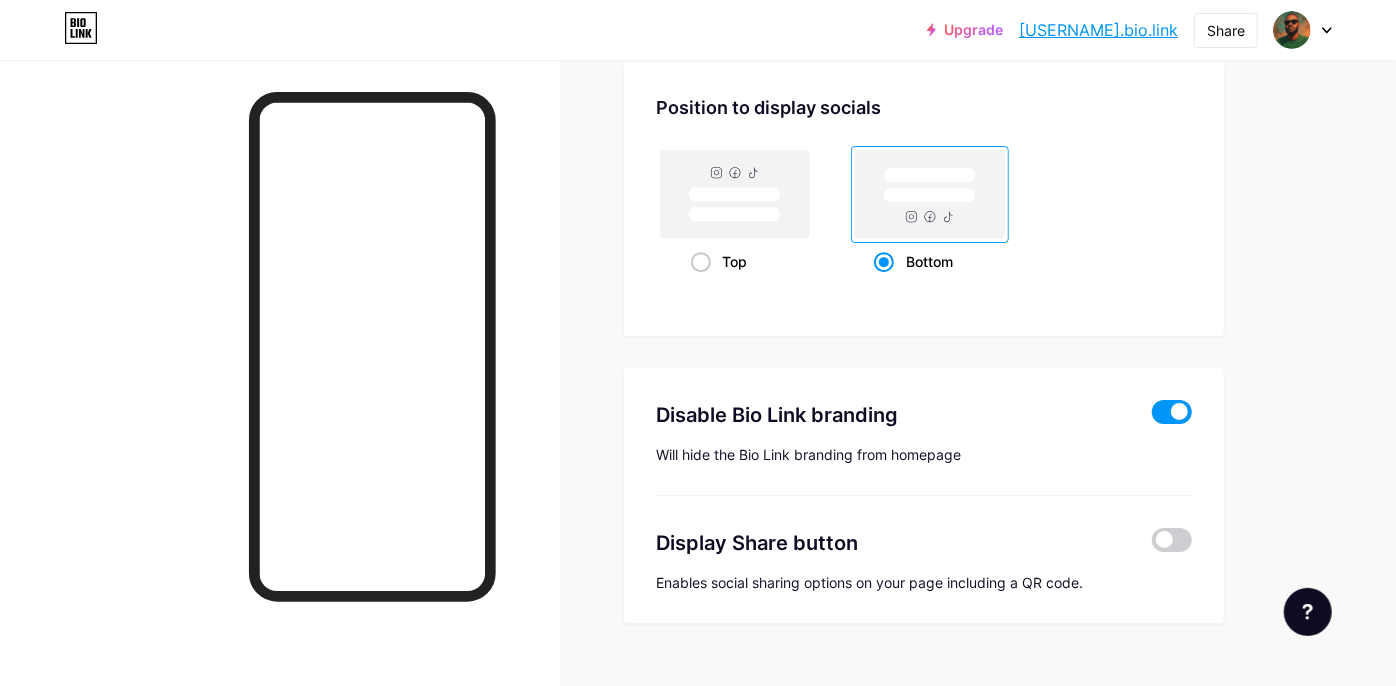 click at bounding box center [1152, 417] 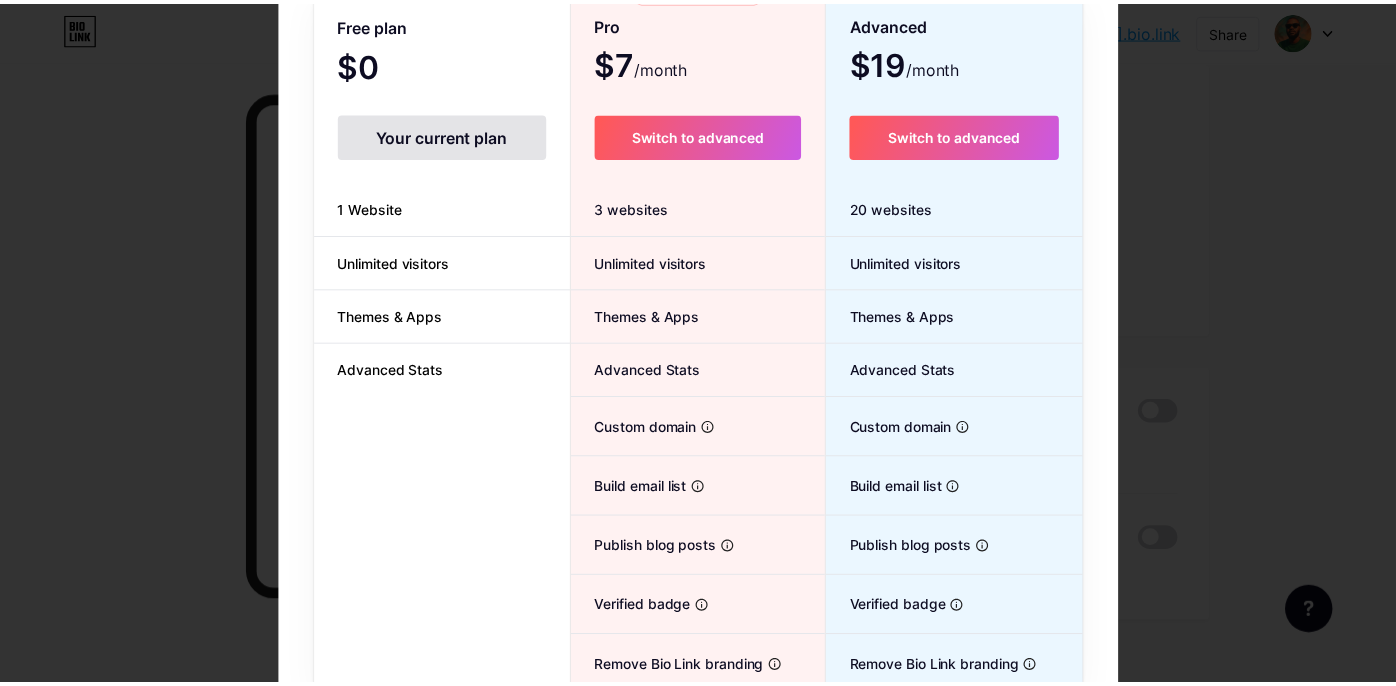 scroll, scrollTop: 0, scrollLeft: 0, axis: both 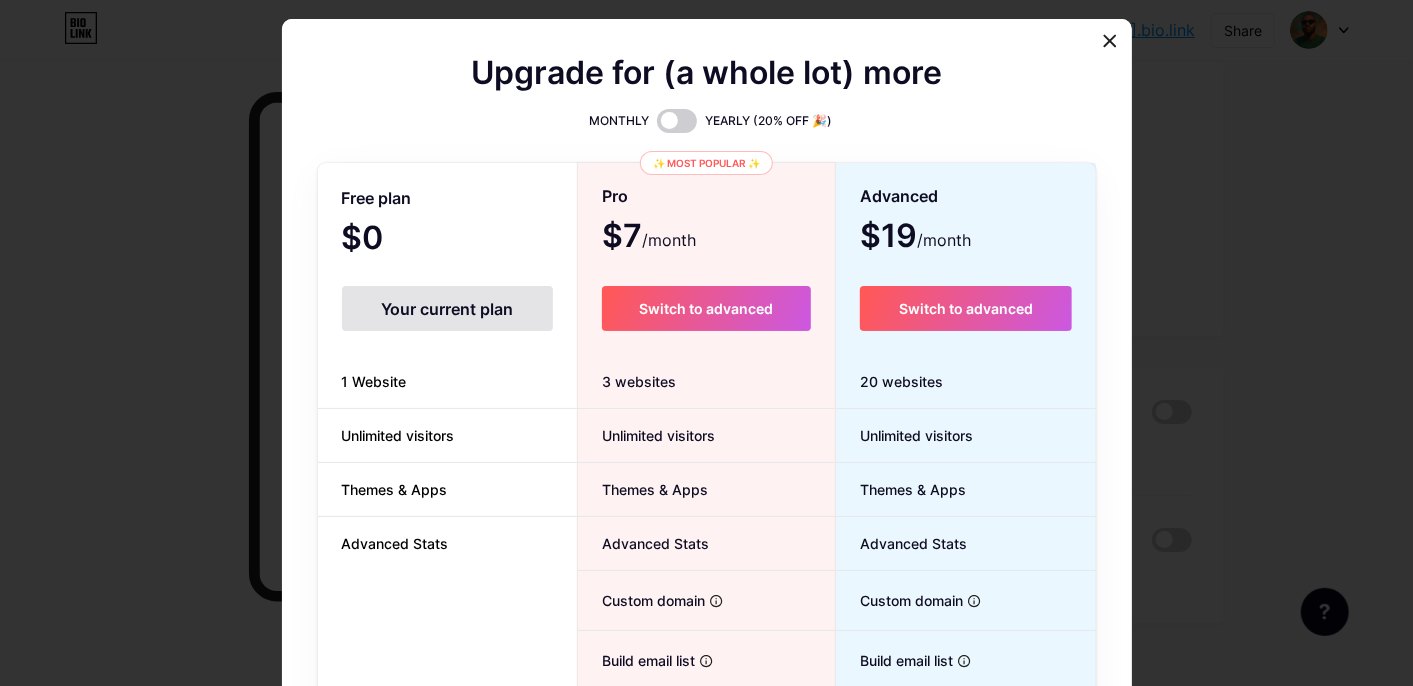 click 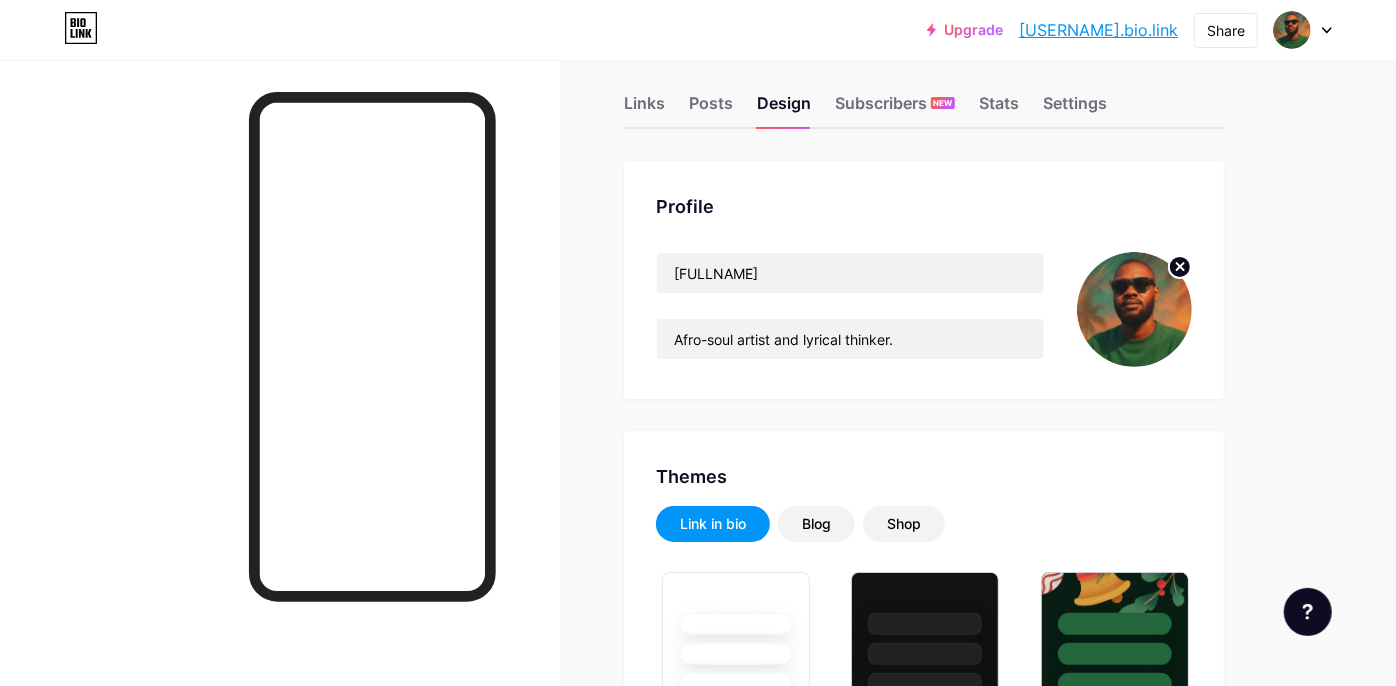 scroll, scrollTop: 0, scrollLeft: 0, axis: both 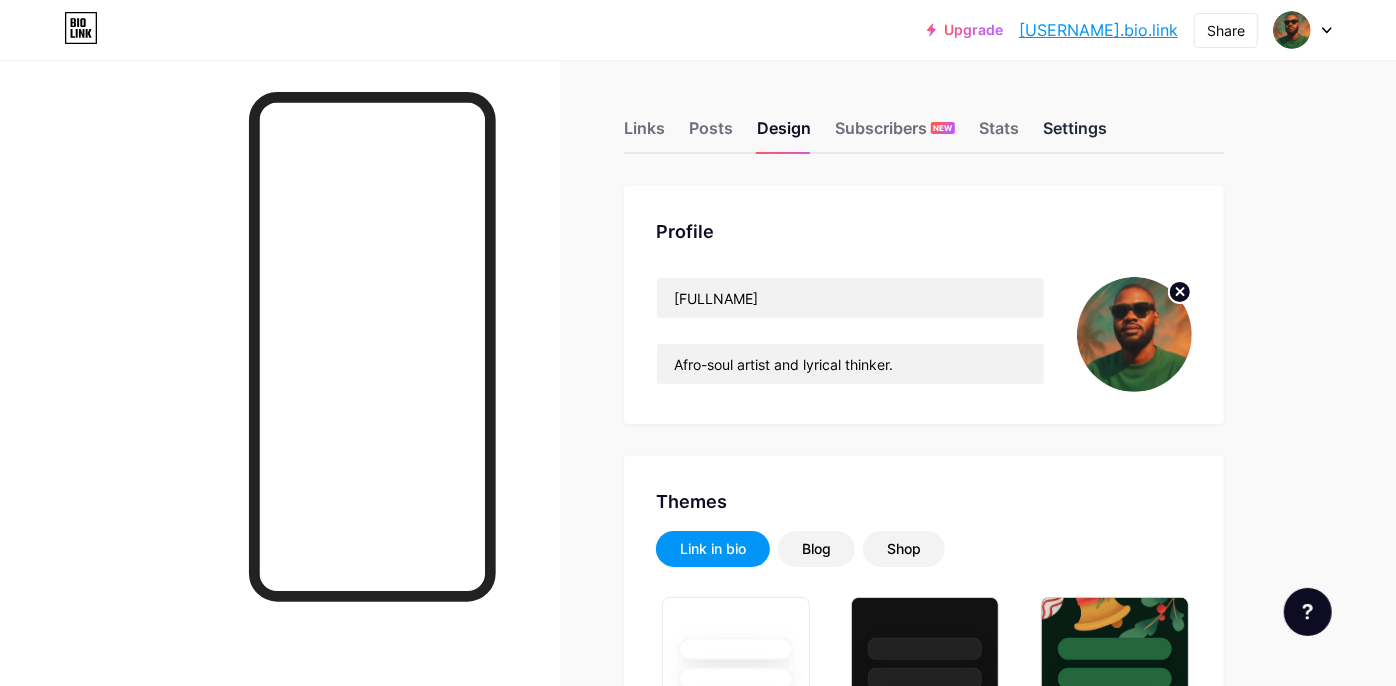 click on "Settings" at bounding box center (1075, 134) 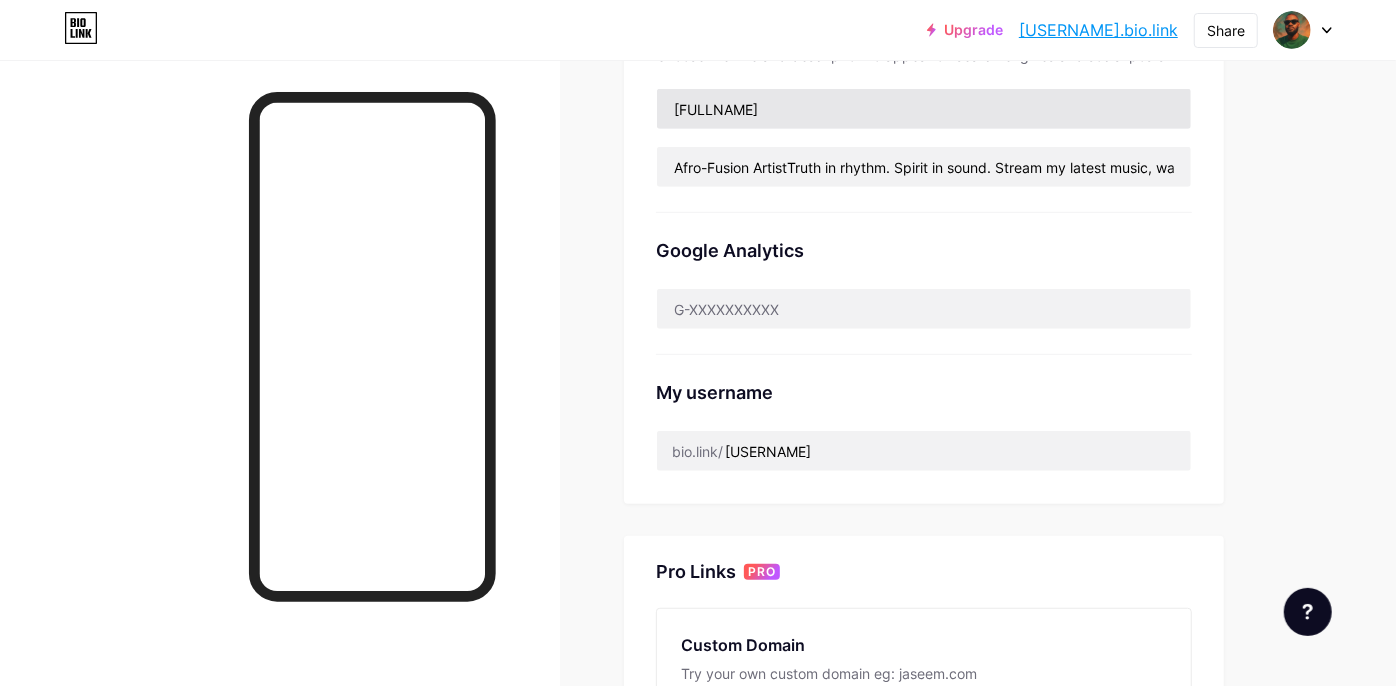scroll, scrollTop: 592, scrollLeft: 0, axis: vertical 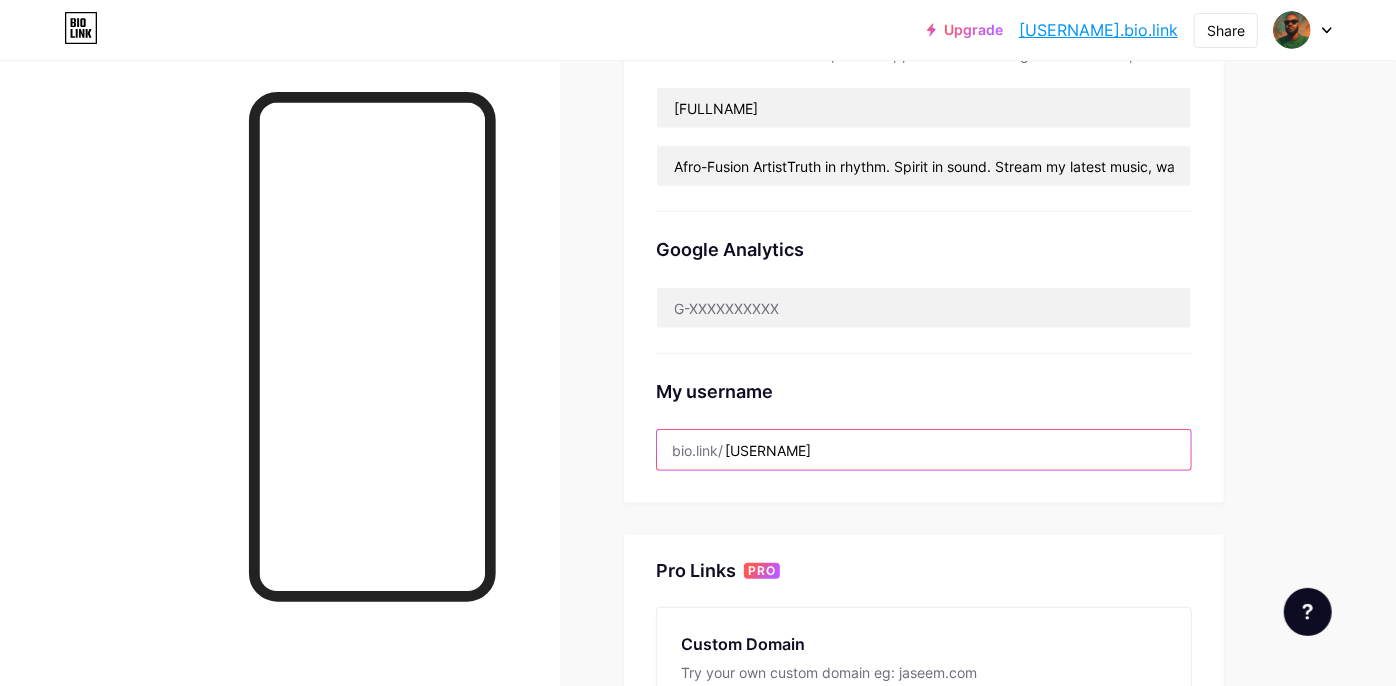 click on "[USERNAME]" at bounding box center [924, 450] 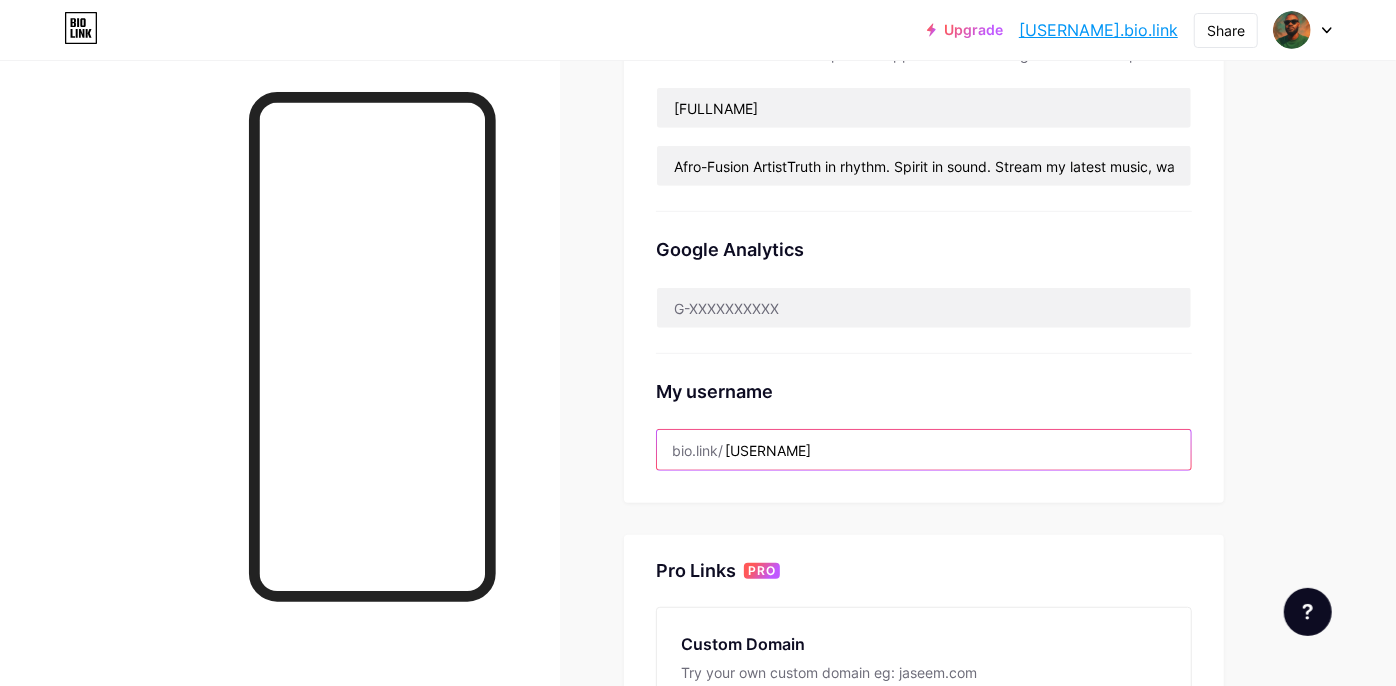 type on "Afro-Fusion ArtistTruth in rhythm. Spirit in sound. Stream my latest music, watch teasers, and stay connected with every drop." 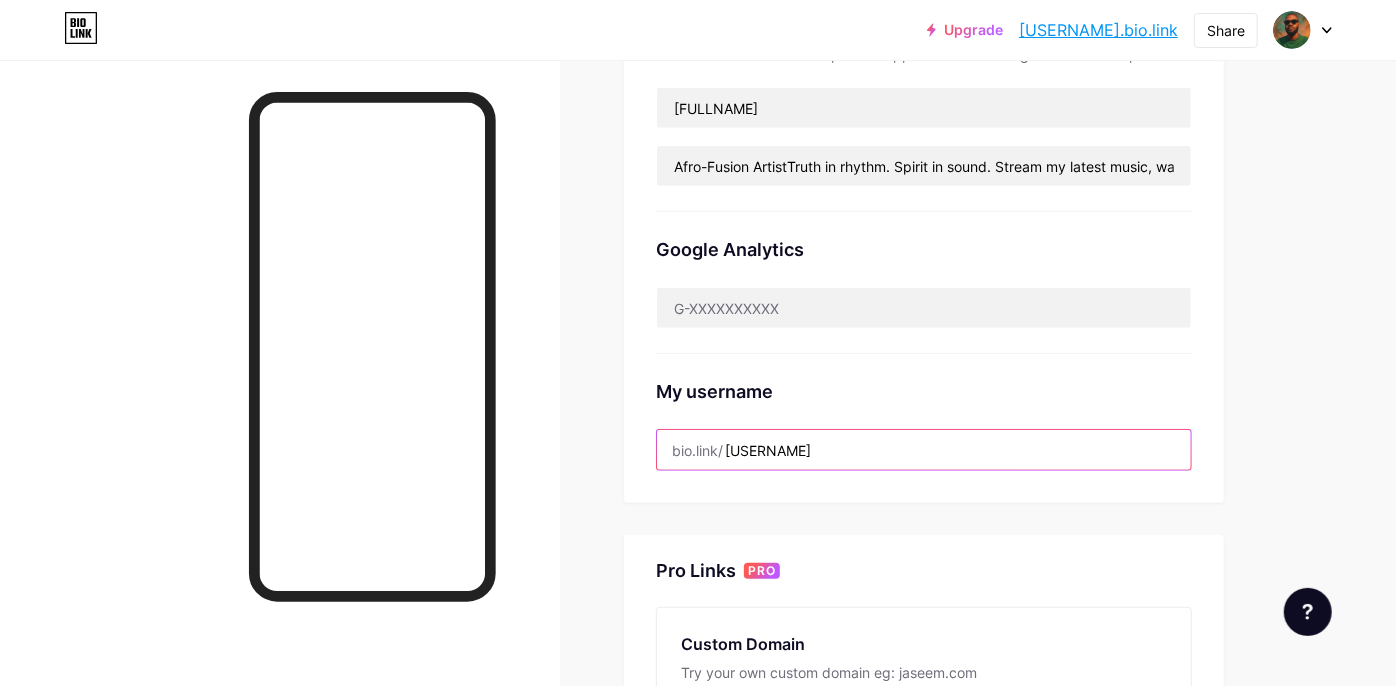 type on "[USERNAME]" 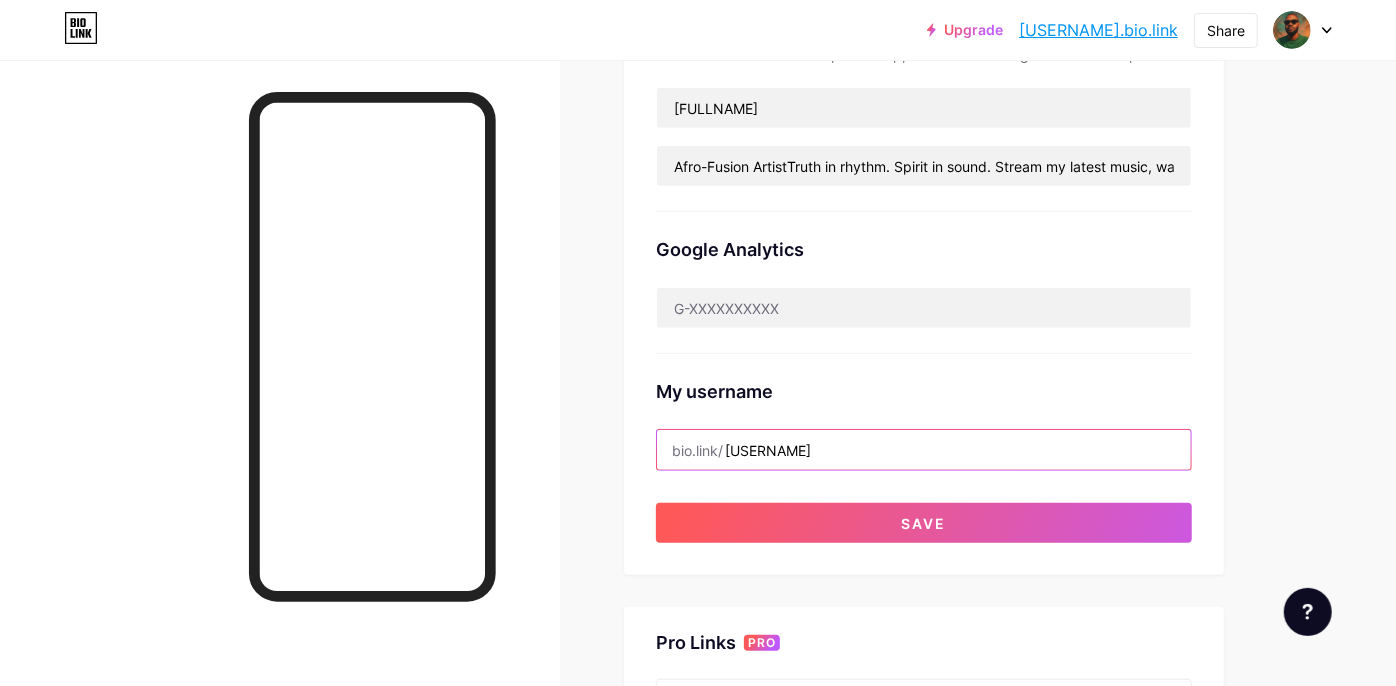 type on "Afro-Fusion ArtistTruth in rhythm. Spirit in sound. Stream my latest music, watch teasers, and stay connected with every drop." 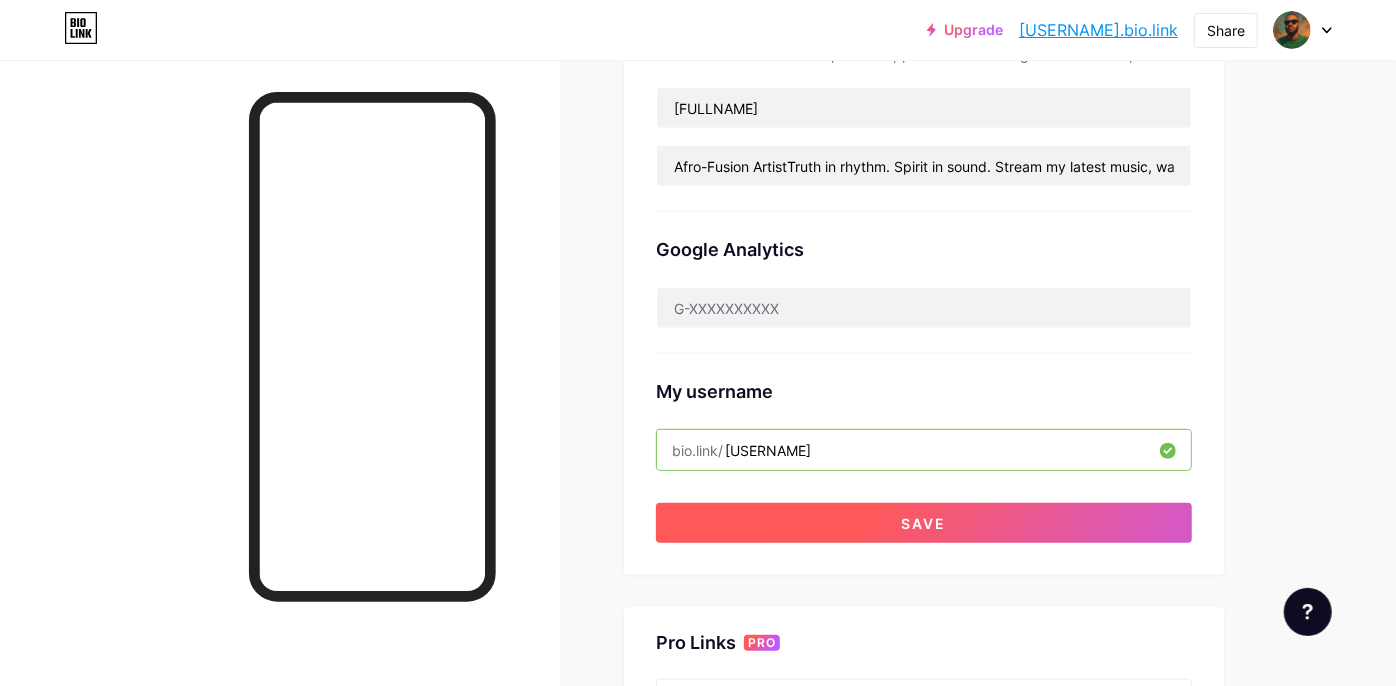 type on "[USERNAME]" 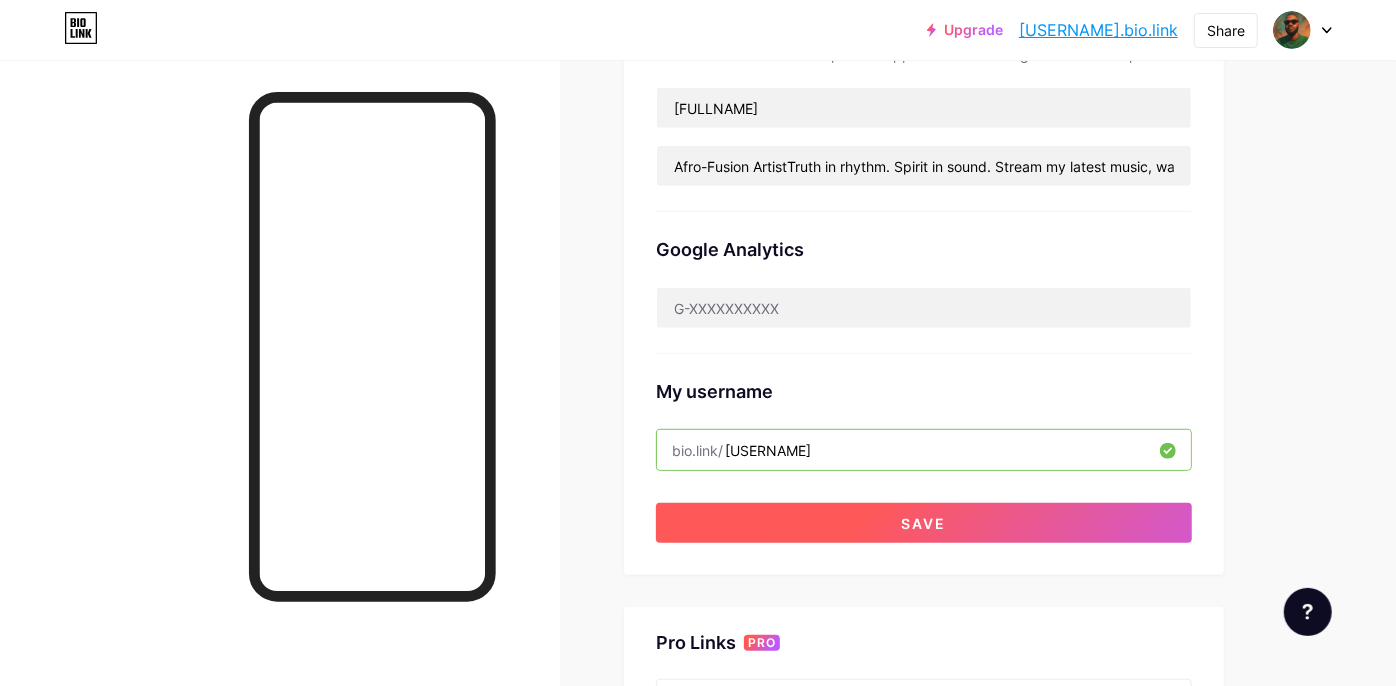 click on "Save" at bounding box center (924, 523) 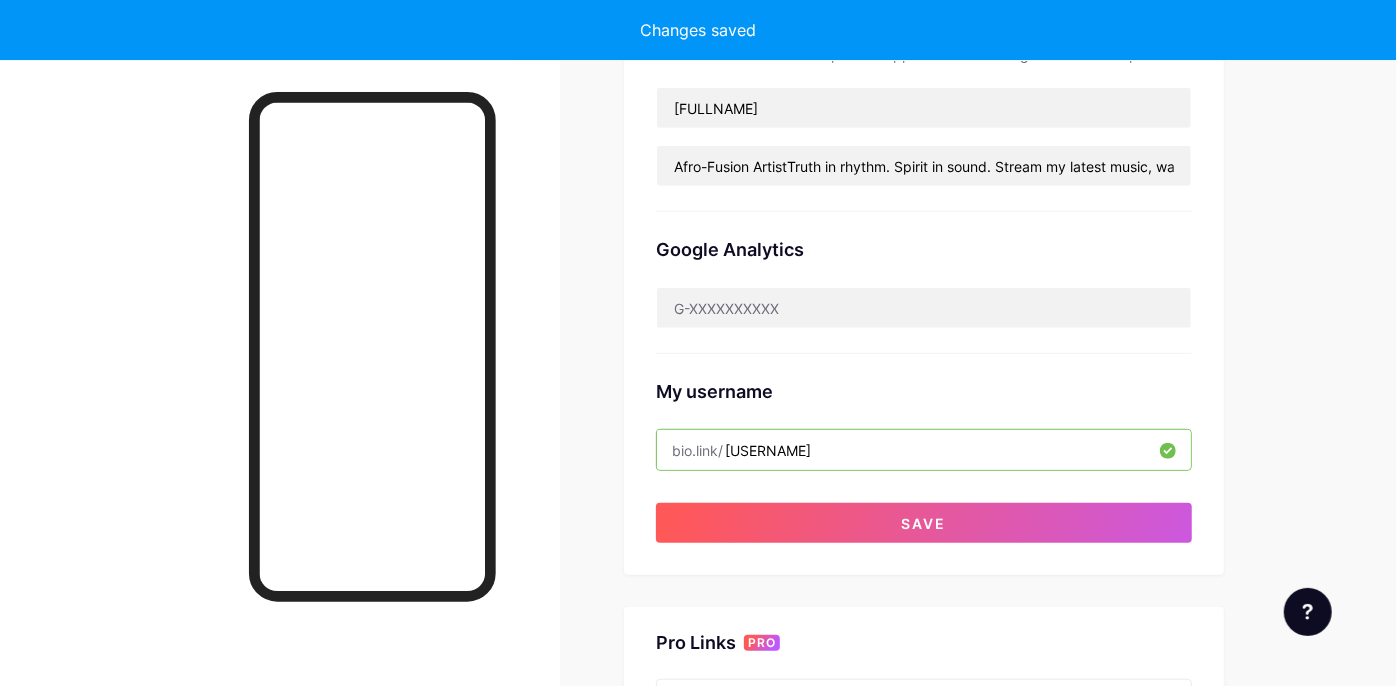 type on "Afro-Fusion ArtistTruth in rhythm. Spirit in sound. Stream my latest music, watch teasers, and stay connected with every drop." 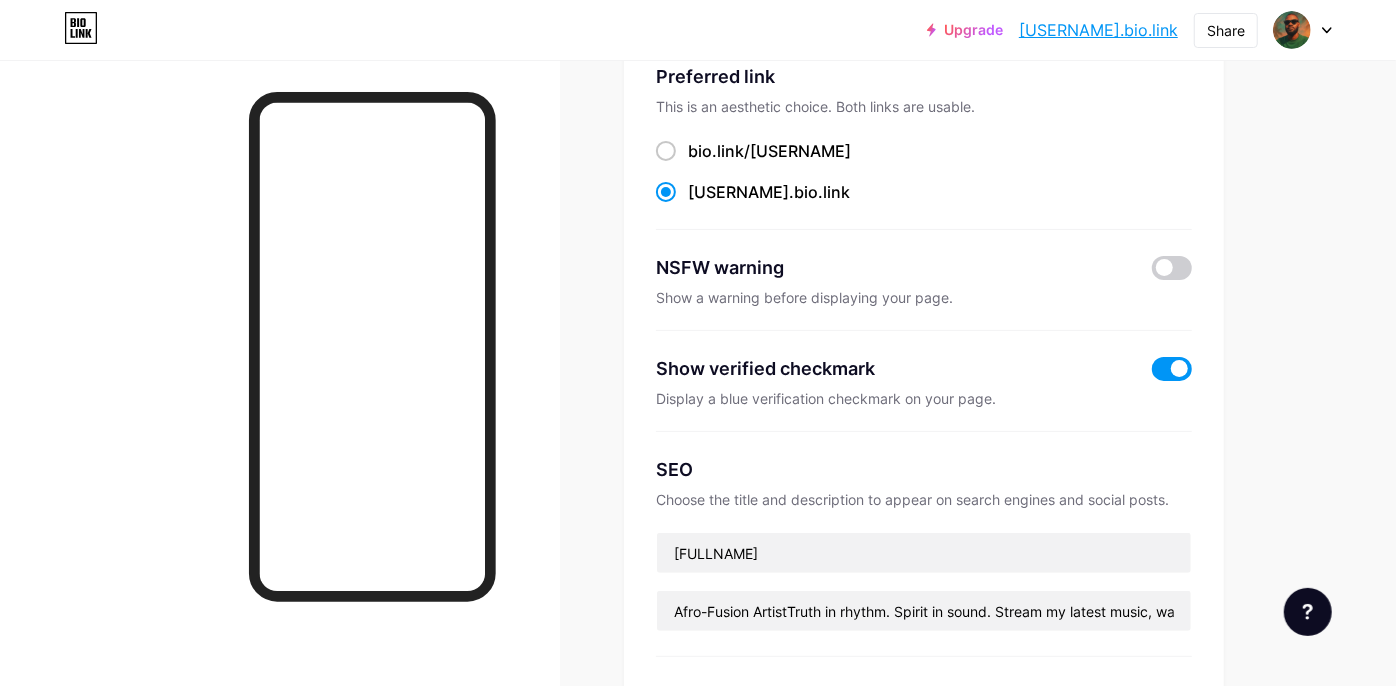 scroll, scrollTop: 148, scrollLeft: 0, axis: vertical 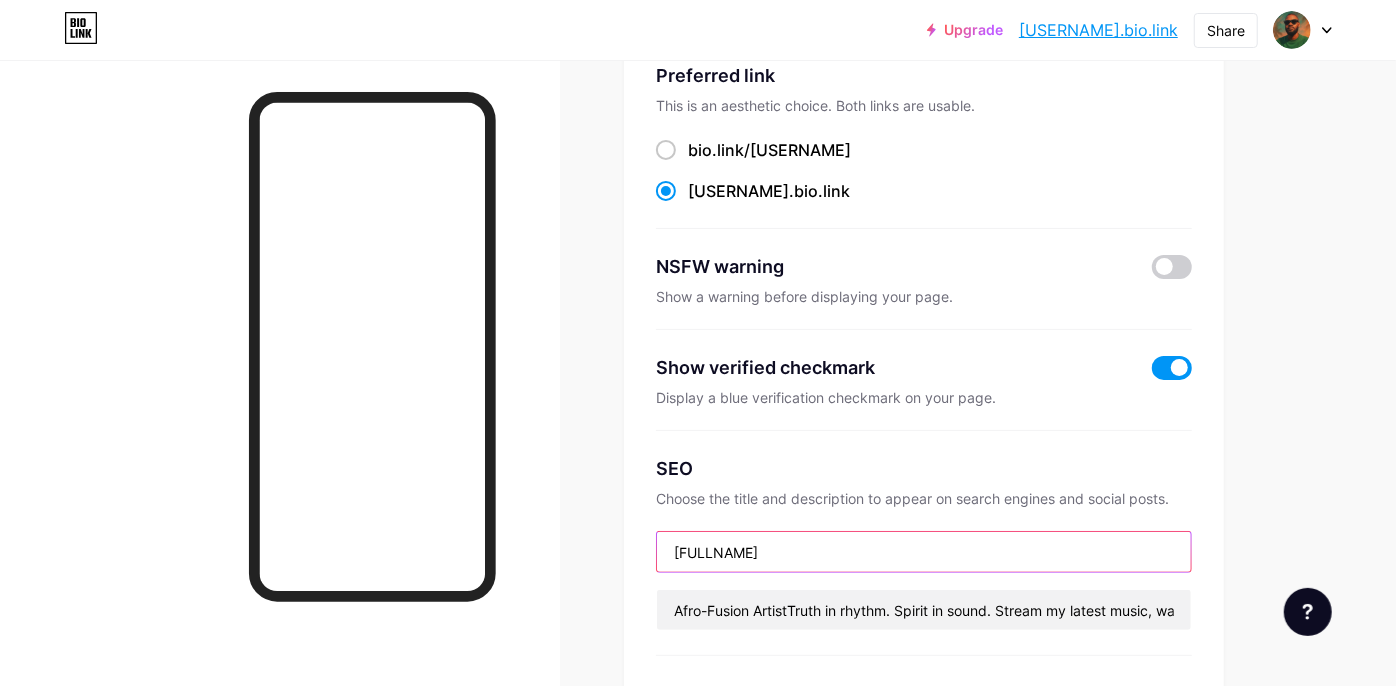 click on "[FULLNAME]" at bounding box center [924, 552] 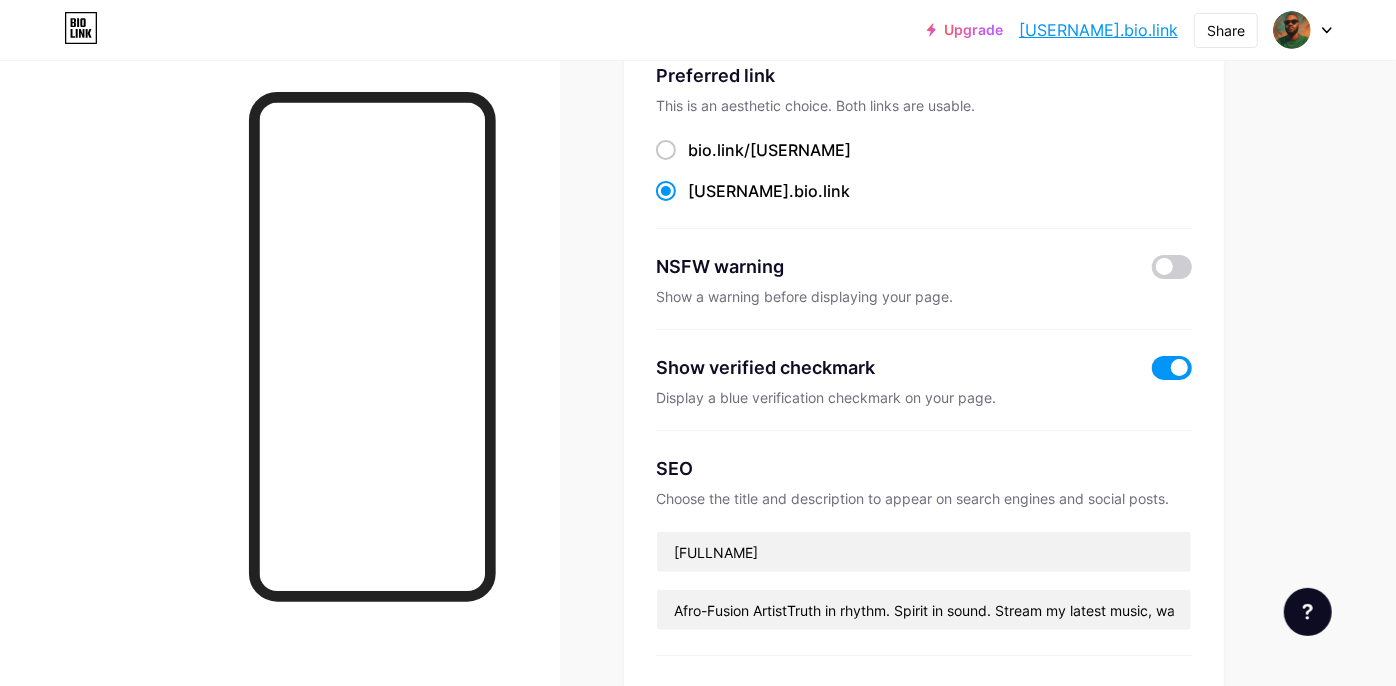 click on "Preferred link   This is an aesthetic choice. Both links are usable.
bio.link/ [USERNAME]       [USERNAME] .bio.link
NSFW warning       Show a warning before displaying your page.   Show verified checkmark       Display a blue verification checkmark on your page.   SEO   Choose the title and description to appear on search engines and social posts.   [FULLNAME]     Afro-Fusion ArtistTruth in rhythm. Spirit in sound. Stream my latest music, watch teasers, and stay connected with every drop.     Google Analytics       My username   bio.link/   [USERNAME]" at bounding box center [924, 492] 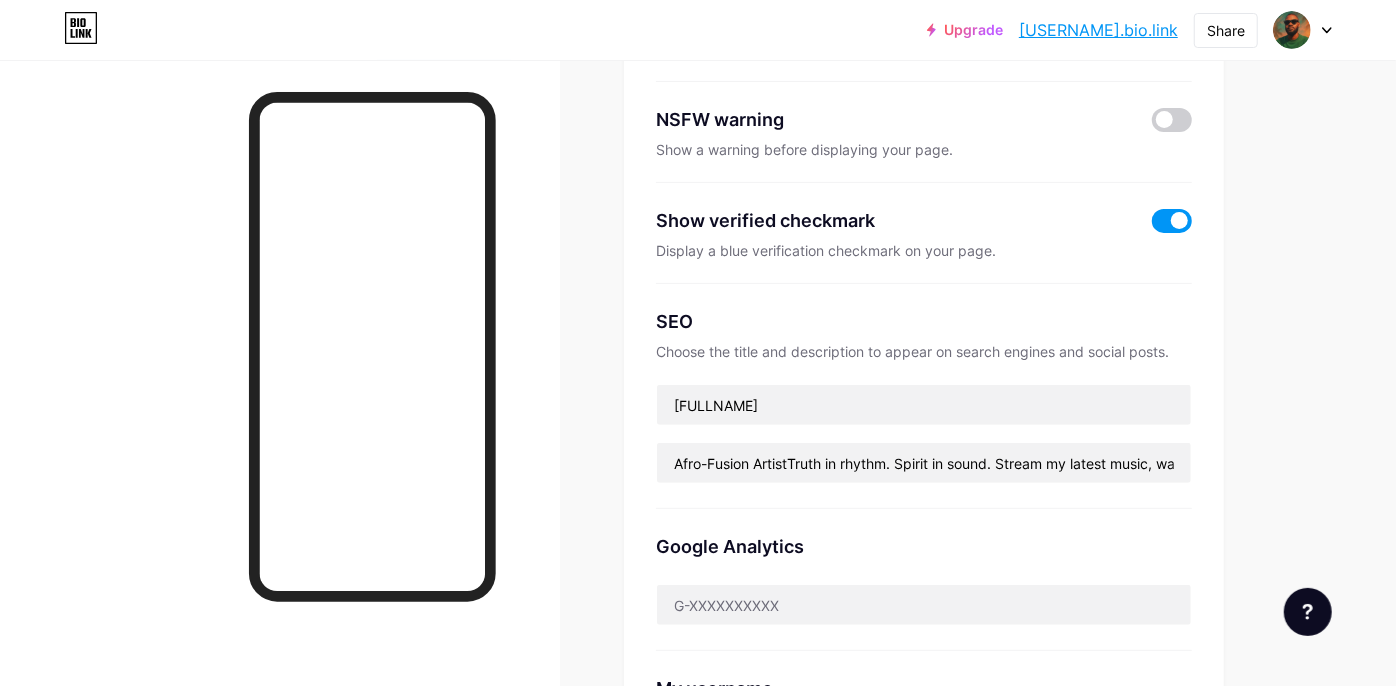 scroll, scrollTop: 296, scrollLeft: 0, axis: vertical 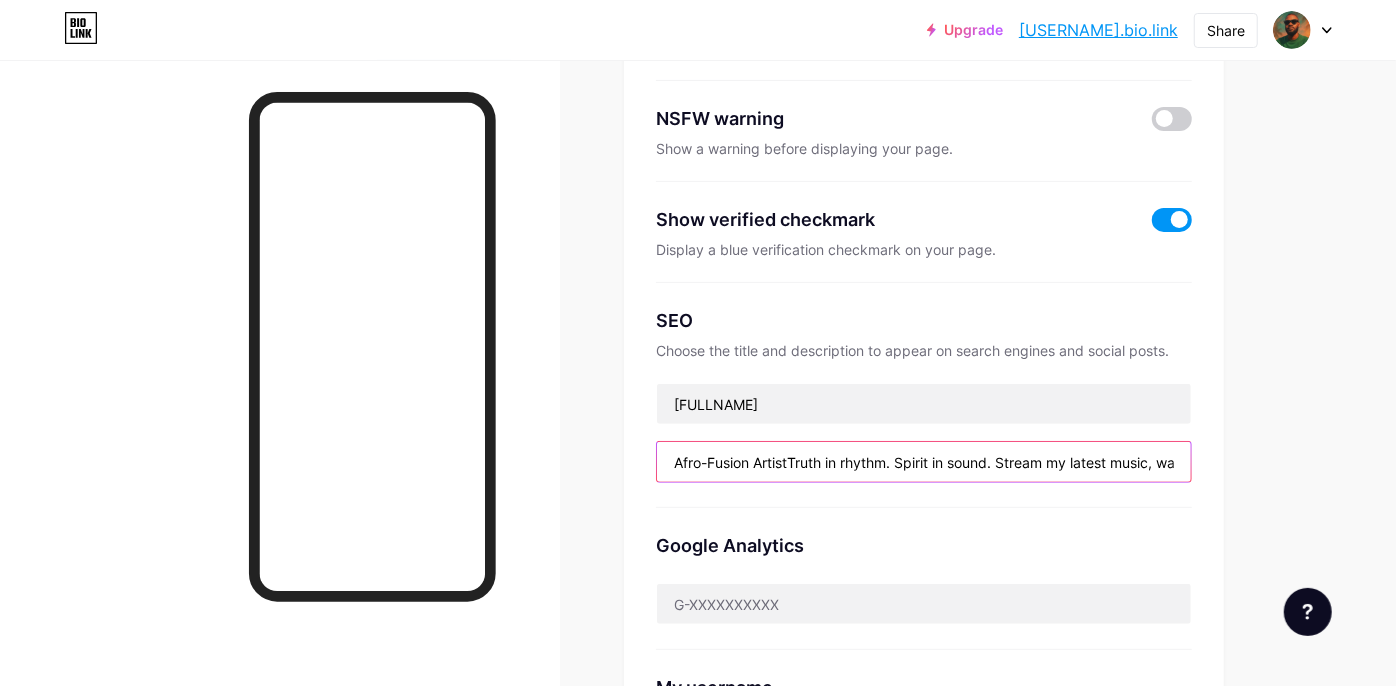 click on "Afro-Fusion ArtistTruth in rhythm. Spirit in sound. Stream my latest music, watch teasers, and stay connected with every drop." at bounding box center (924, 462) 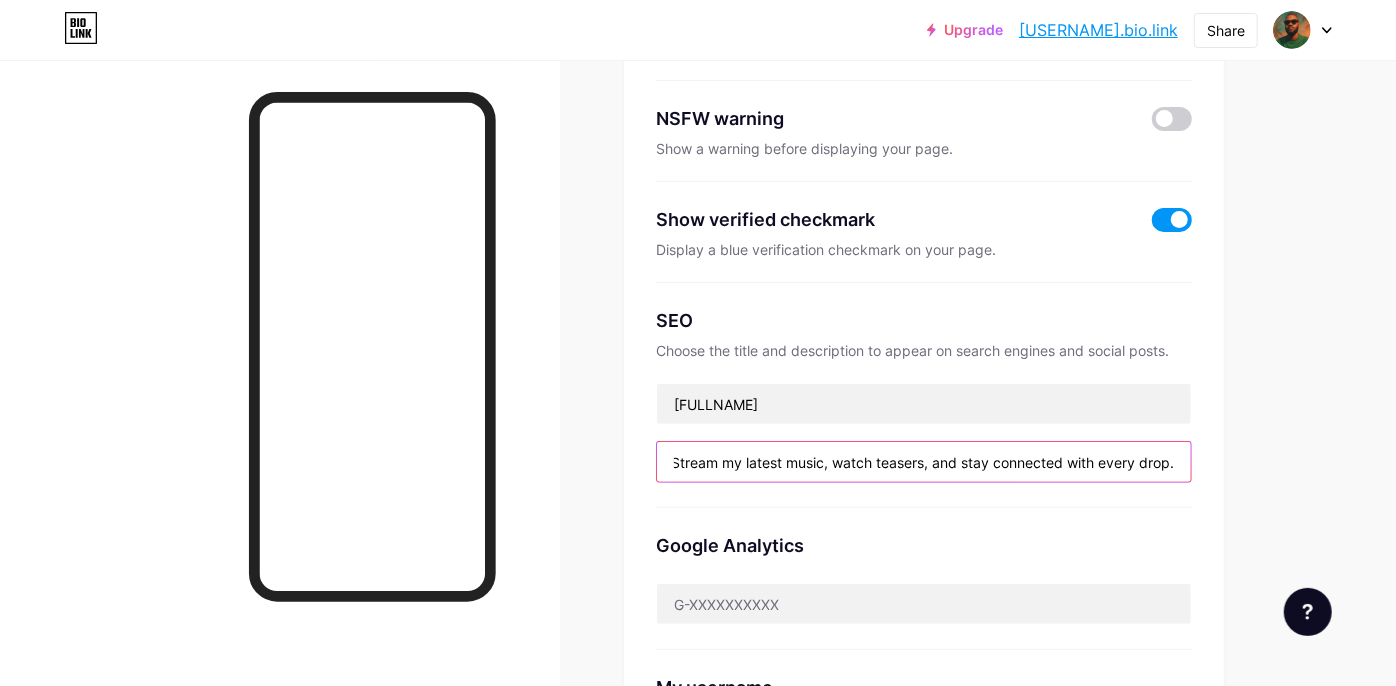 drag, startPoint x: 677, startPoint y: 462, endPoint x: 1412, endPoint y: 585, distance: 745.22076 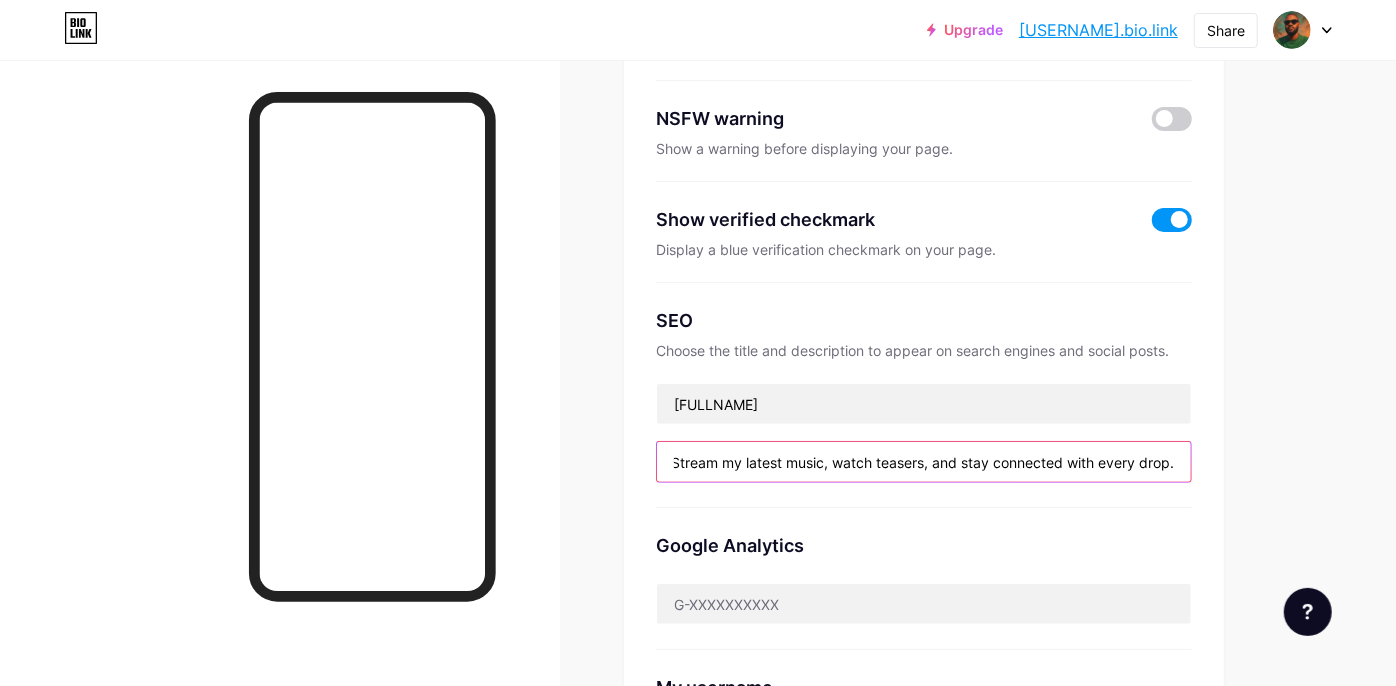 scroll, scrollTop: 0, scrollLeft: 0, axis: both 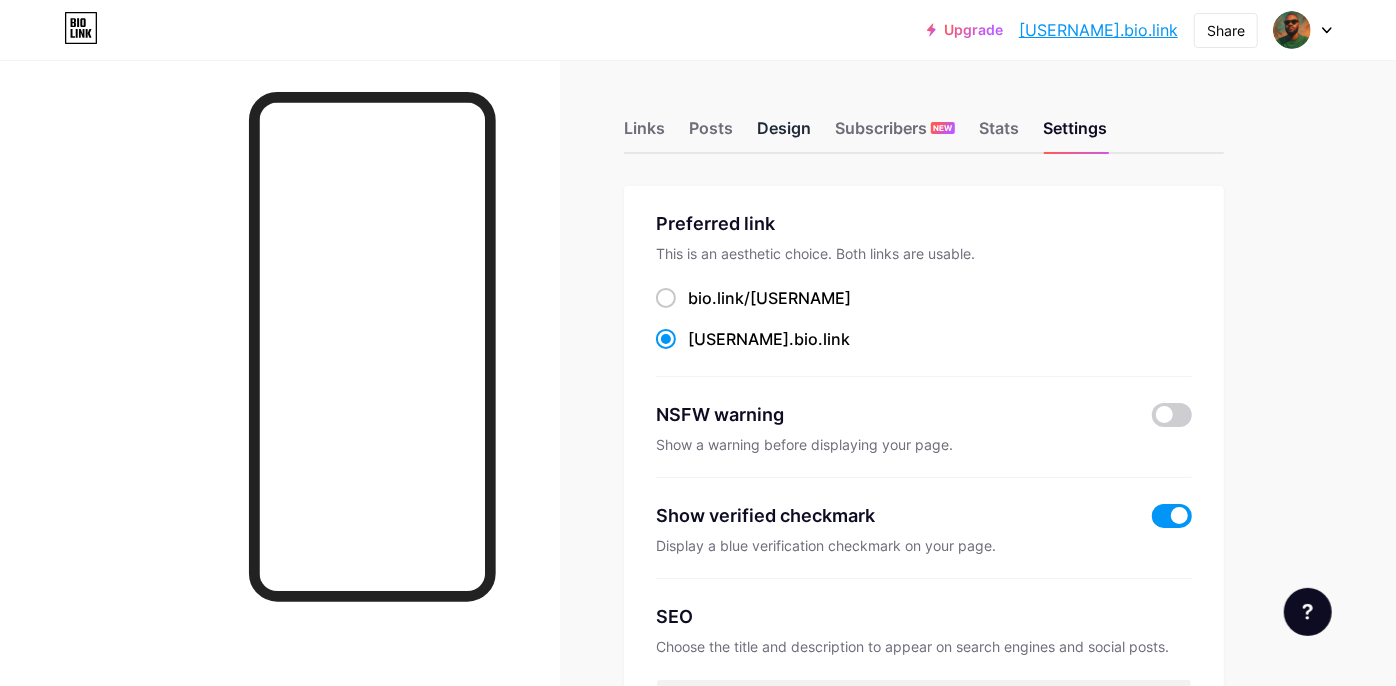click on "Design" at bounding box center [784, 134] 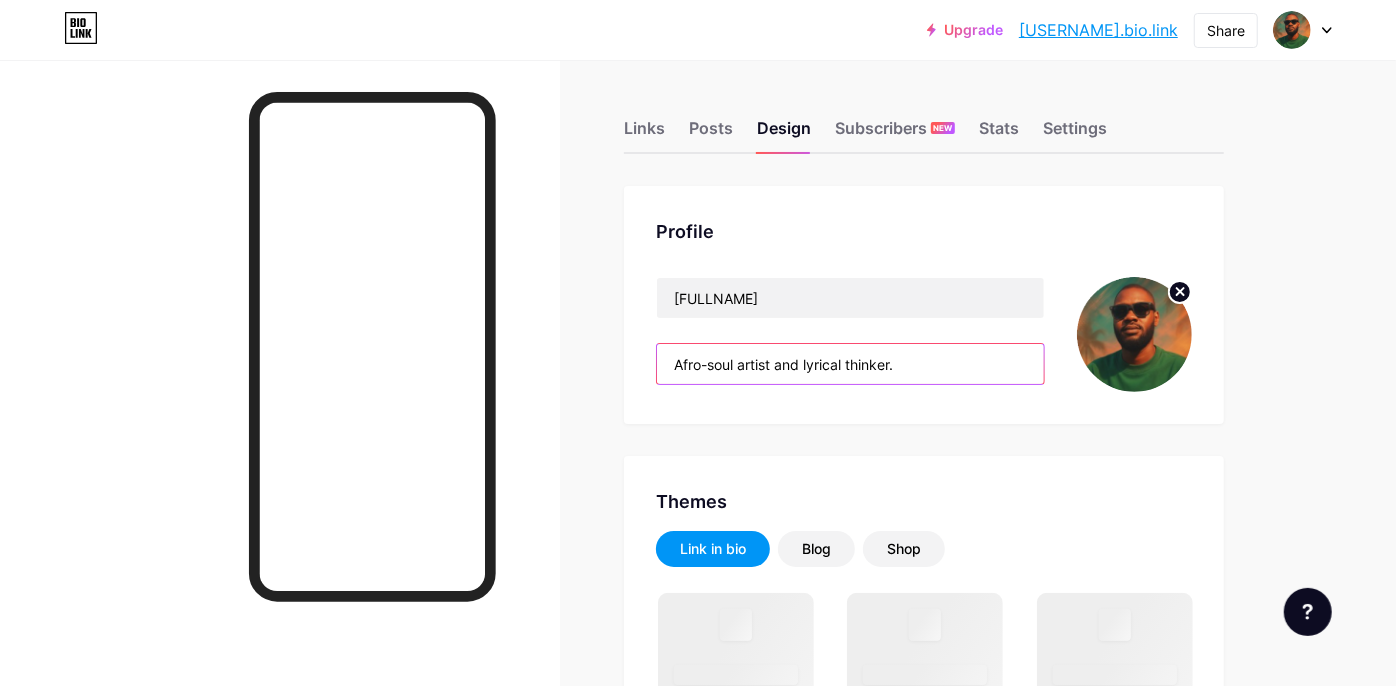 drag, startPoint x: 931, startPoint y: 361, endPoint x: 626, endPoint y: 372, distance: 305.1983 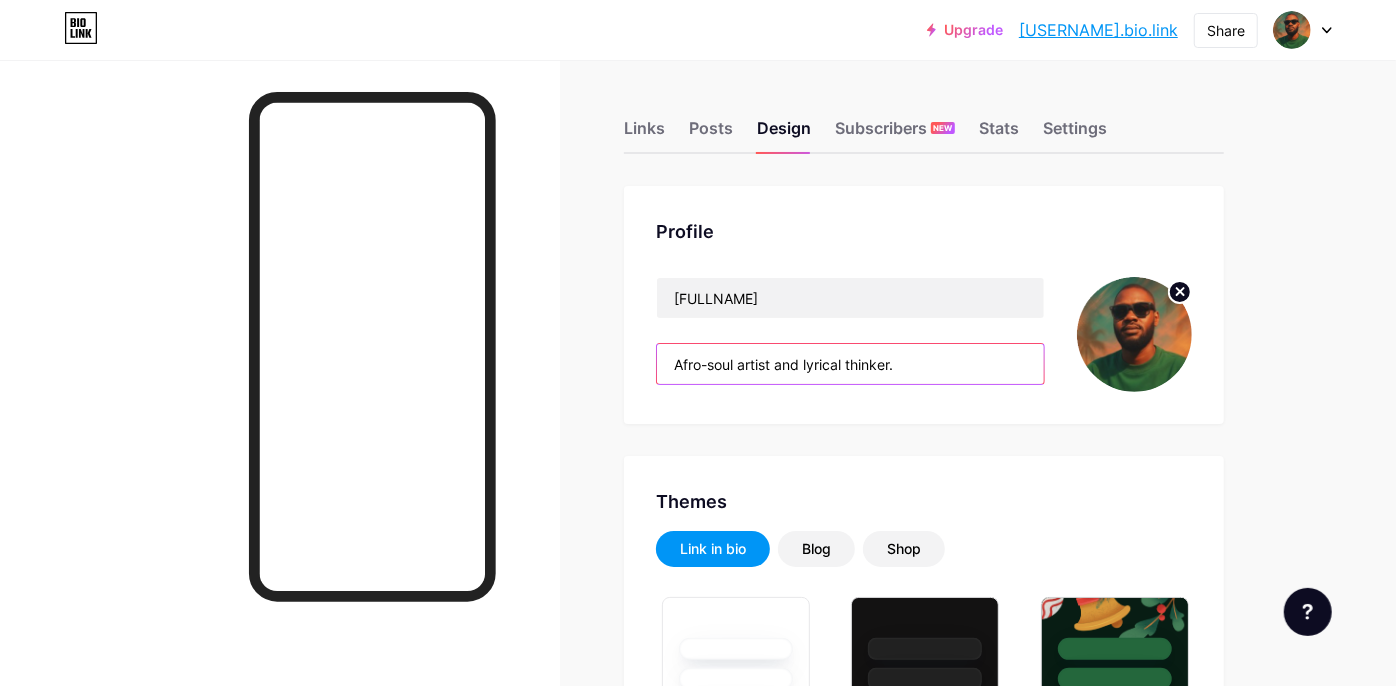 paste on "Founder of HeartScript Sound | Prophetic Afro-Fusion" 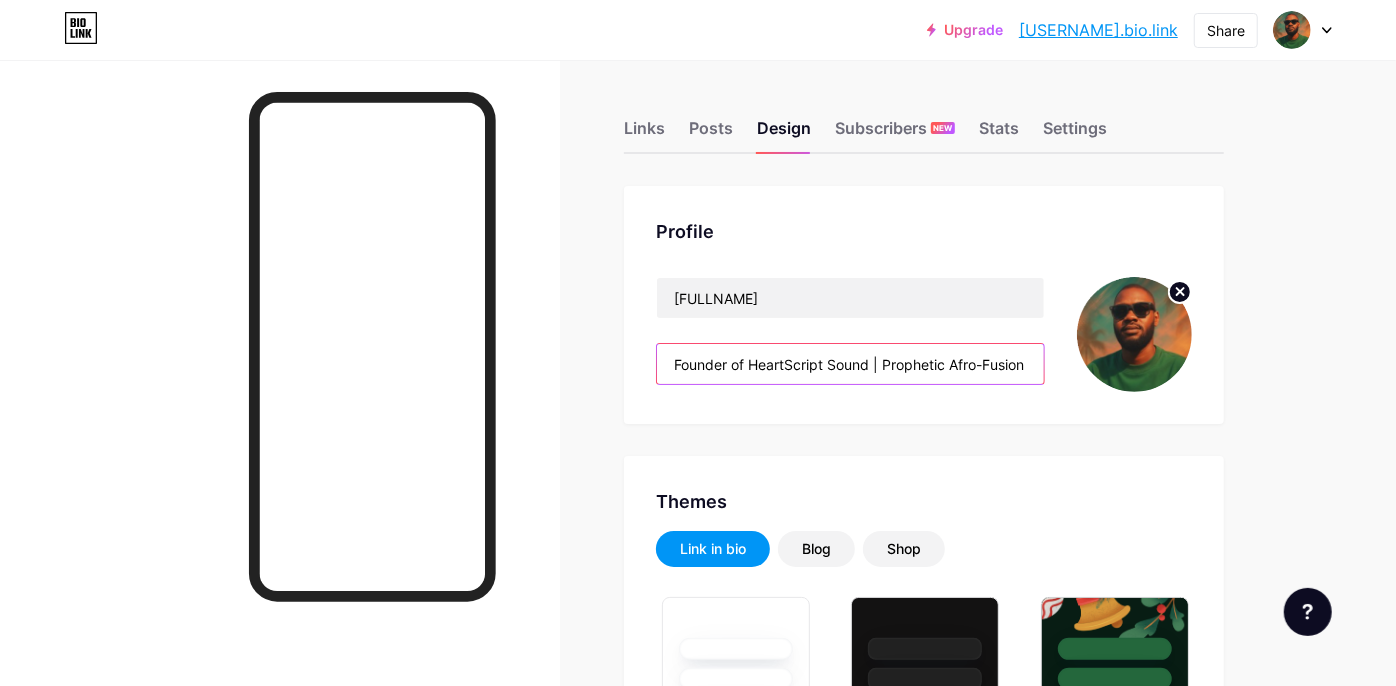 scroll, scrollTop: 0, scrollLeft: 0, axis: both 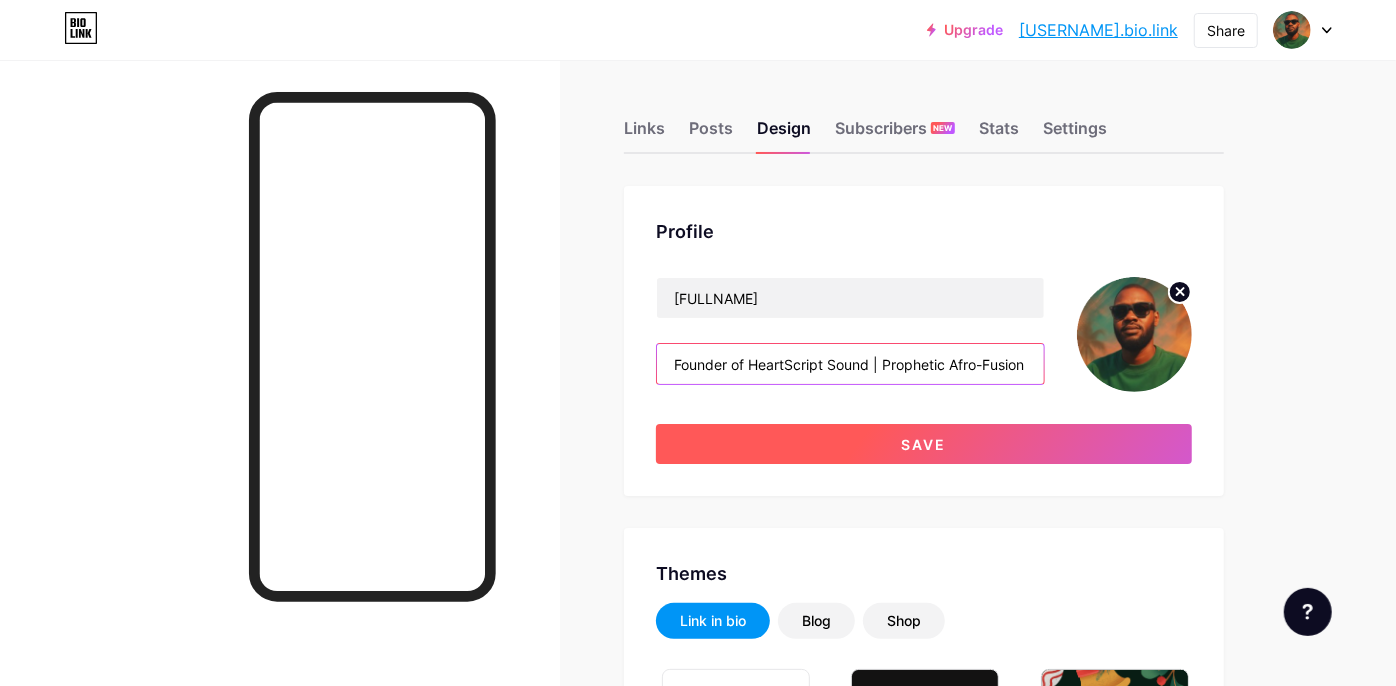 type on "Founder of HeartScript Sound | Prophetic Afro-Fusion" 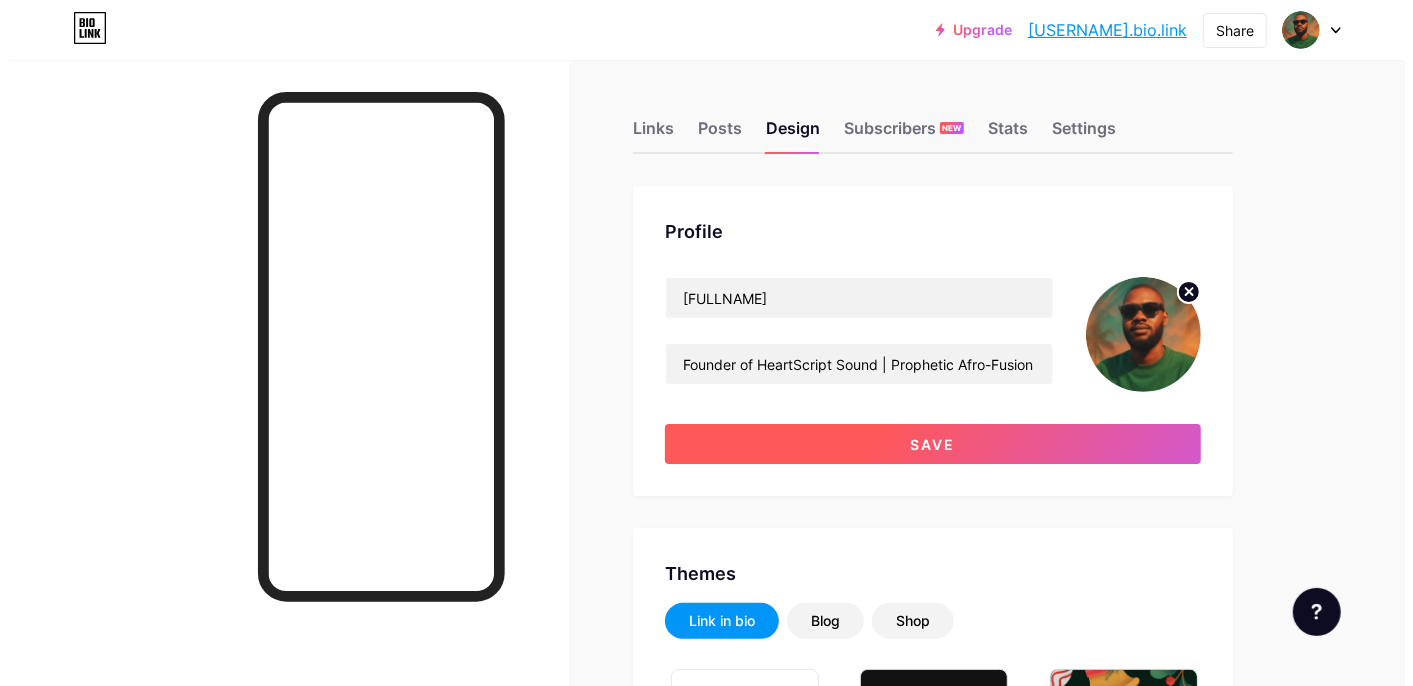 scroll, scrollTop: 0, scrollLeft: 0, axis: both 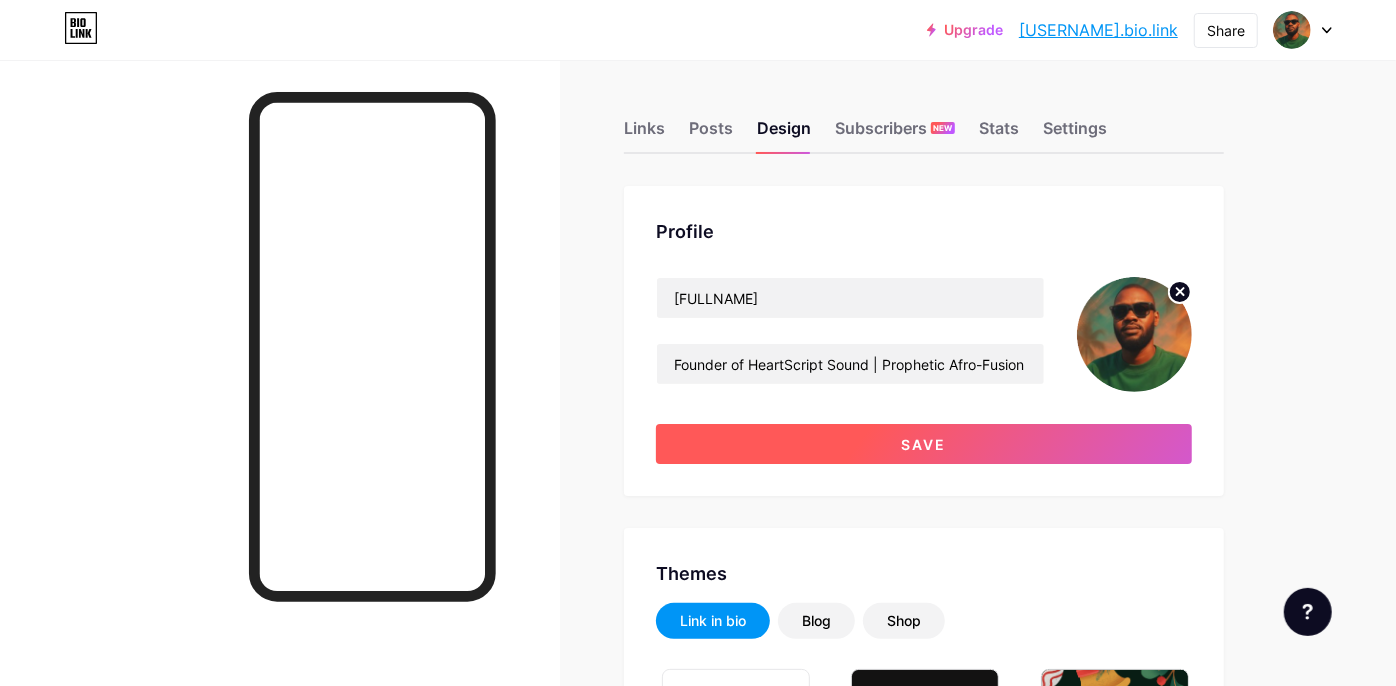 click on "Save" at bounding box center [924, 444] 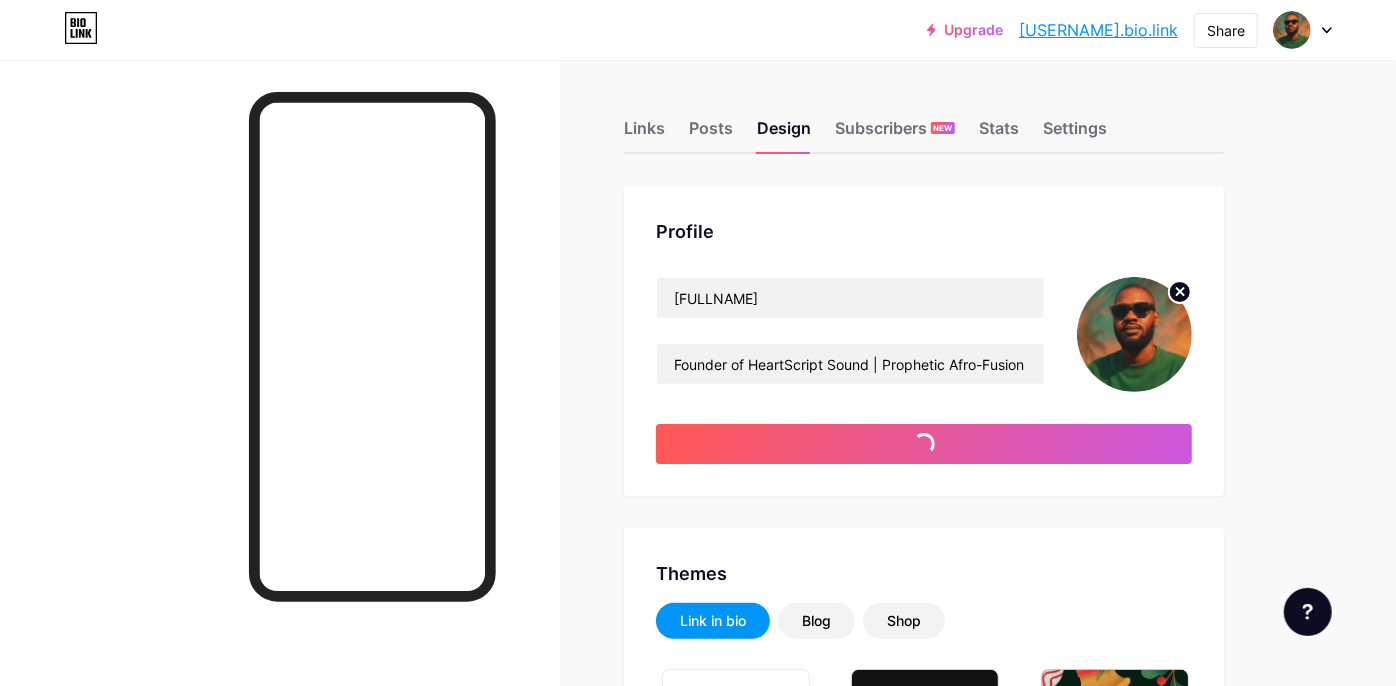 type on "#ffffff" 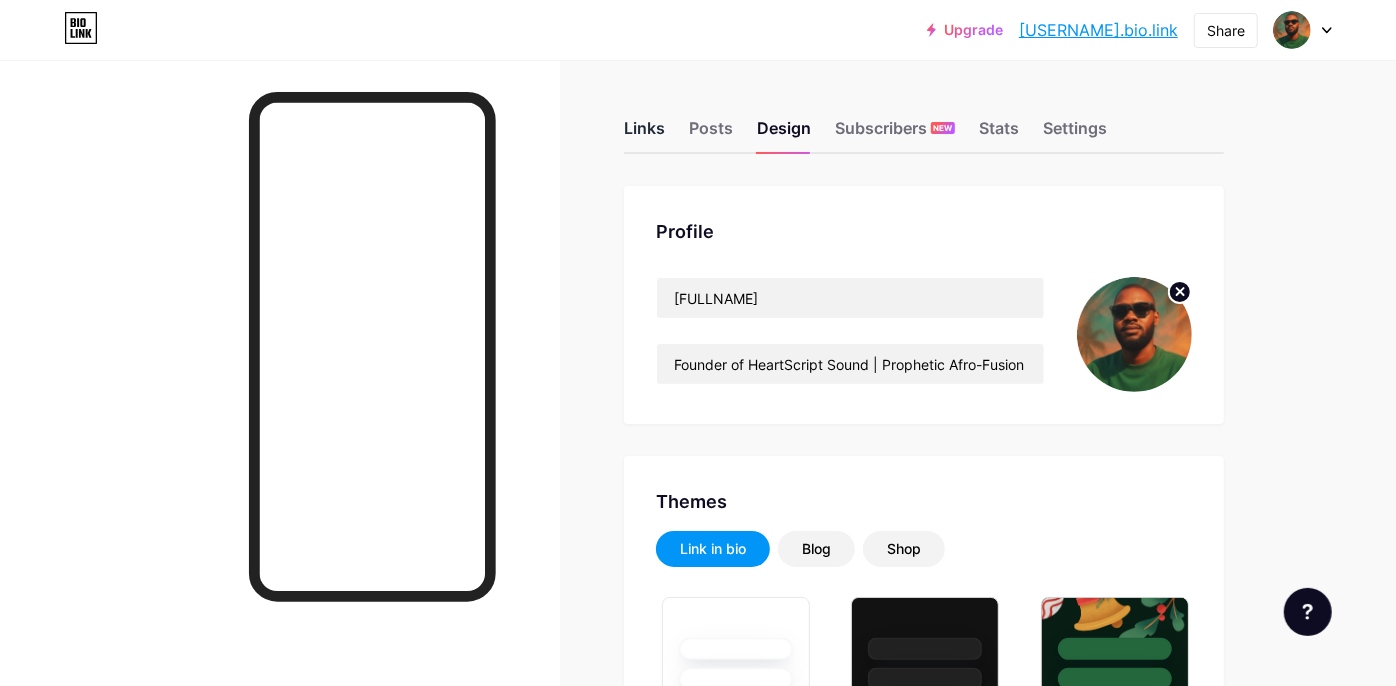 drag, startPoint x: 629, startPoint y: 130, endPoint x: 640, endPoint y: 133, distance: 11.401754 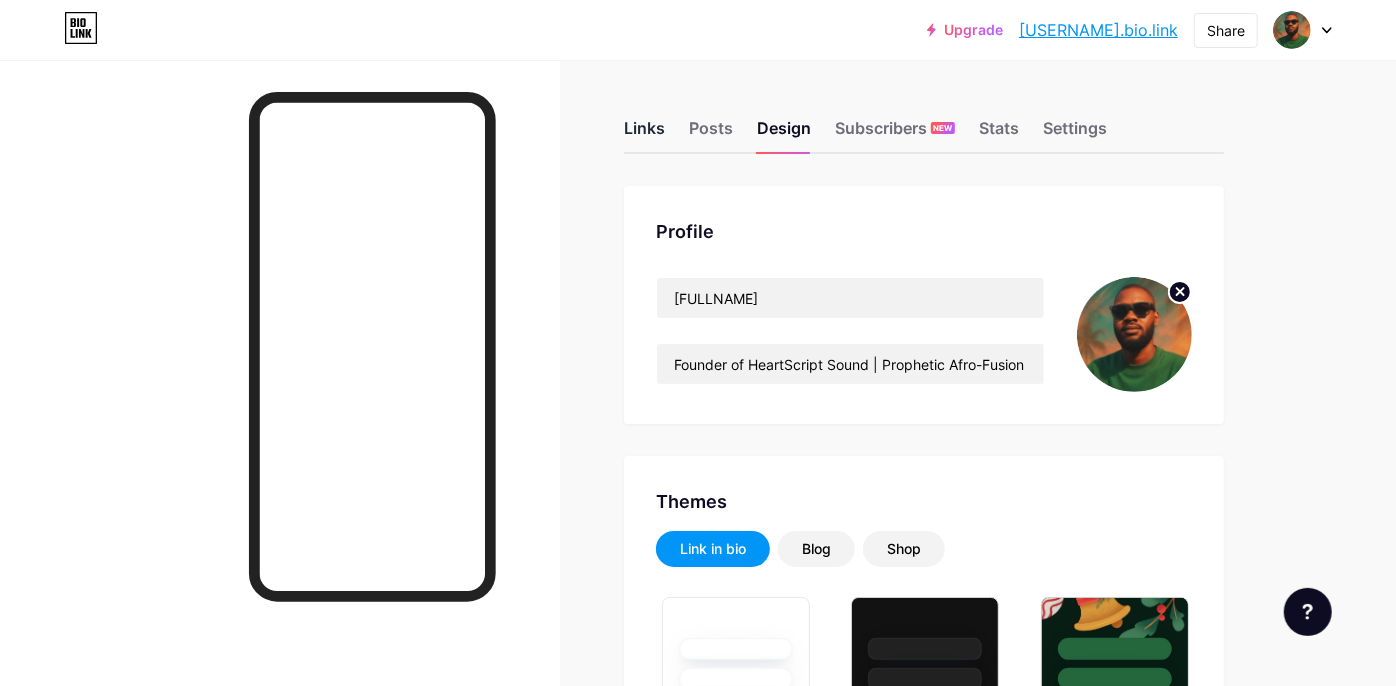 click on "Links" at bounding box center (644, 134) 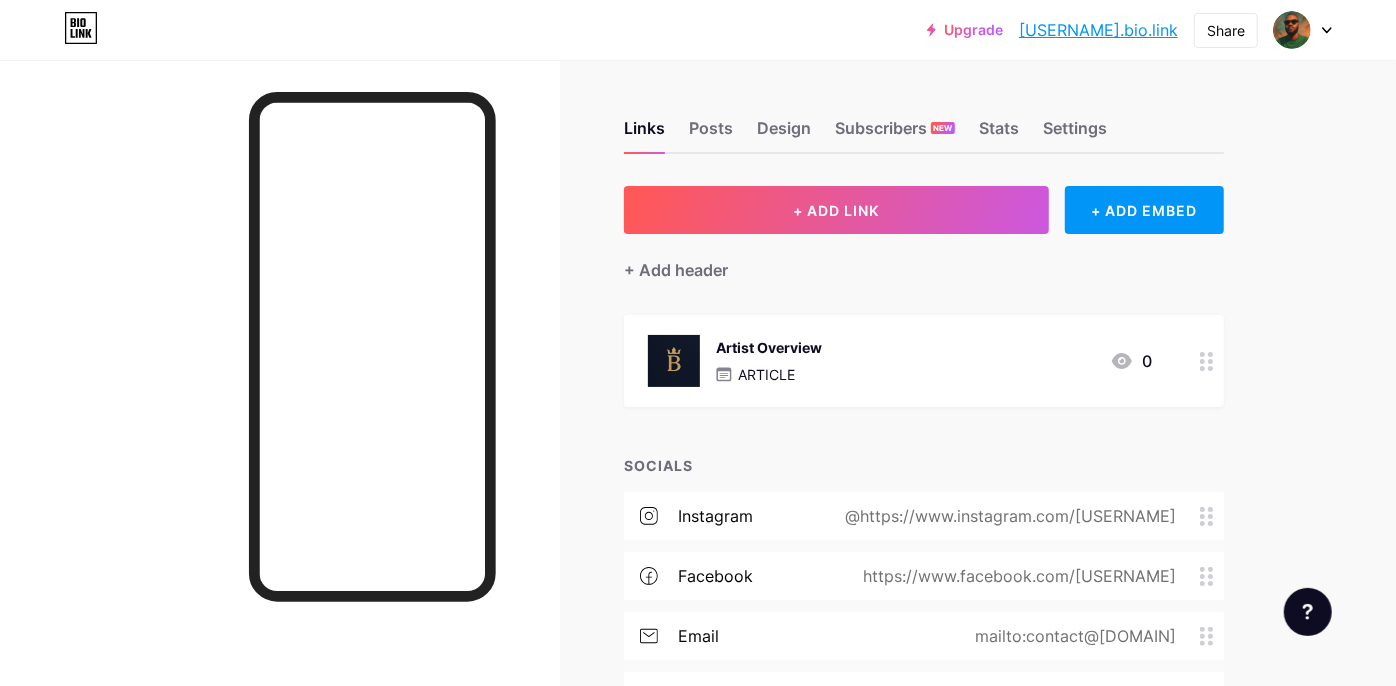 click on "ARTICLE" at bounding box center (769, 374) 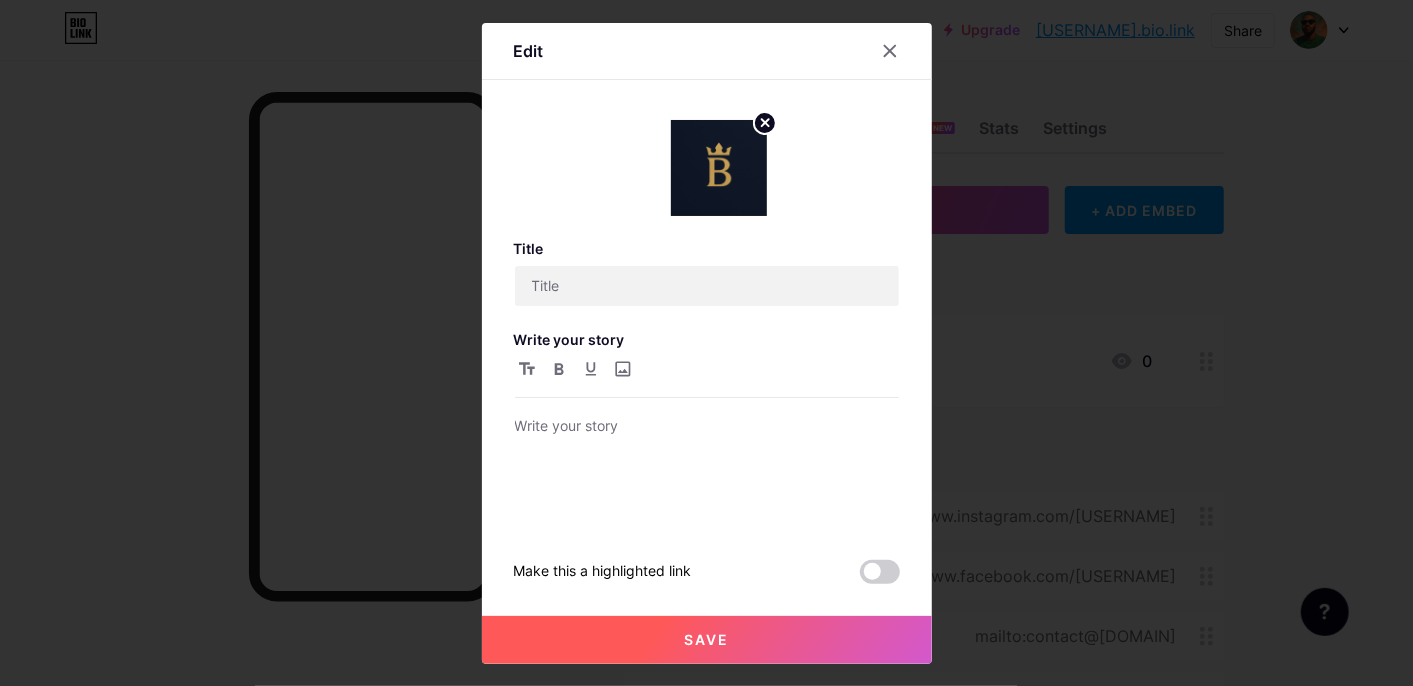 type on "Artist Overview" 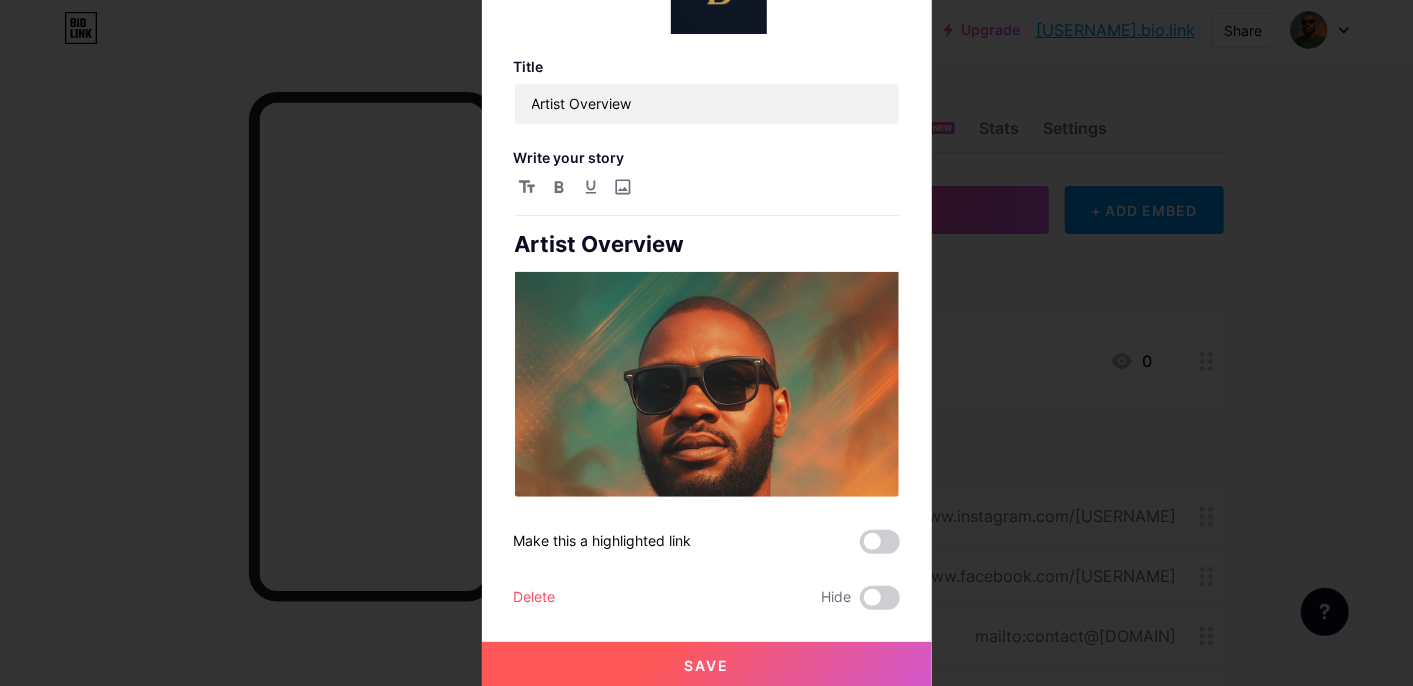 scroll, scrollTop: 80, scrollLeft: 0, axis: vertical 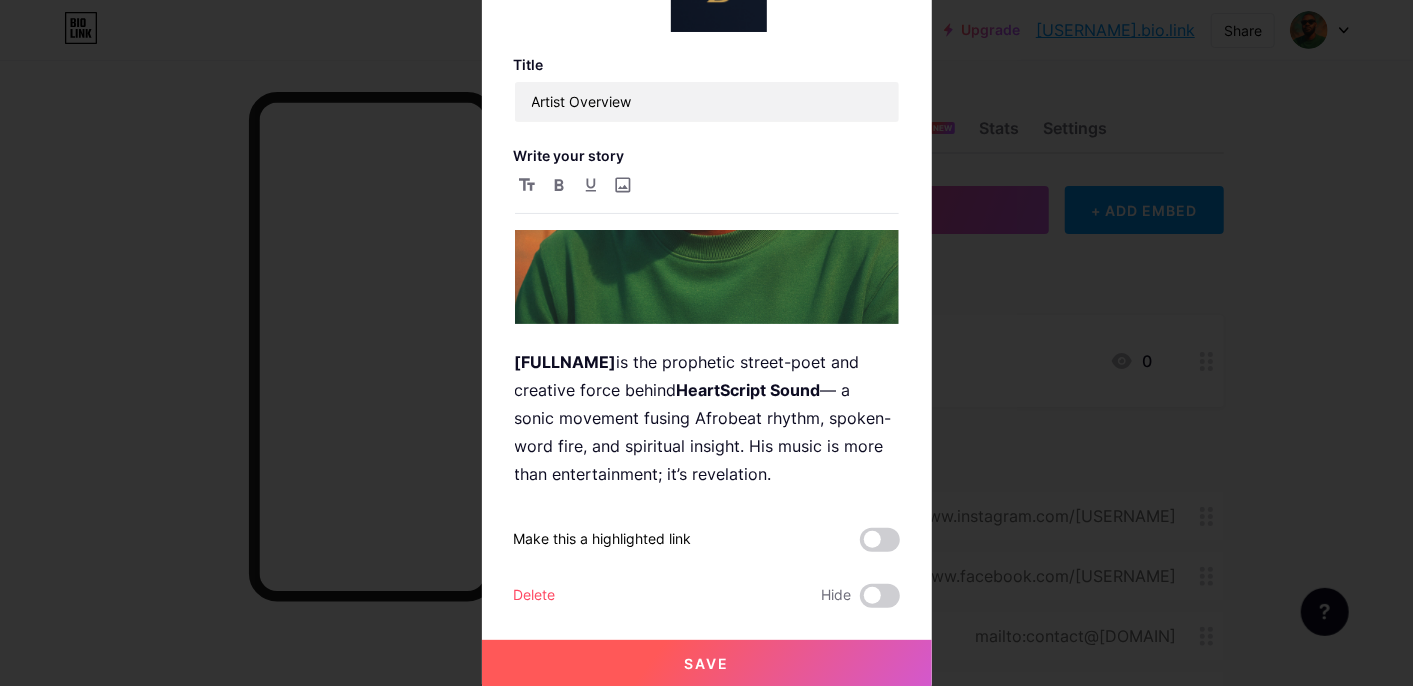 click on "Edit
Title
Artist Overview
Write your story
Artist Overview [FULLNAME]  is the prophetic street-poet and creative force behind  HeartScript Sound  — a sonic movement fusing Afrobeat rhythm, spoken-word fire, and spiritual insight. His music is more than entertainment; it’s revelation. With raw truth and cinematic soul, [FULLNAME] confronts false altars, identity loss, and performative religion. His tracks blend Yoruba essence, Lagos grit, and prophetic cadence — all rooted in purpose, not platform.
Make this a highlighted link
Delete
Hide         Save         Artist Overview     null
Make this a highlighted link
Delete
Hide         Save" at bounding box center (707, 263) 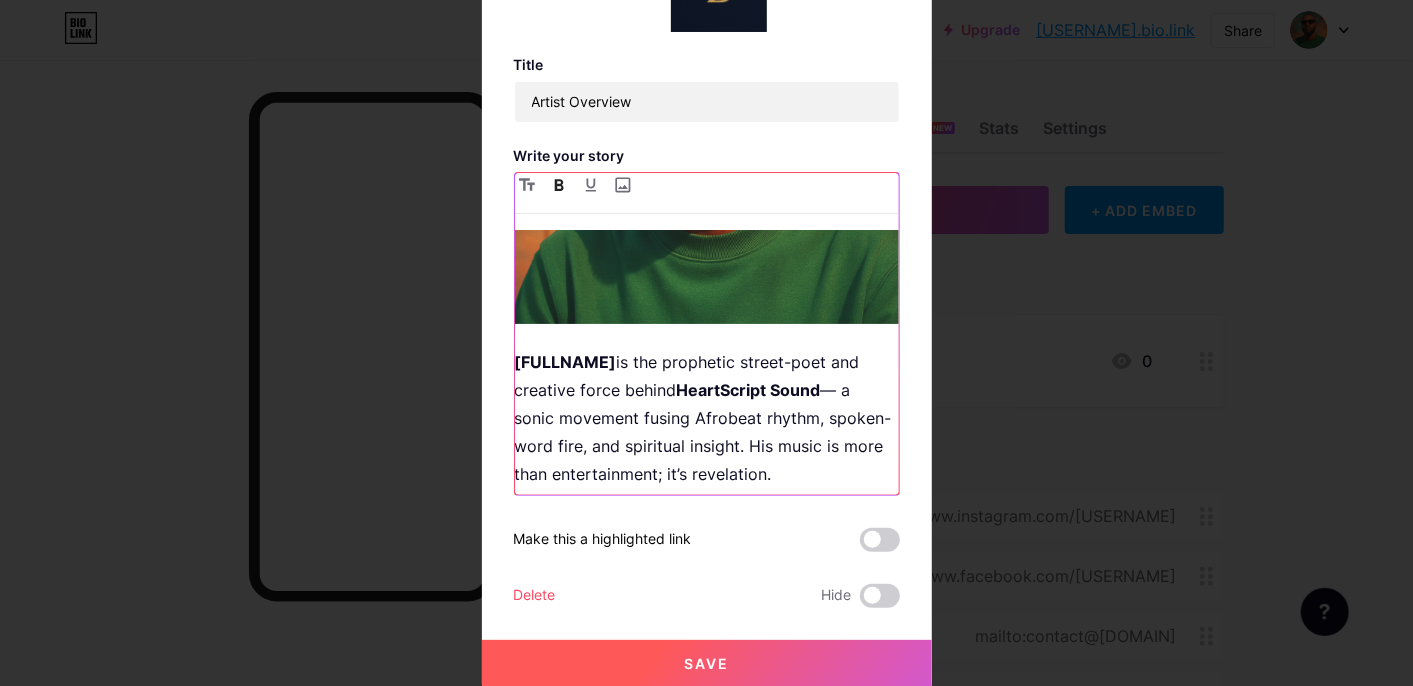 click on "[FULLNAME]" at bounding box center [566, 362] 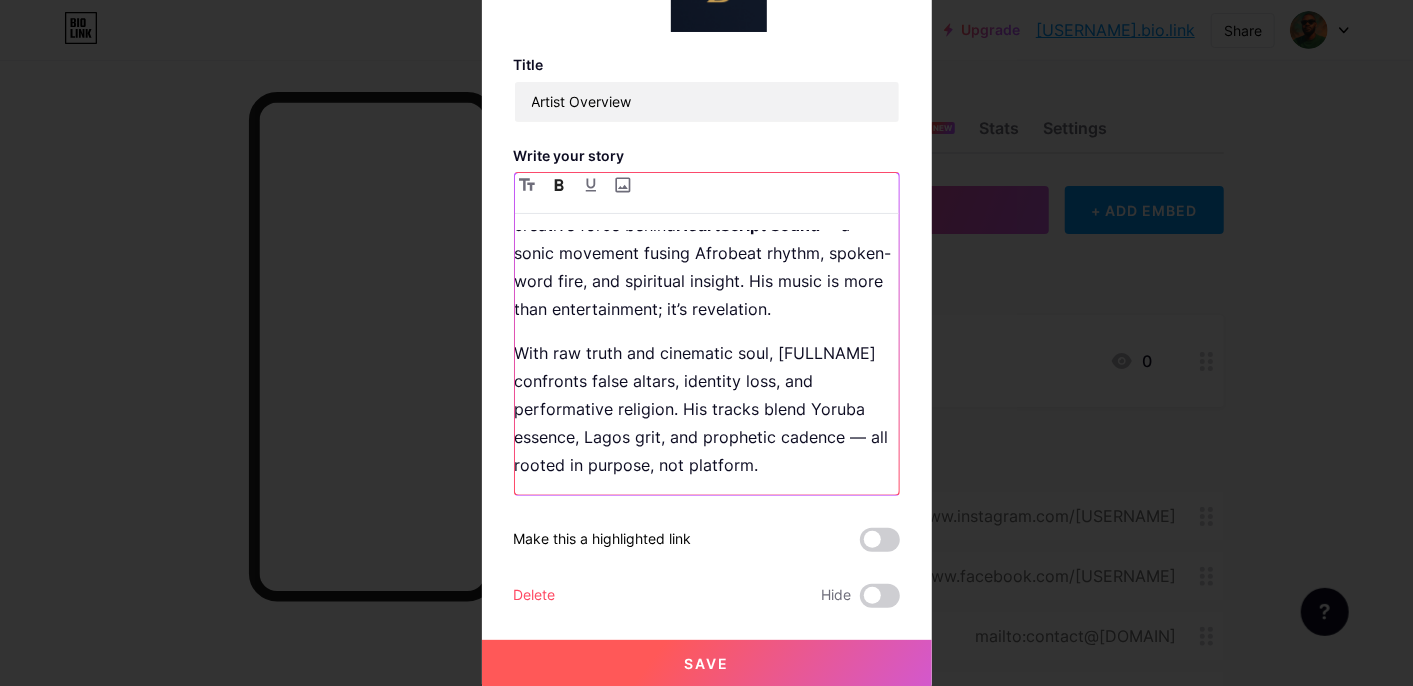 scroll, scrollTop: 0, scrollLeft: 0, axis: both 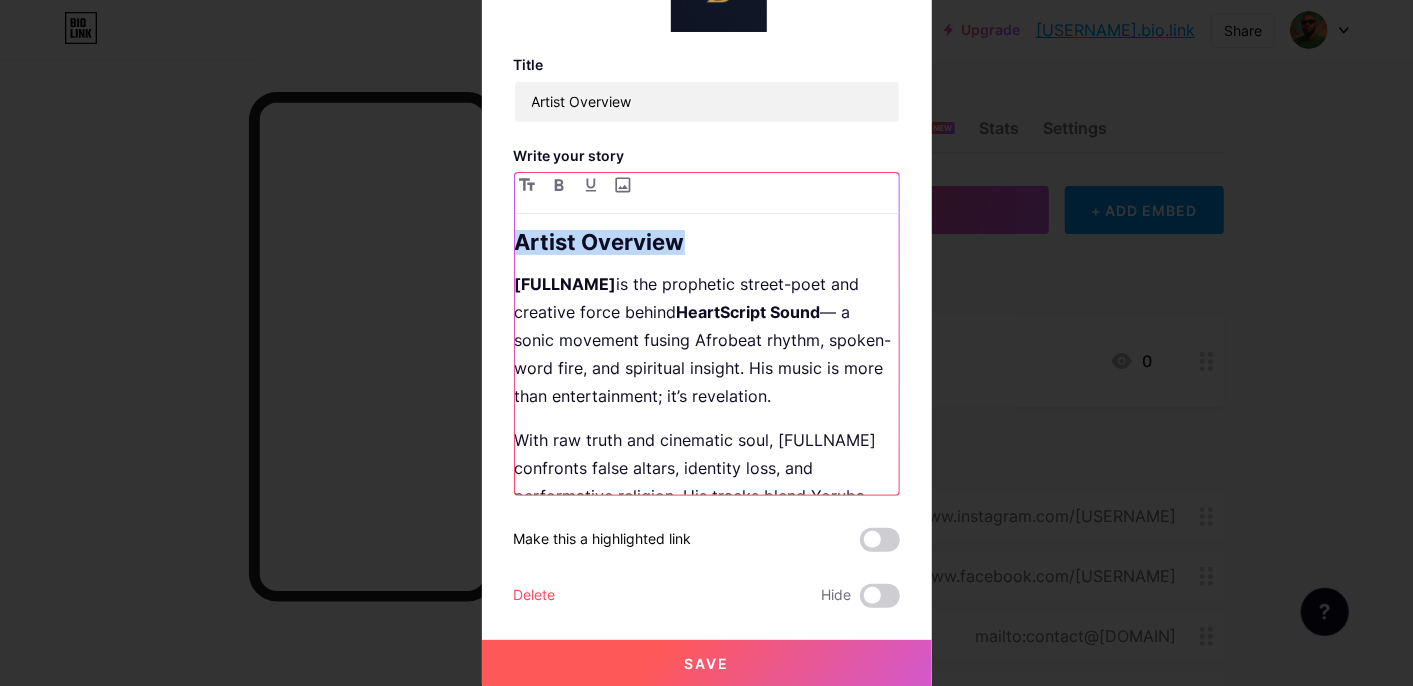 drag, startPoint x: 506, startPoint y: 285, endPoint x: 500, endPoint y: 236, distance: 49.365982 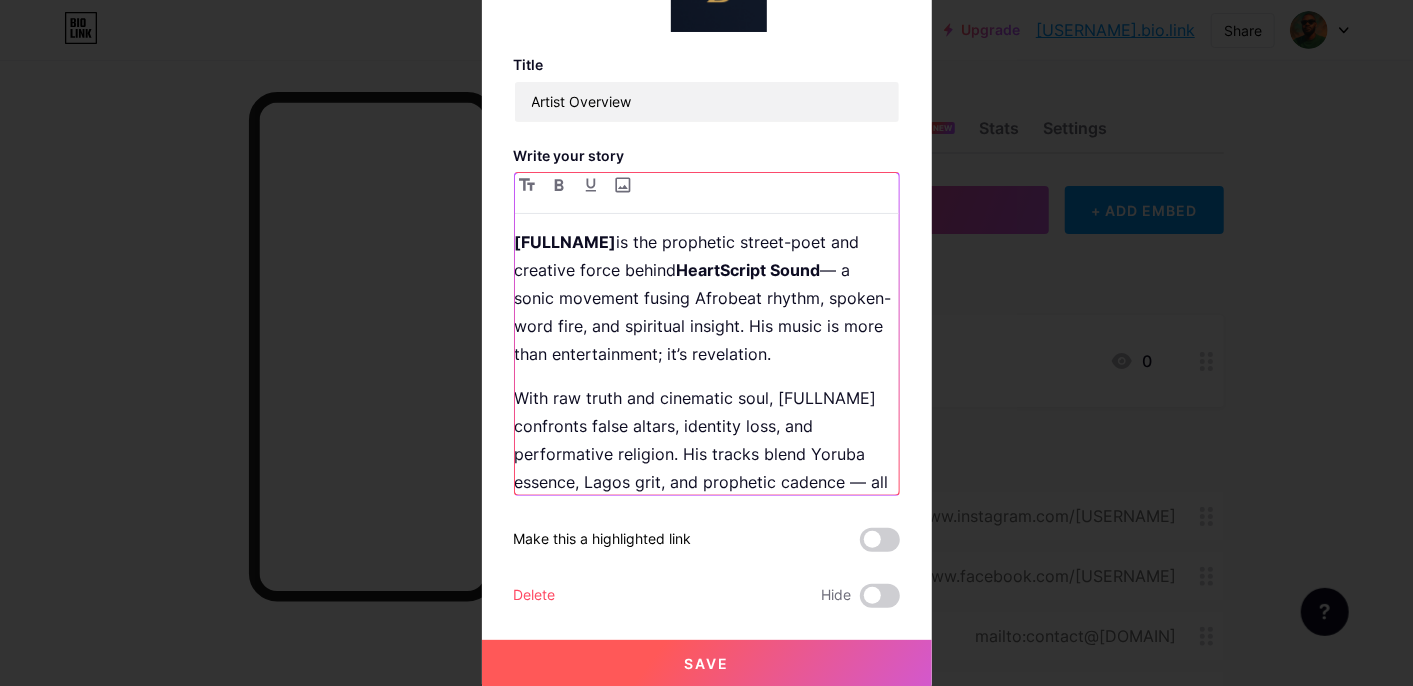 scroll, scrollTop: 0, scrollLeft: 0, axis: both 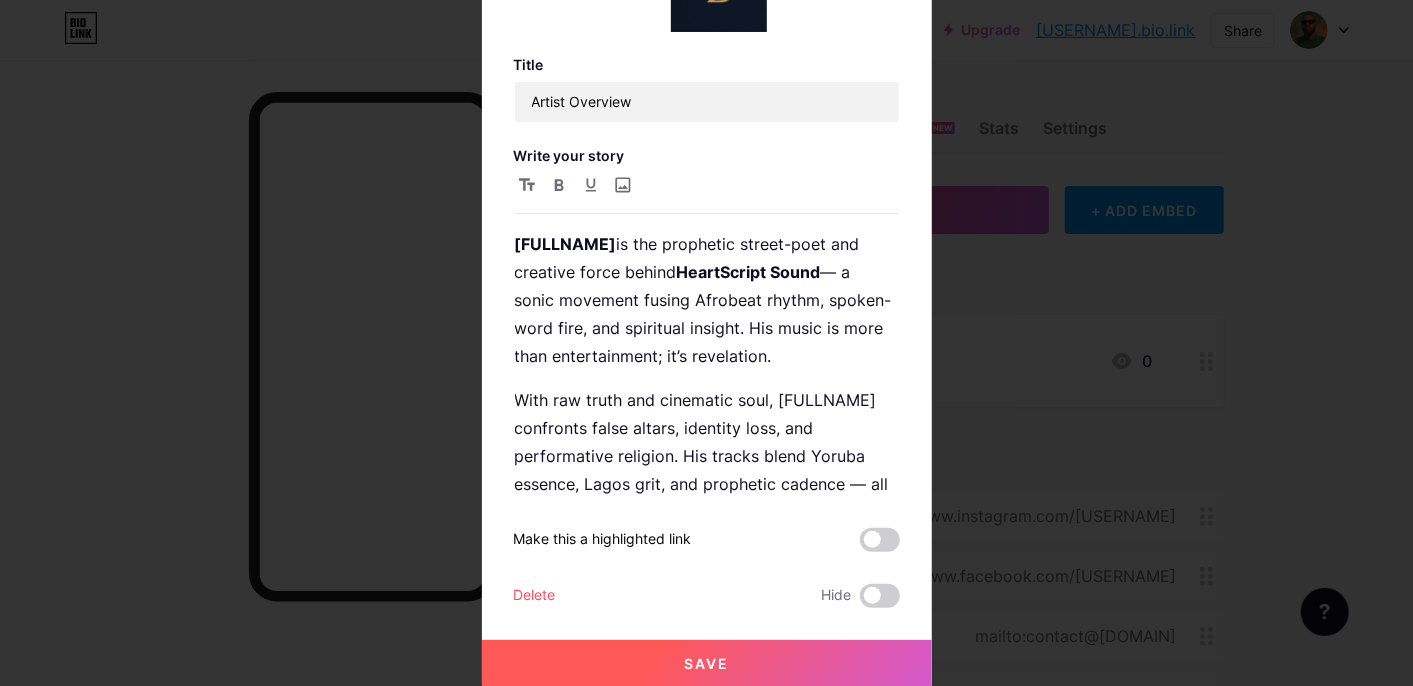 click on "Save" at bounding box center (706, 663) 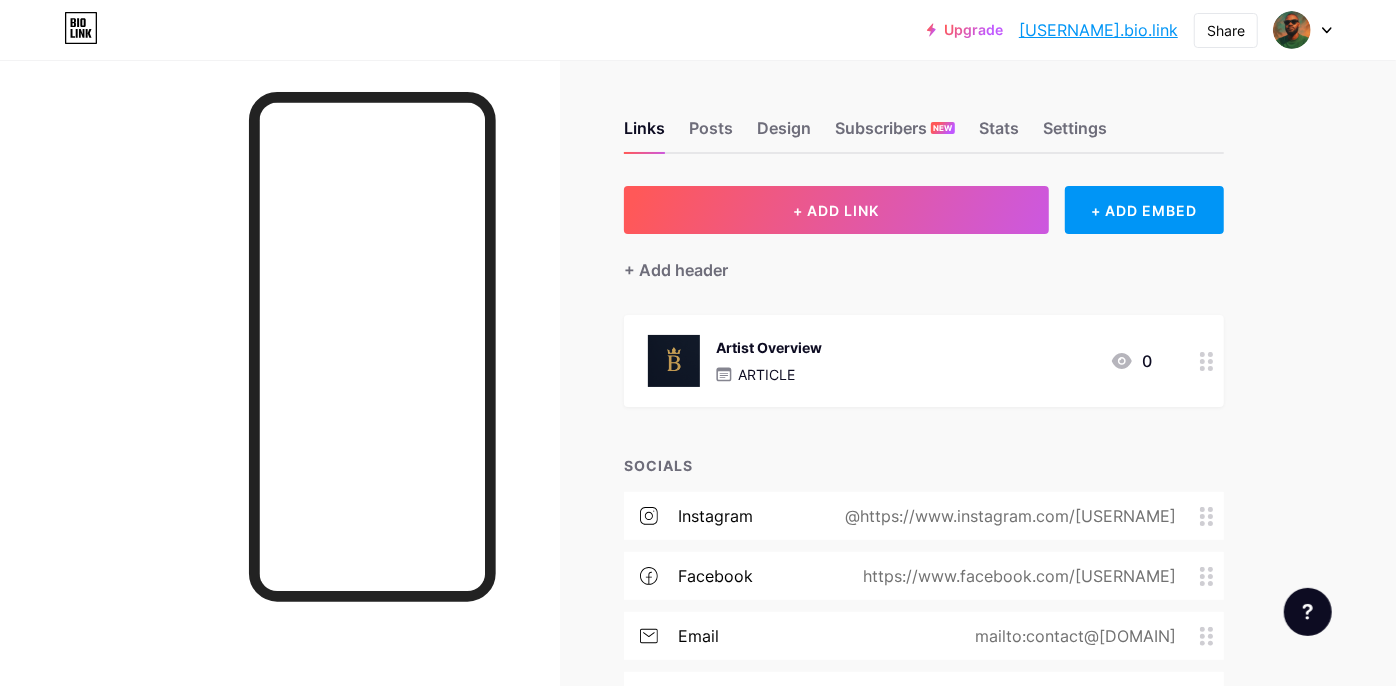 click on "Artist Overview
ARTICLE
0" at bounding box center [900, 361] 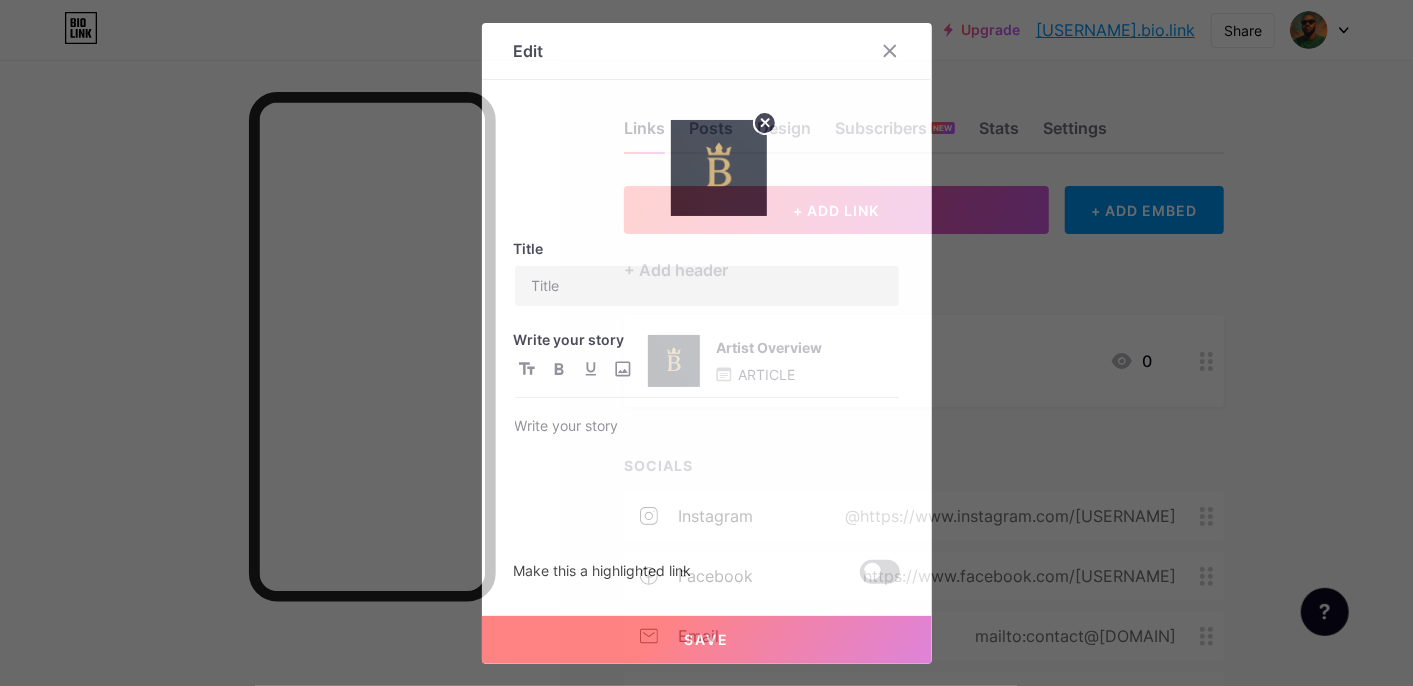 type on "Artist Overview" 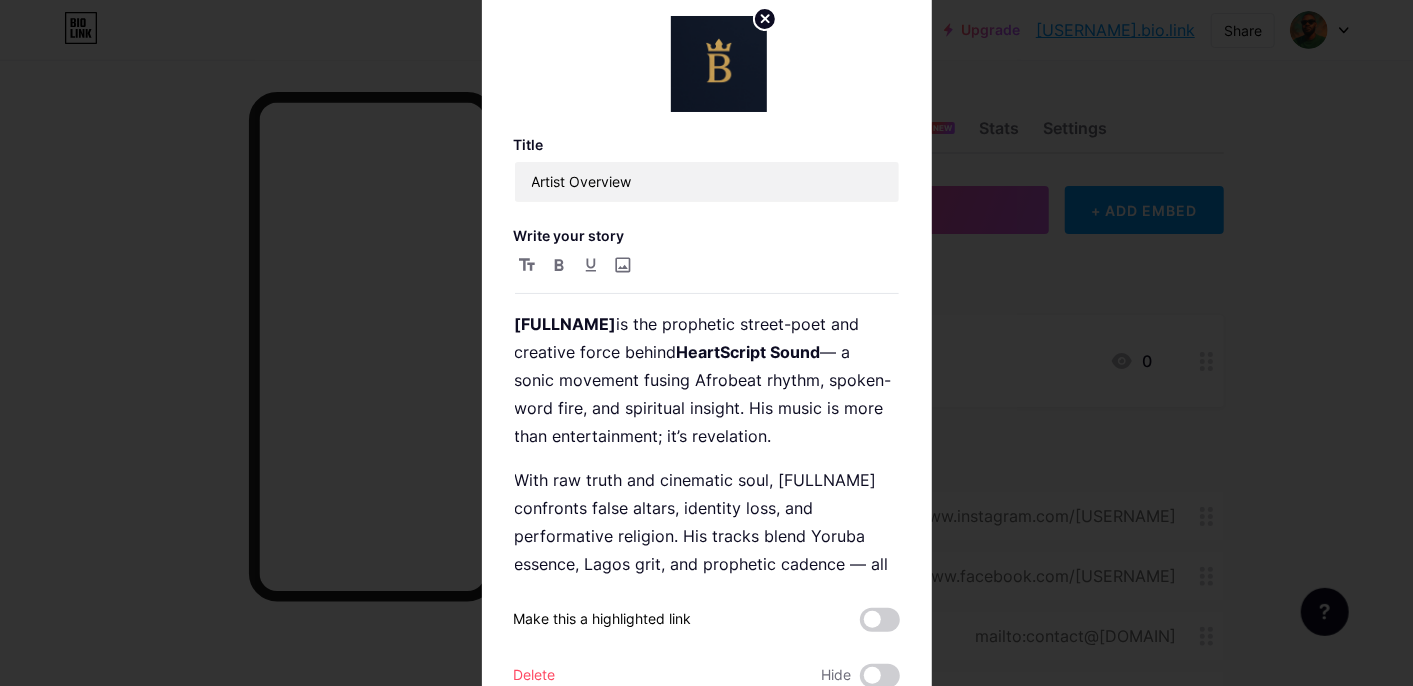 click 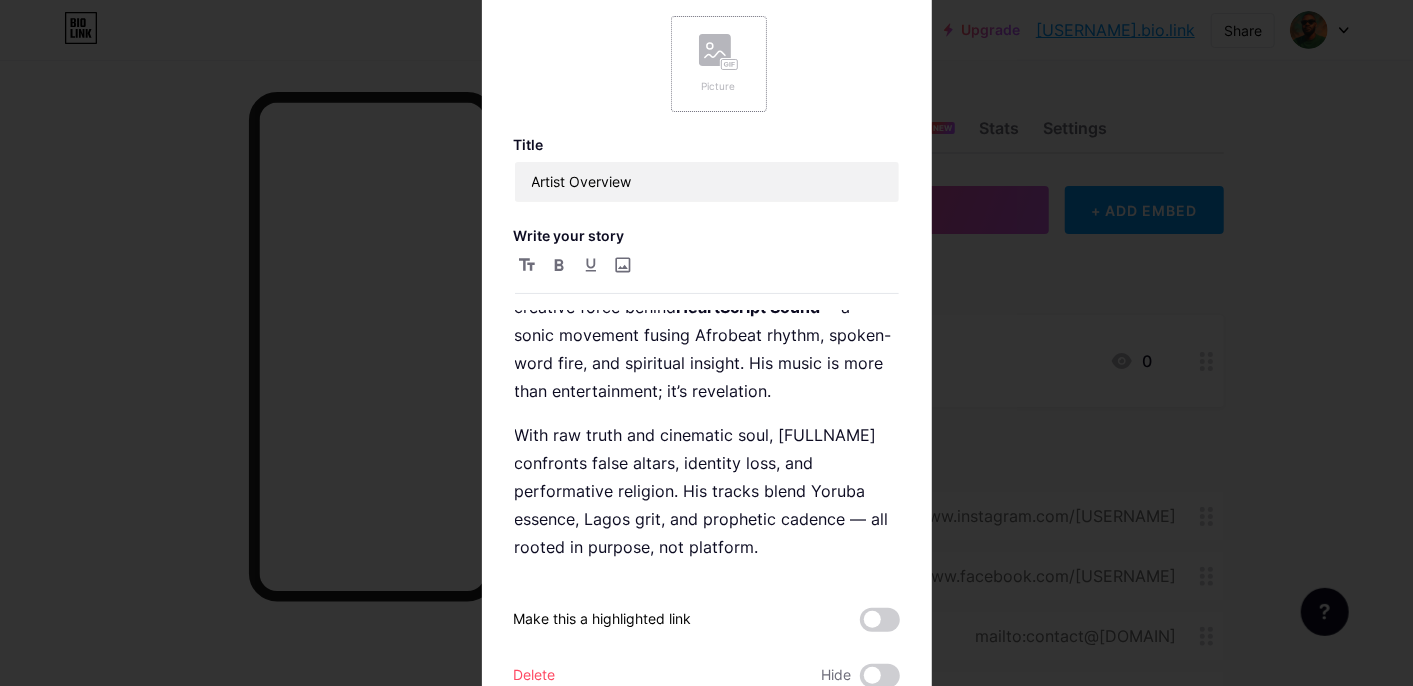 scroll, scrollTop: 46, scrollLeft: 0, axis: vertical 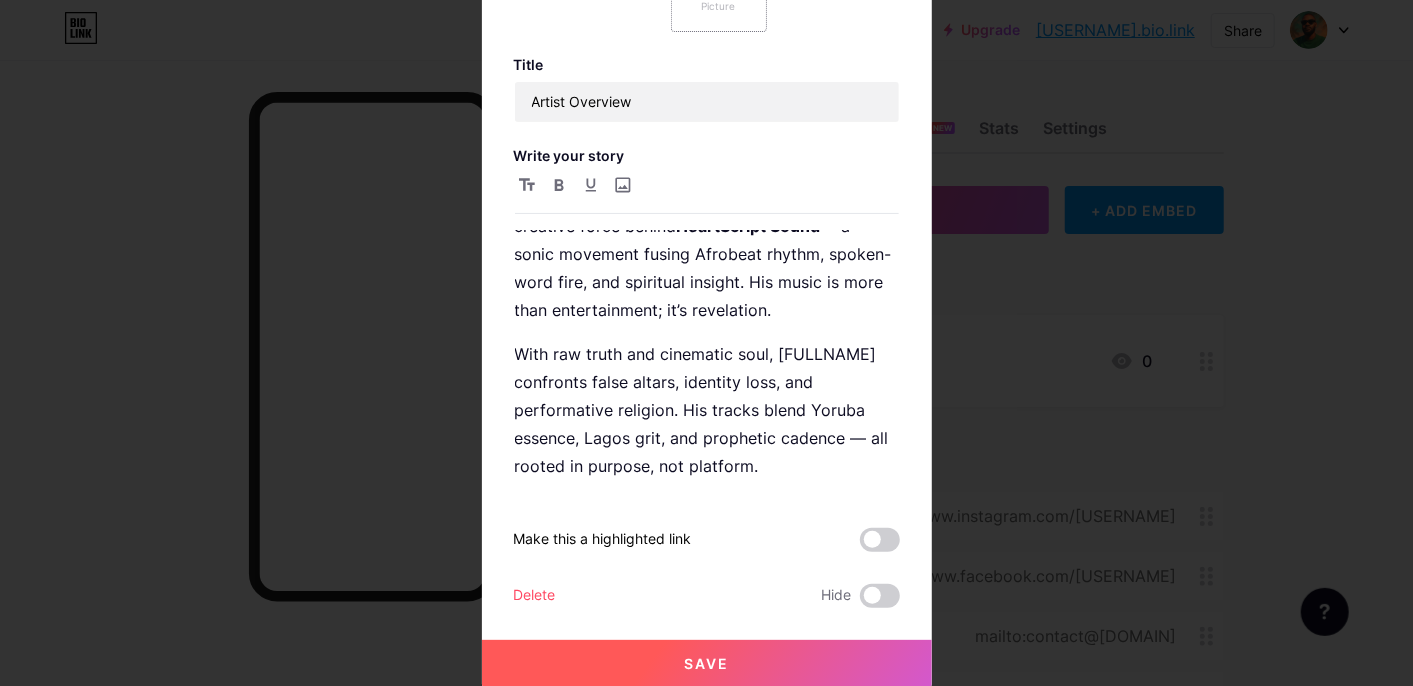 click on "Save" at bounding box center (707, 664) 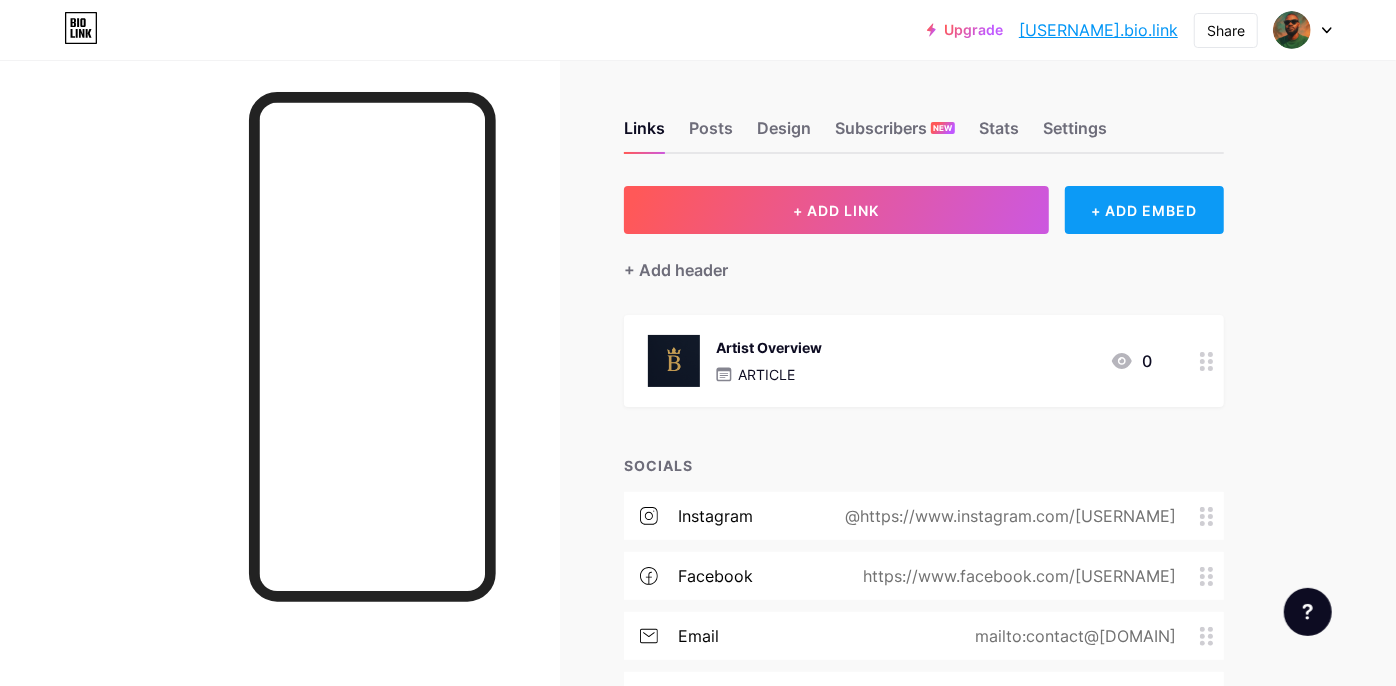 click on "+ ADD EMBED" at bounding box center [1144, 210] 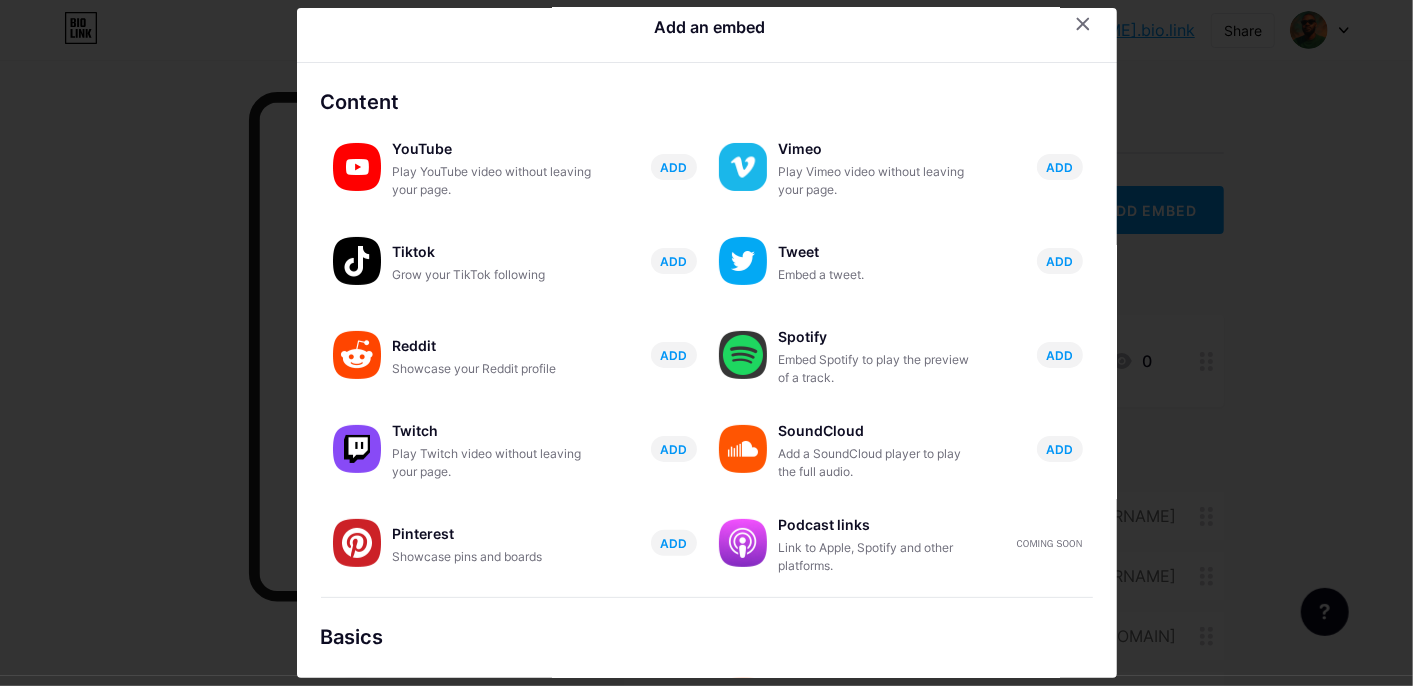 scroll, scrollTop: 0, scrollLeft: 0, axis: both 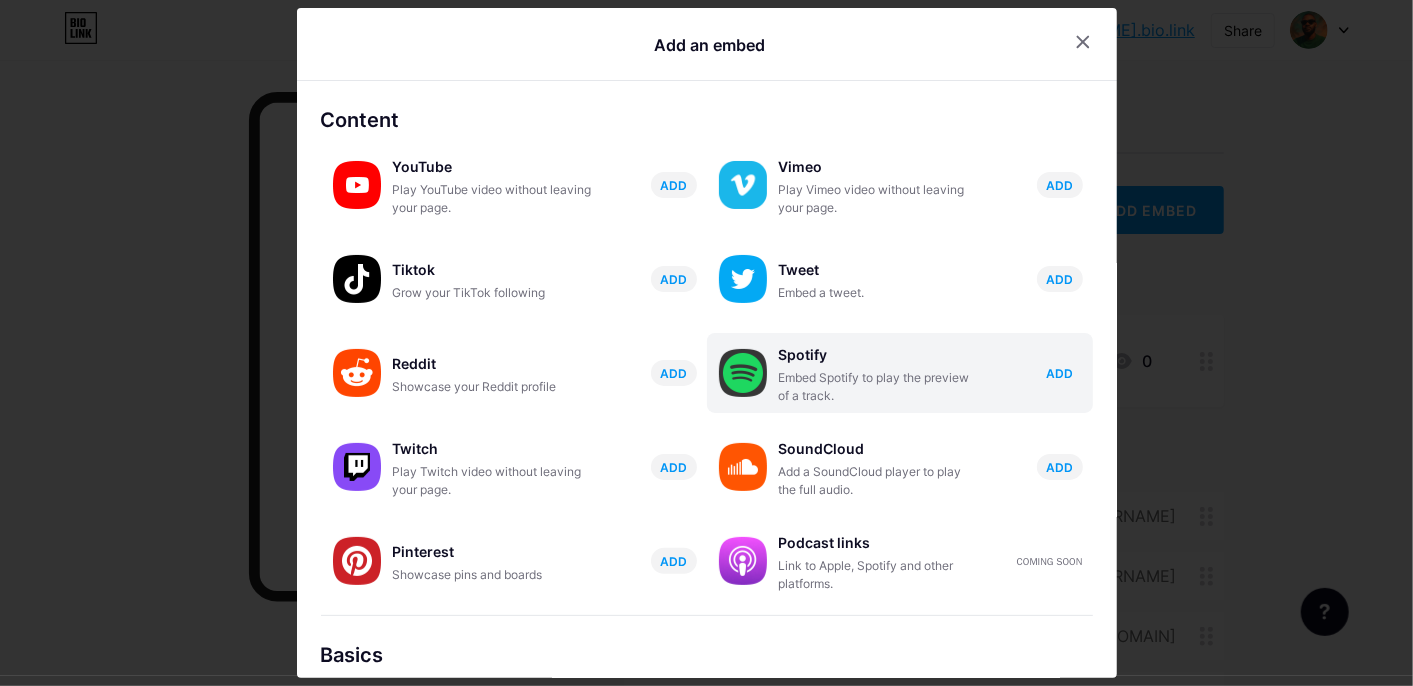click on "ADD" at bounding box center [1059, 373] 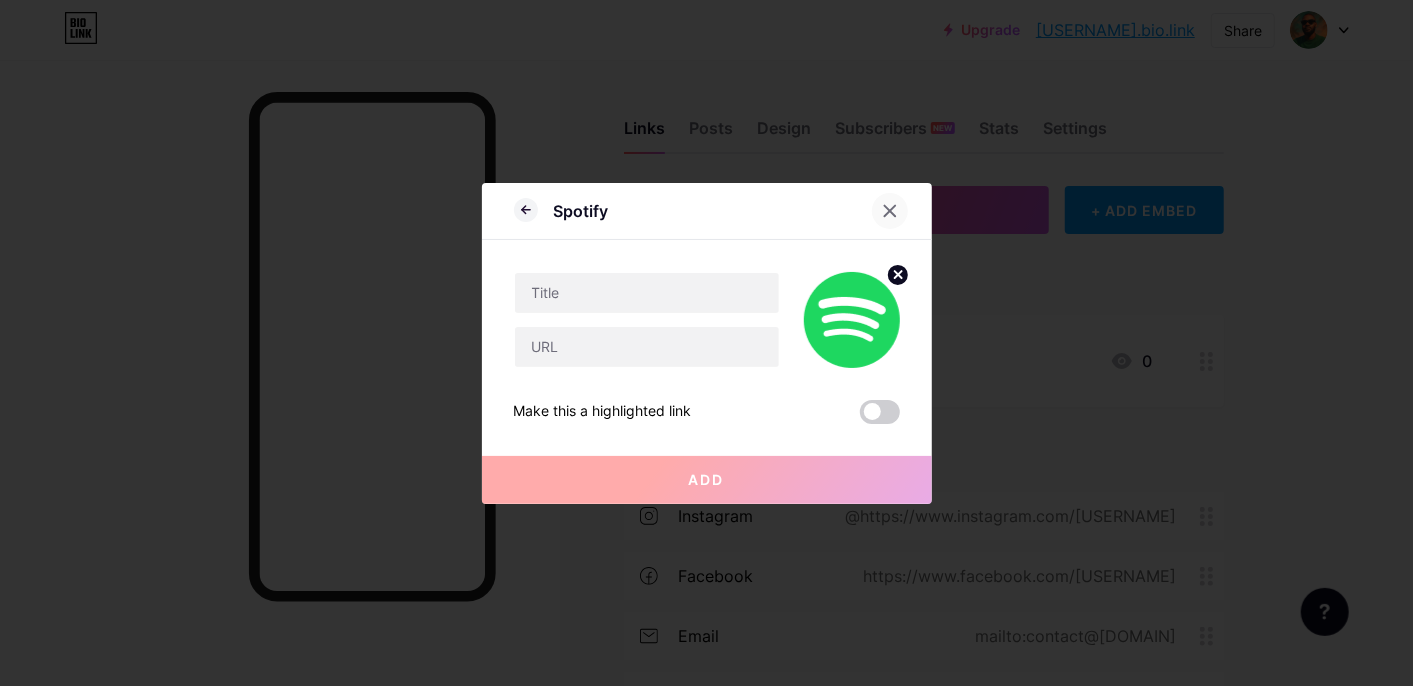 click 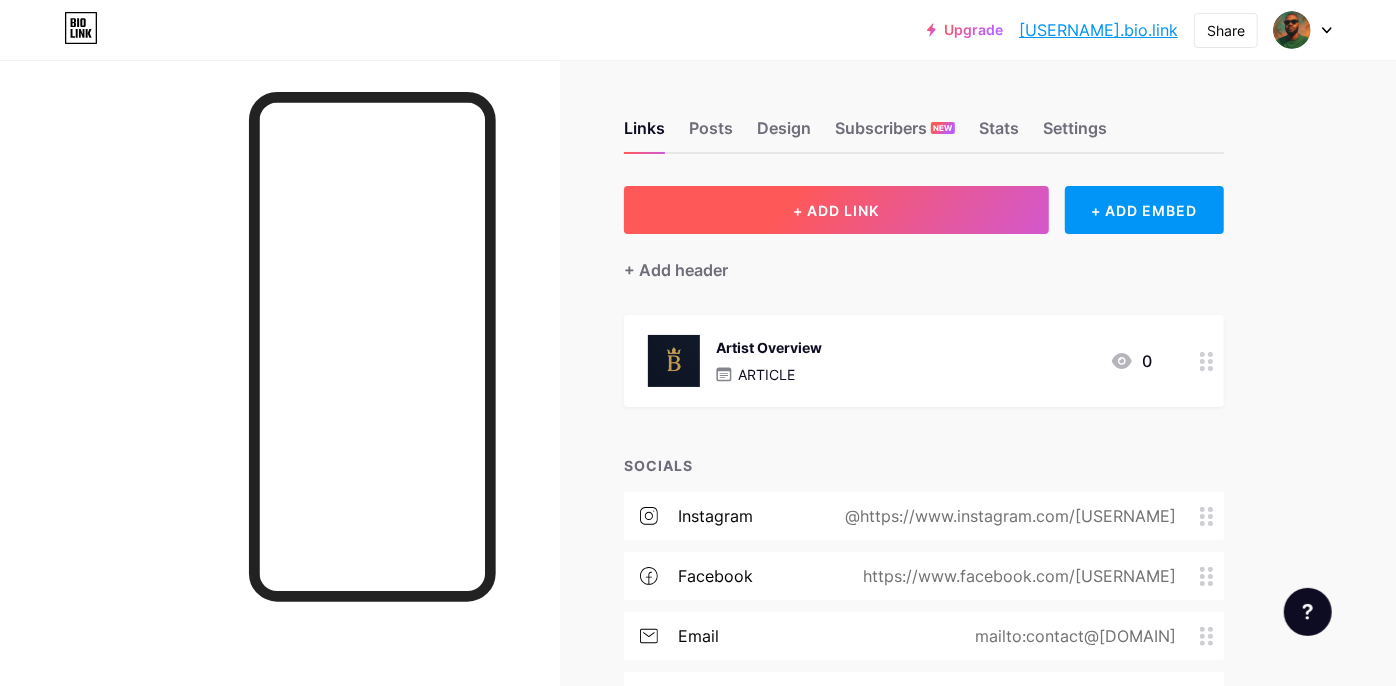 click on "+ ADD LINK" at bounding box center (836, 210) 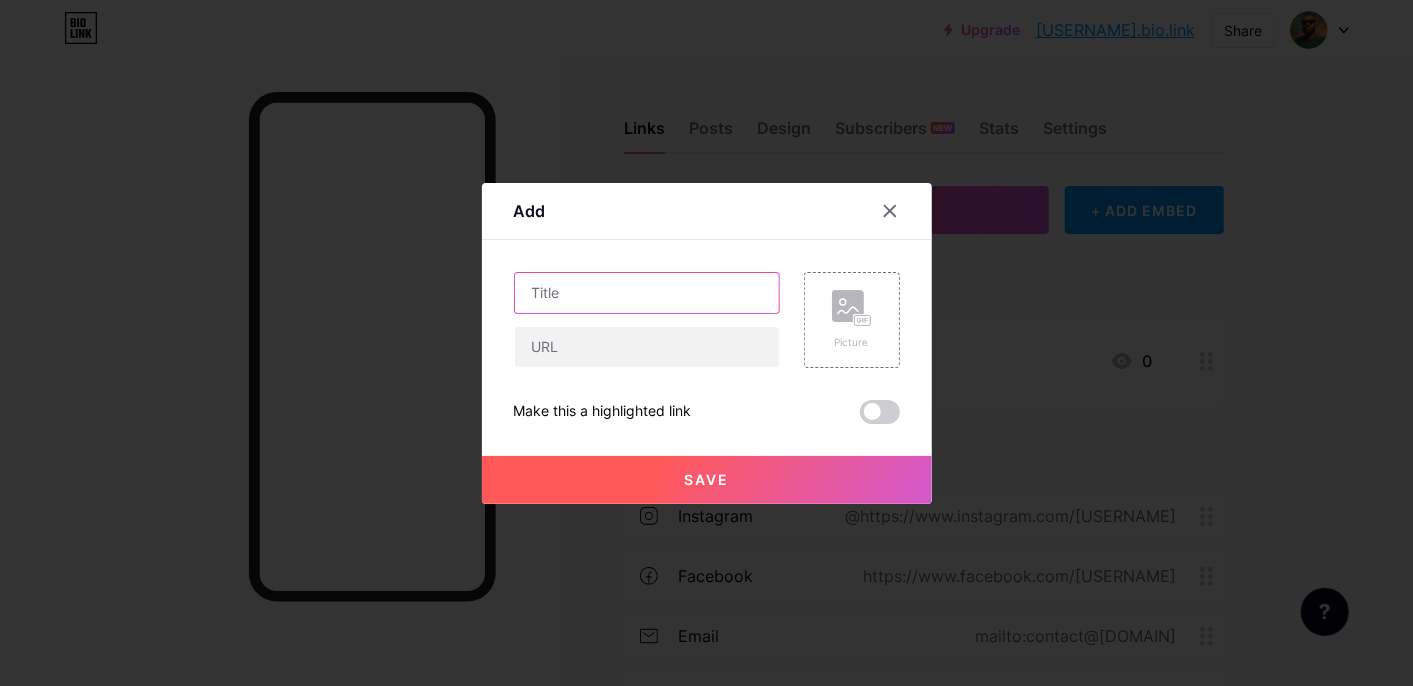 click at bounding box center (647, 293) 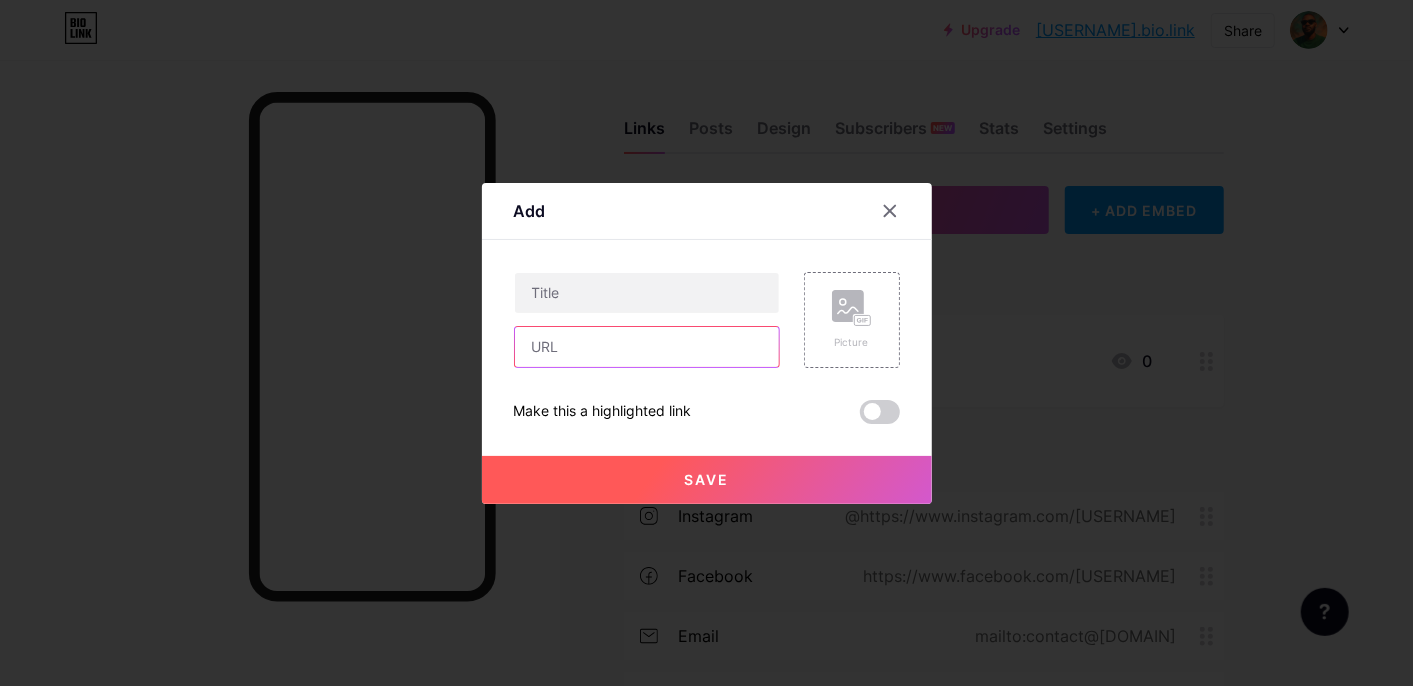 paste on "https://www.tiktok.com/@[USERNAME]" 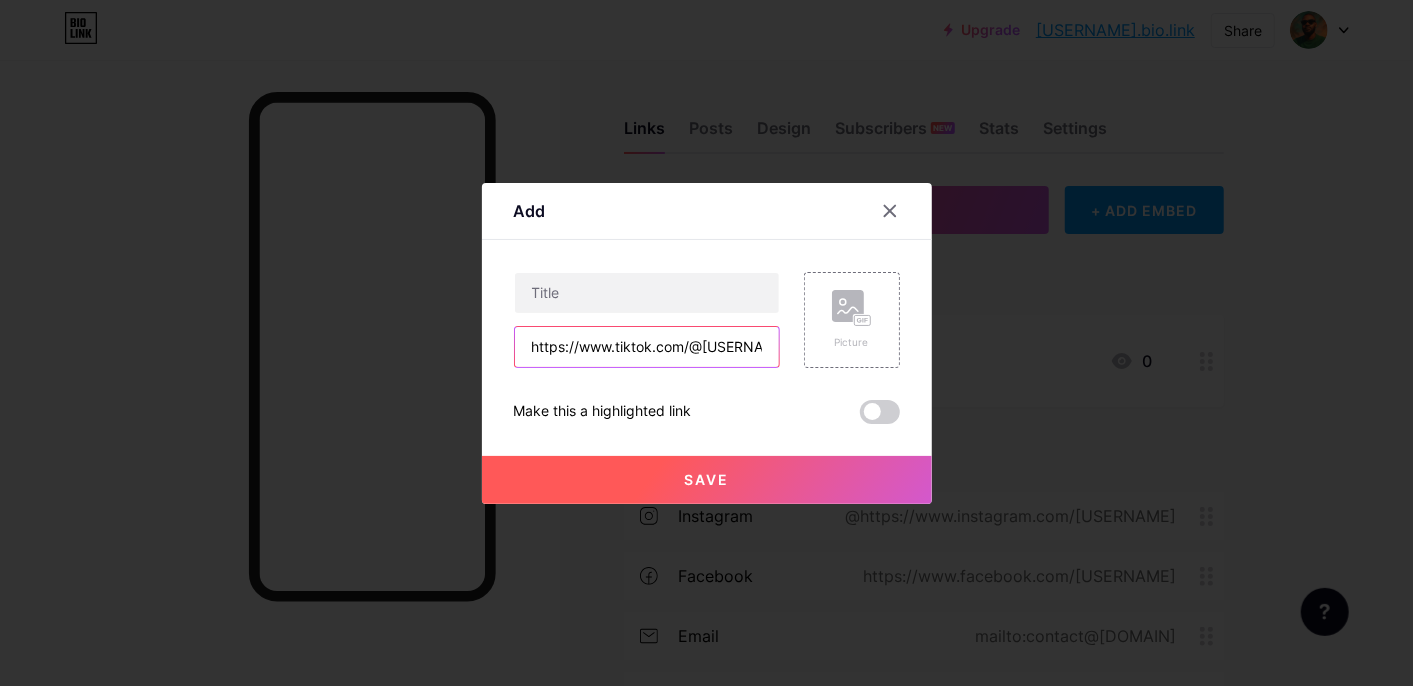 scroll, scrollTop: 0, scrollLeft: 14, axis: horizontal 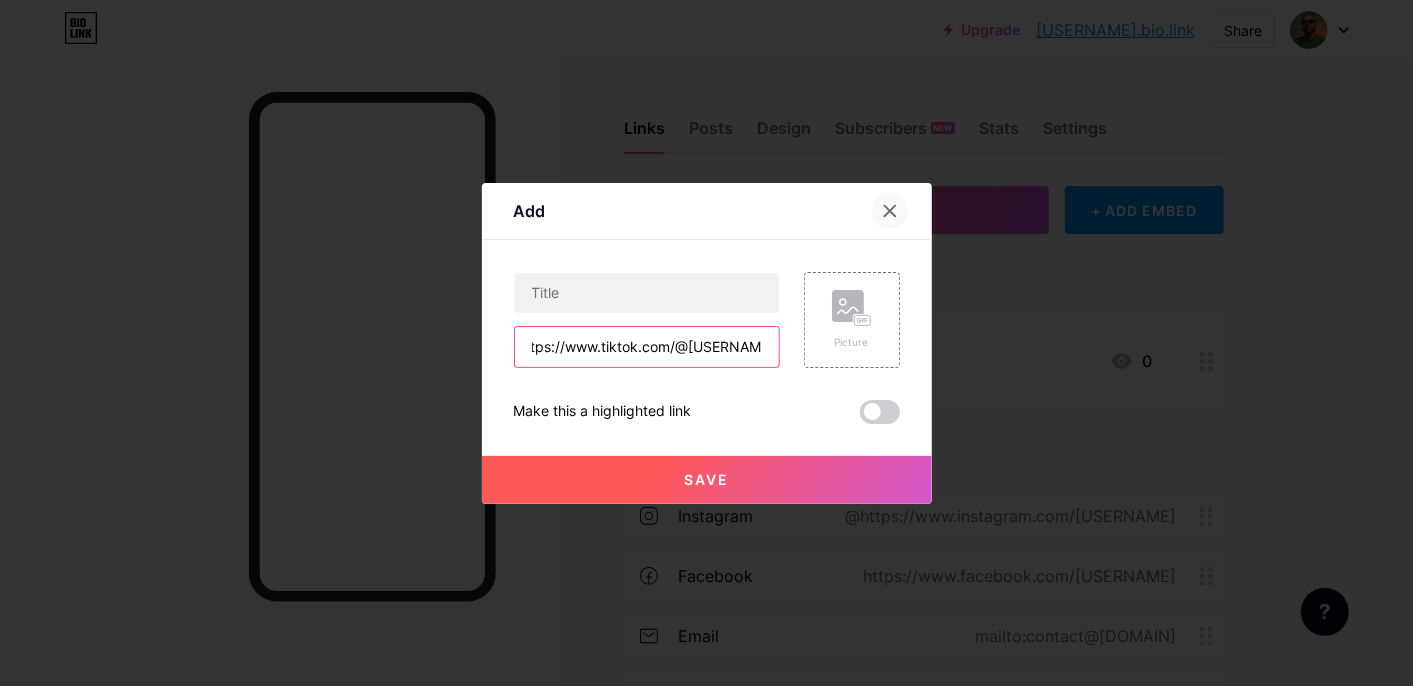 type on "https://www.tiktok.com/@[USERNAME]" 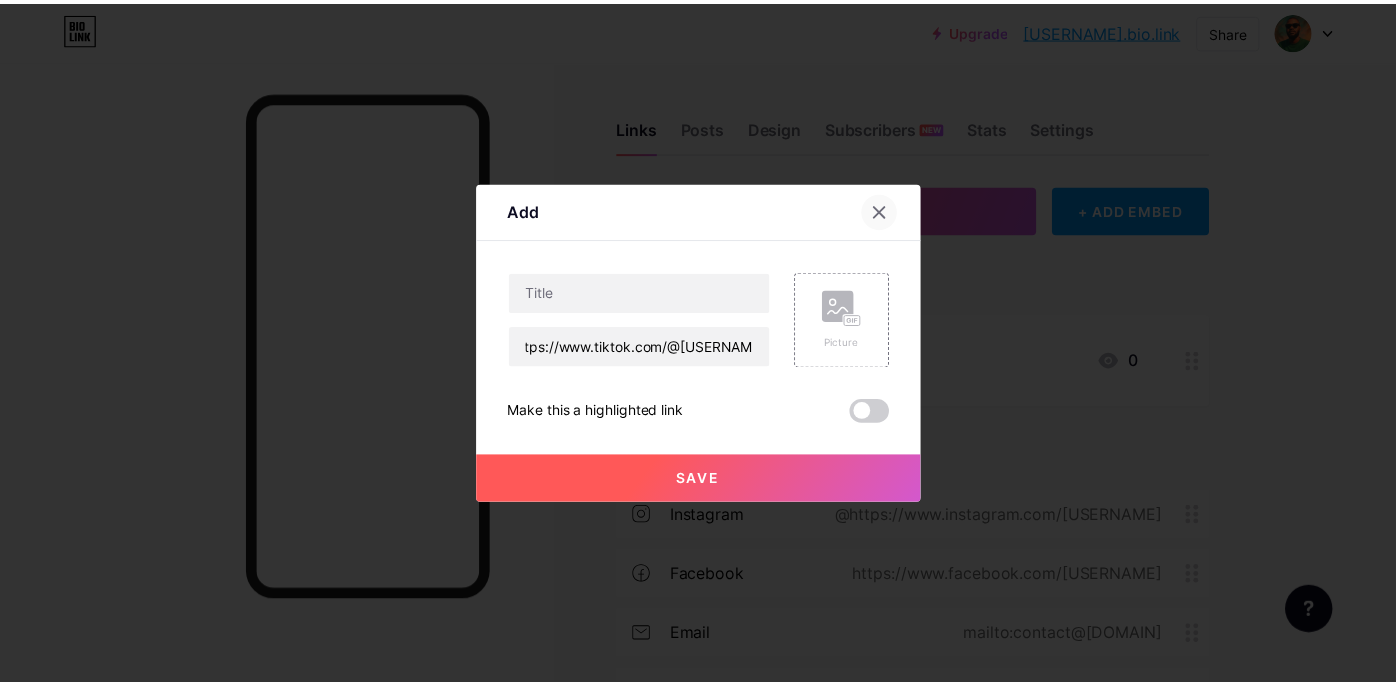 scroll, scrollTop: 0, scrollLeft: 0, axis: both 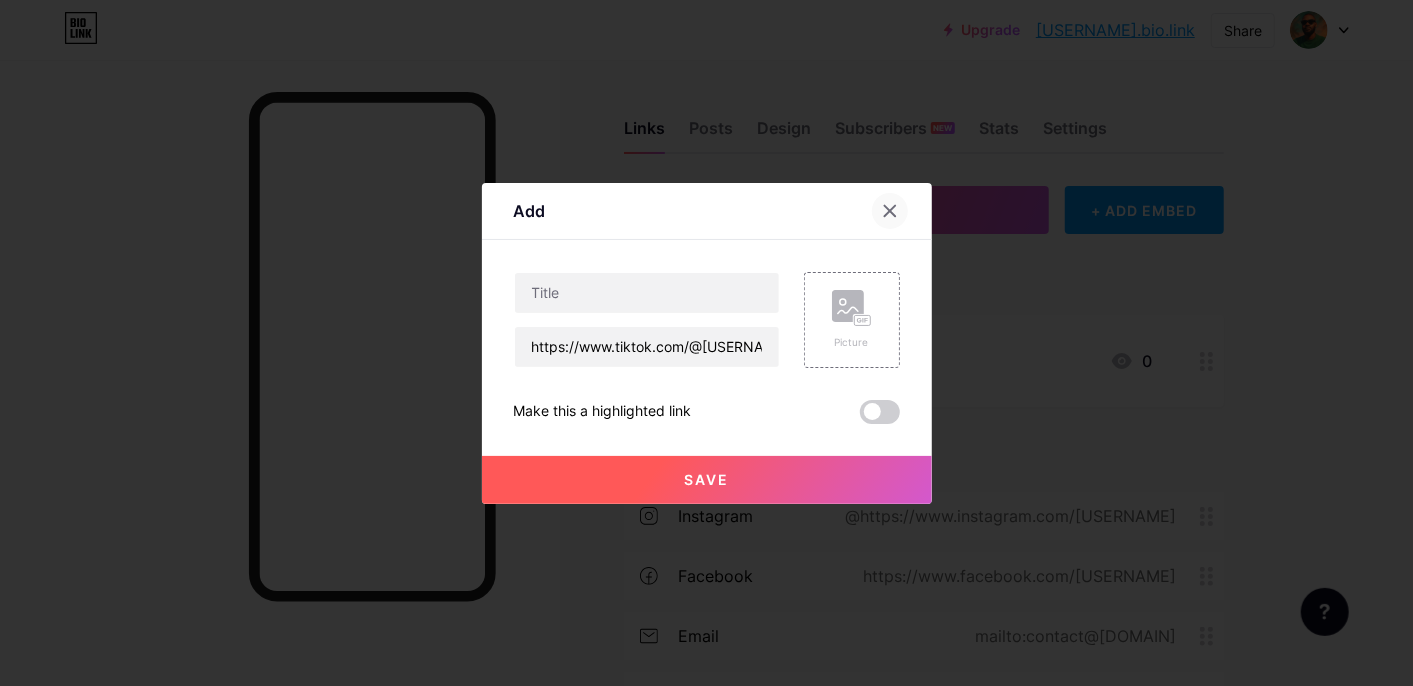 click at bounding box center [890, 211] 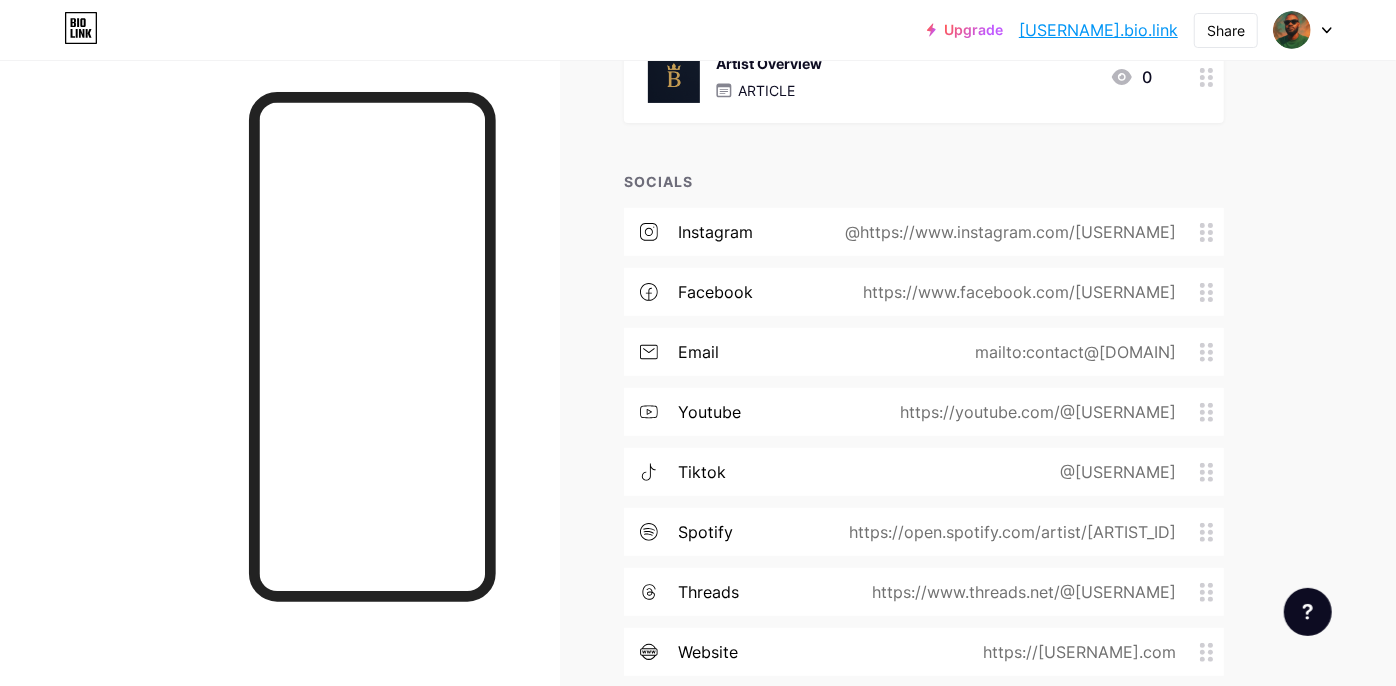 scroll, scrollTop: 283, scrollLeft: 0, axis: vertical 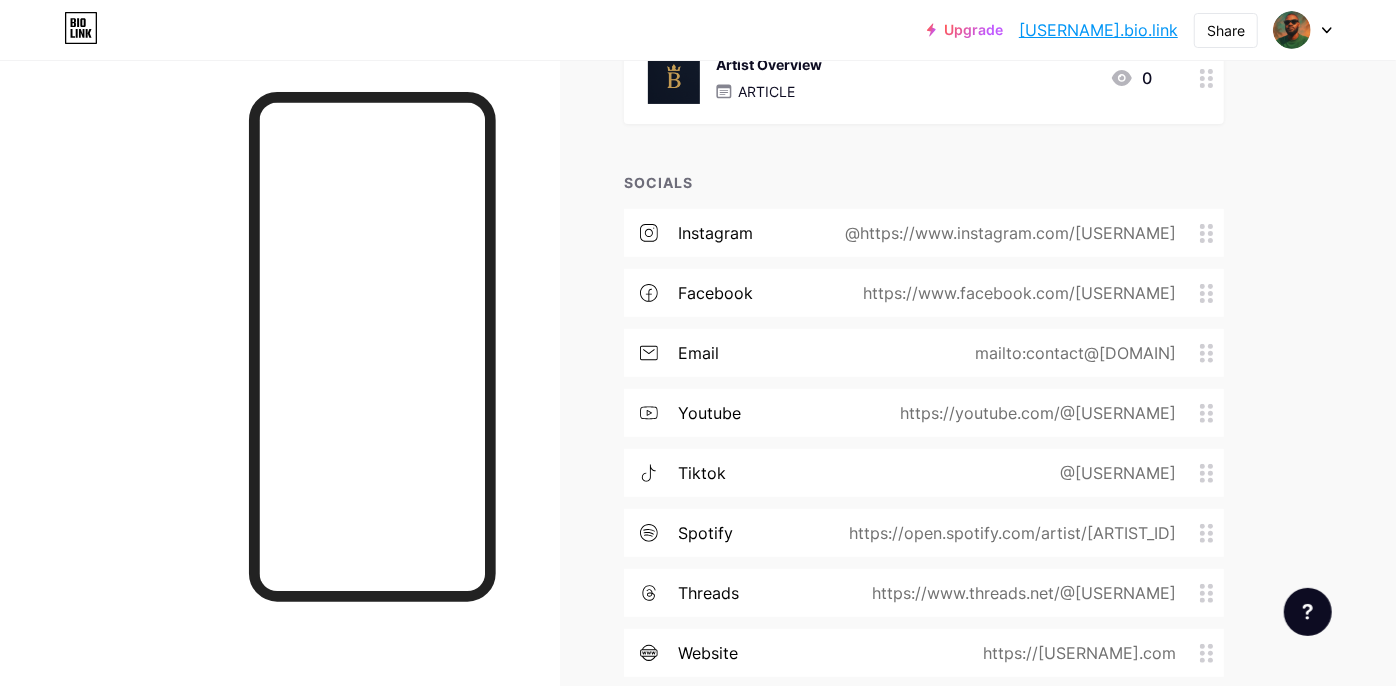 click on "@https://www.instagram.com/[USERNAME]" at bounding box center (1006, 233) 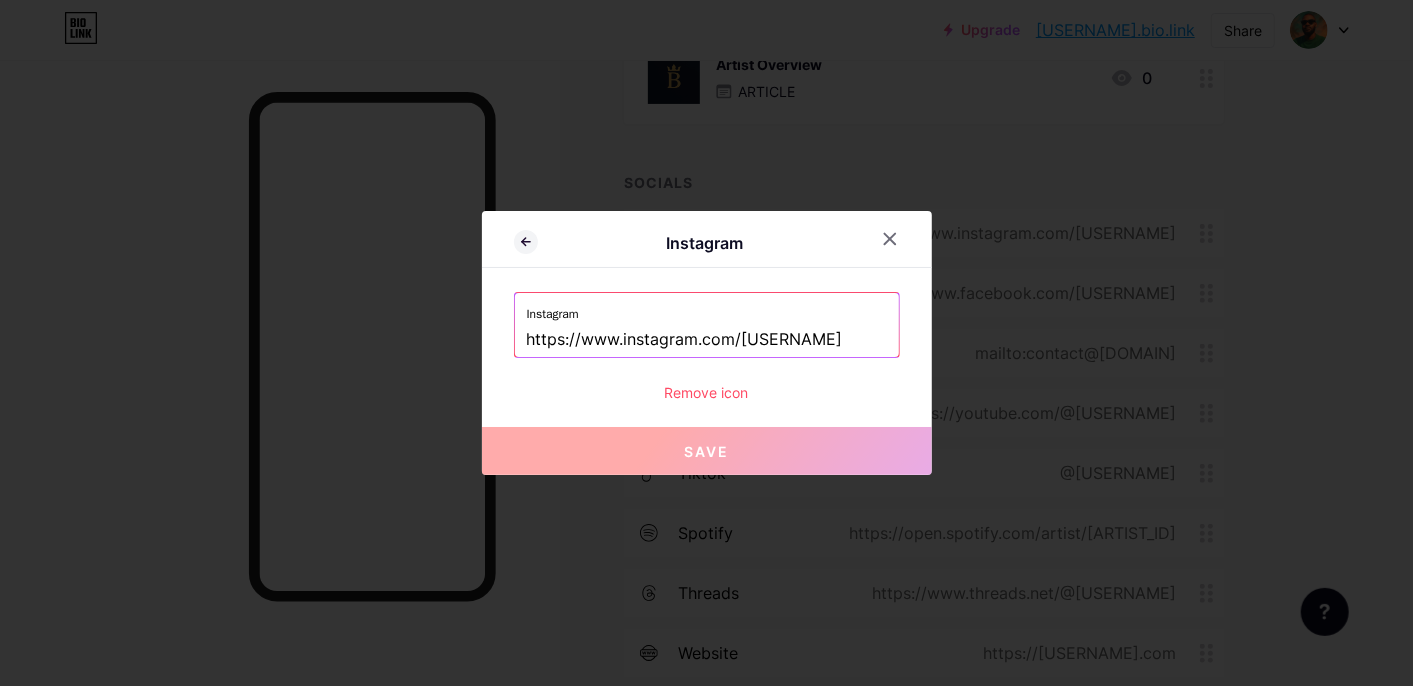 click on "Remove icon" at bounding box center [707, 392] 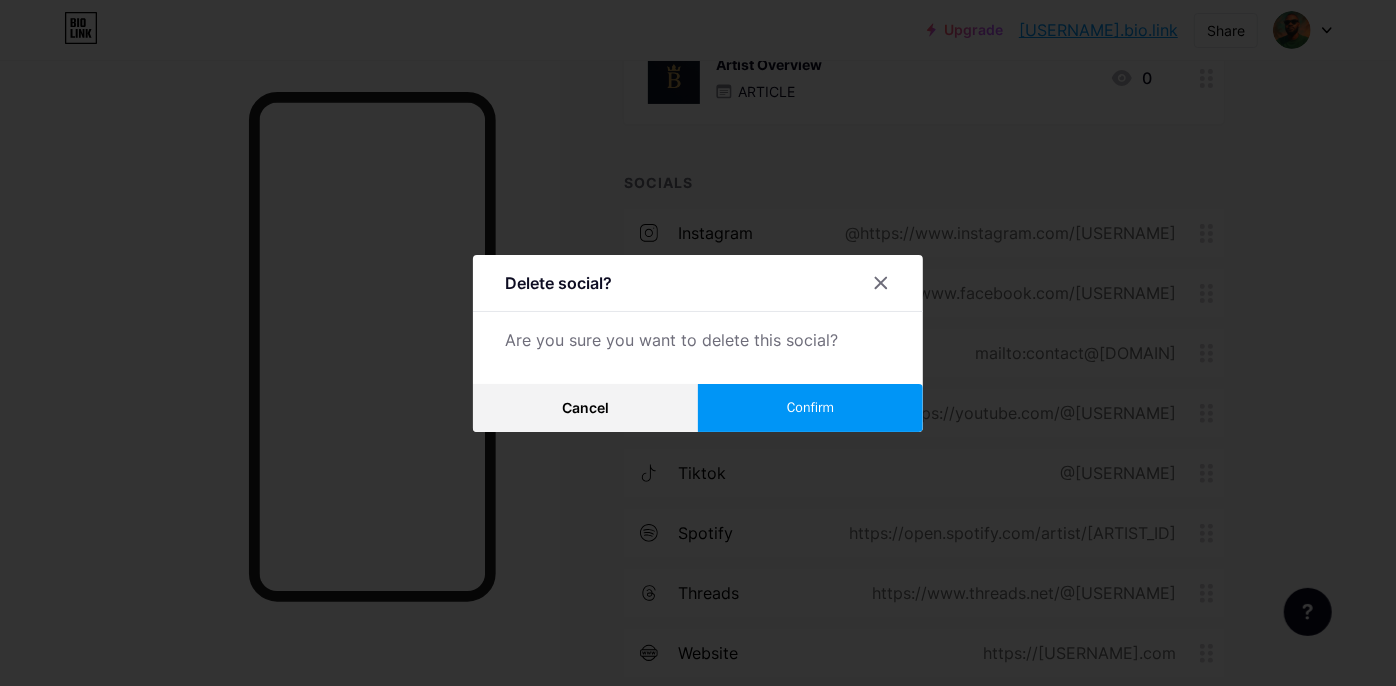 click on "Confirm" at bounding box center (810, 407) 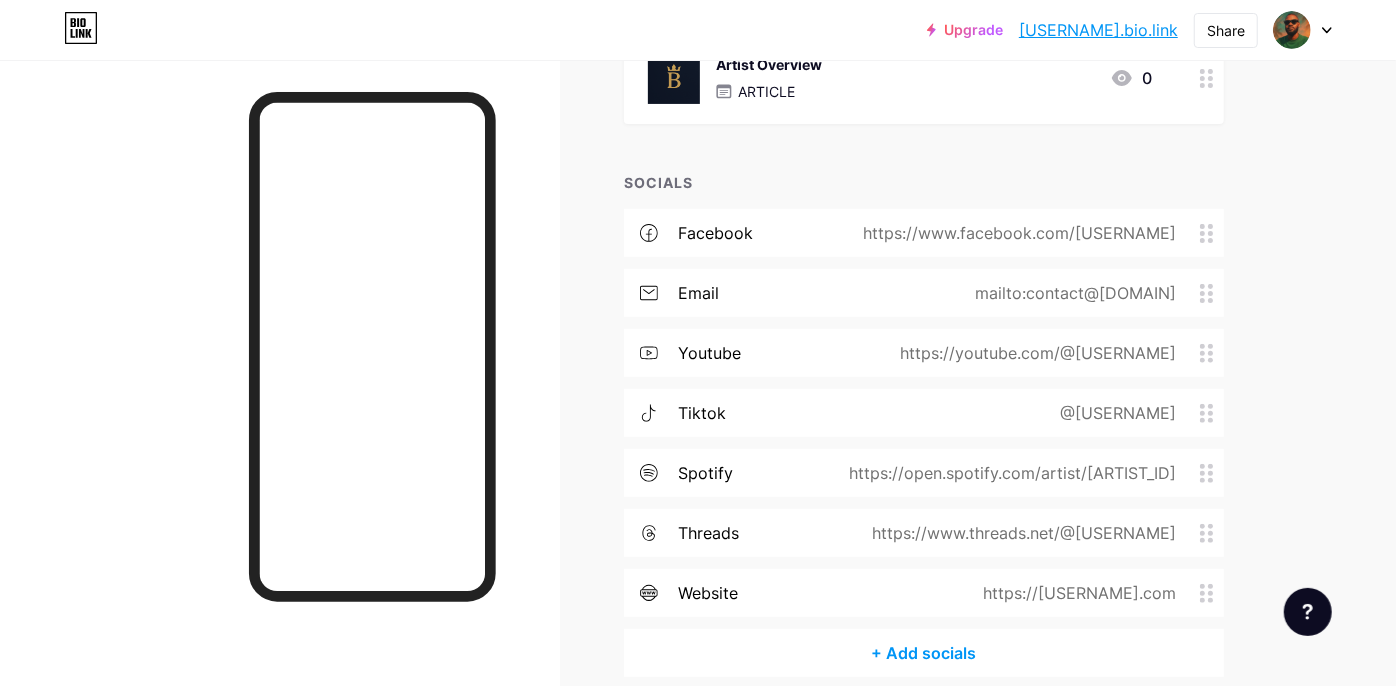 click on "https://[USERNAME].com" at bounding box center (1075, 593) 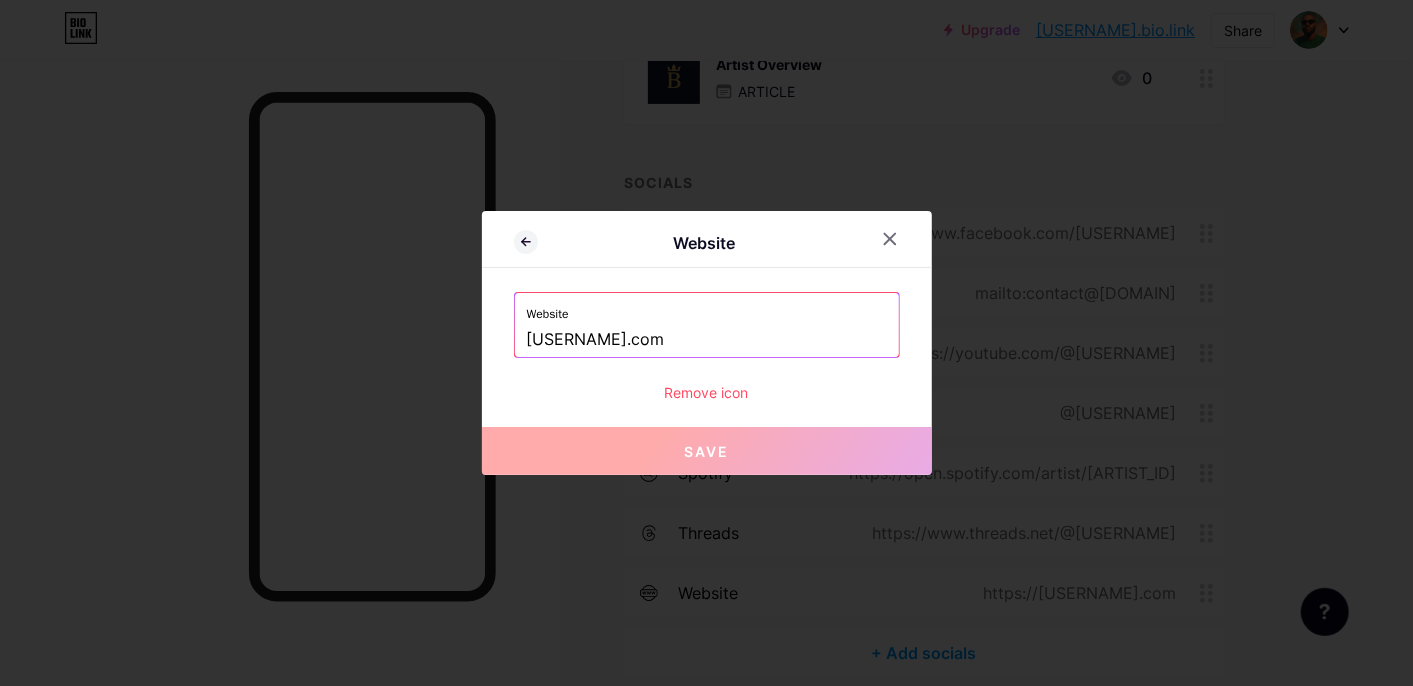 click on "Remove icon" at bounding box center [707, 392] 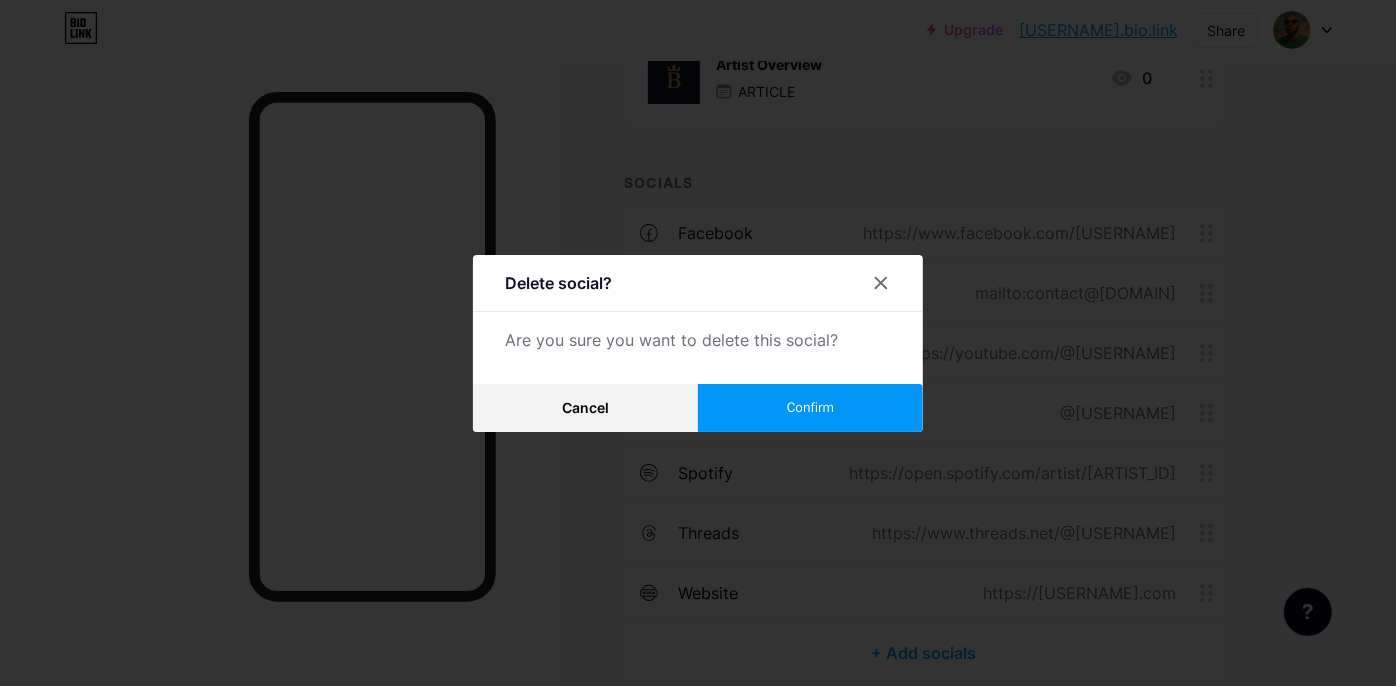 click on "Confirm" at bounding box center [810, 407] 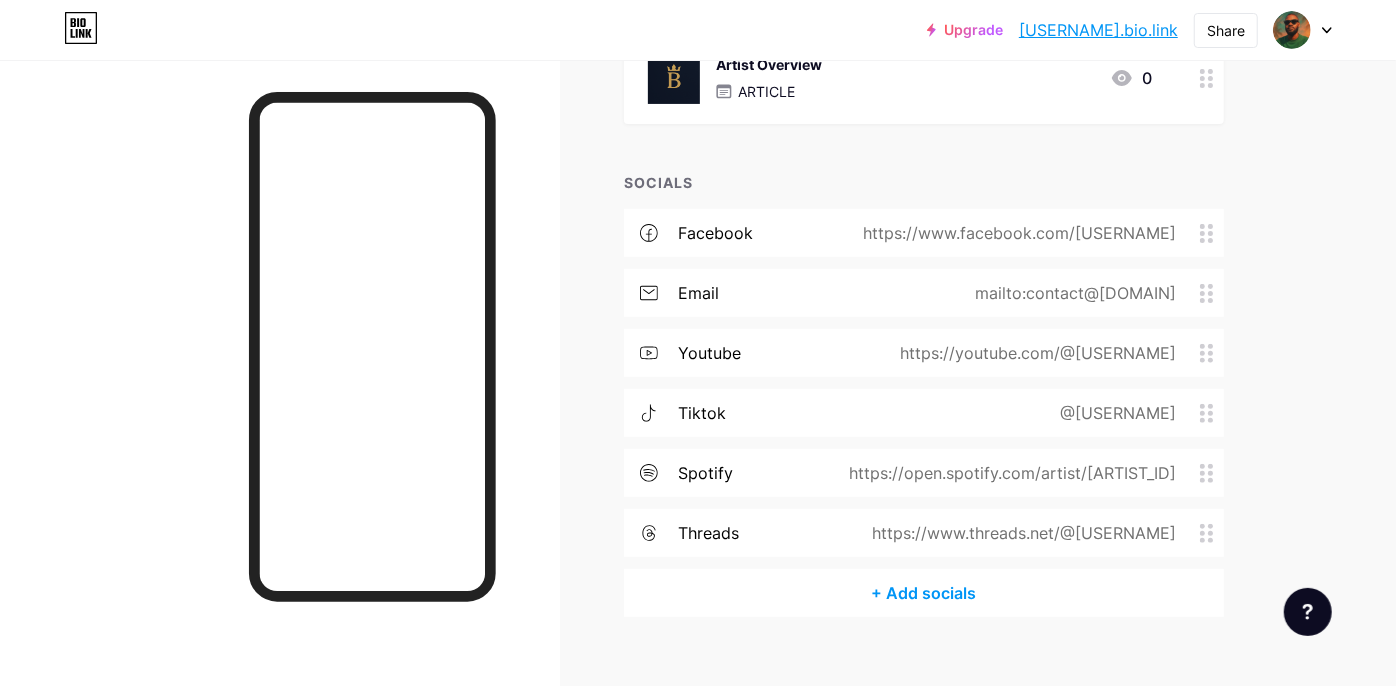 click on "spotify
https://open.spotify.com/artist/[ARTIST_ID]" at bounding box center [924, 473] 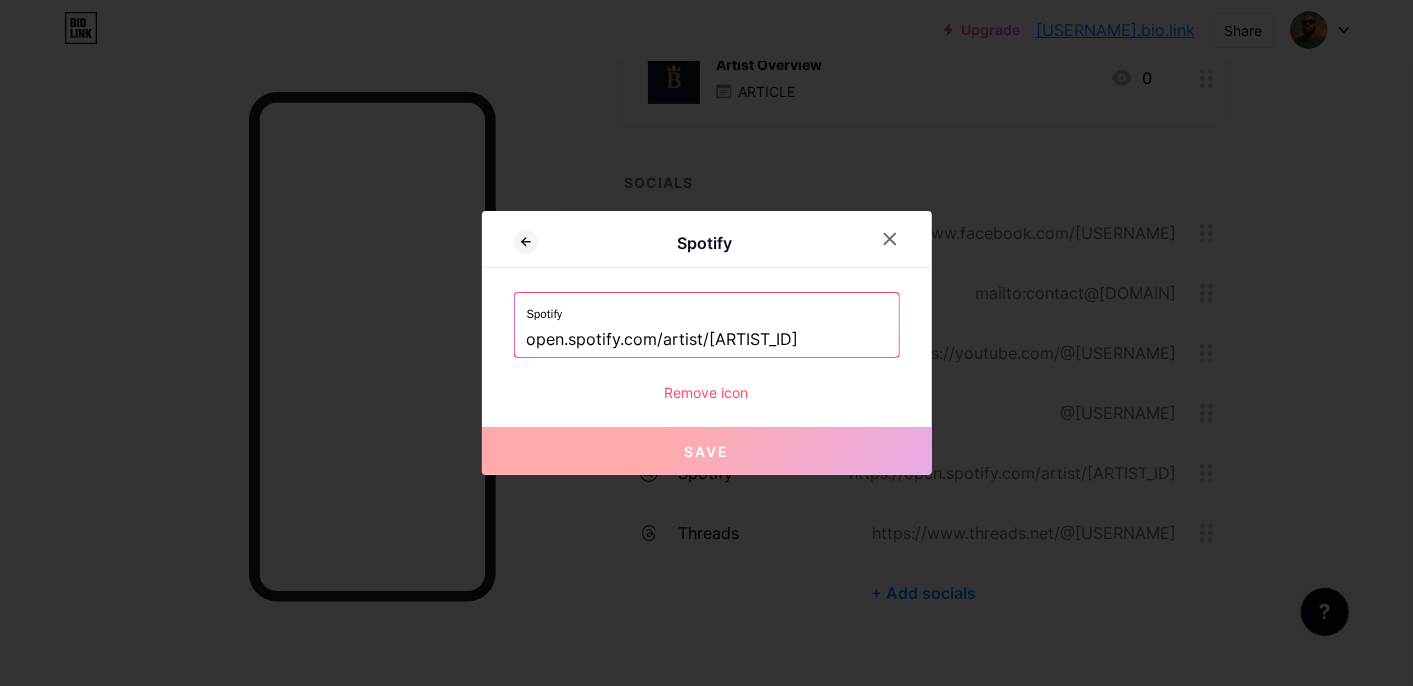 click on "Remove icon" at bounding box center (707, 392) 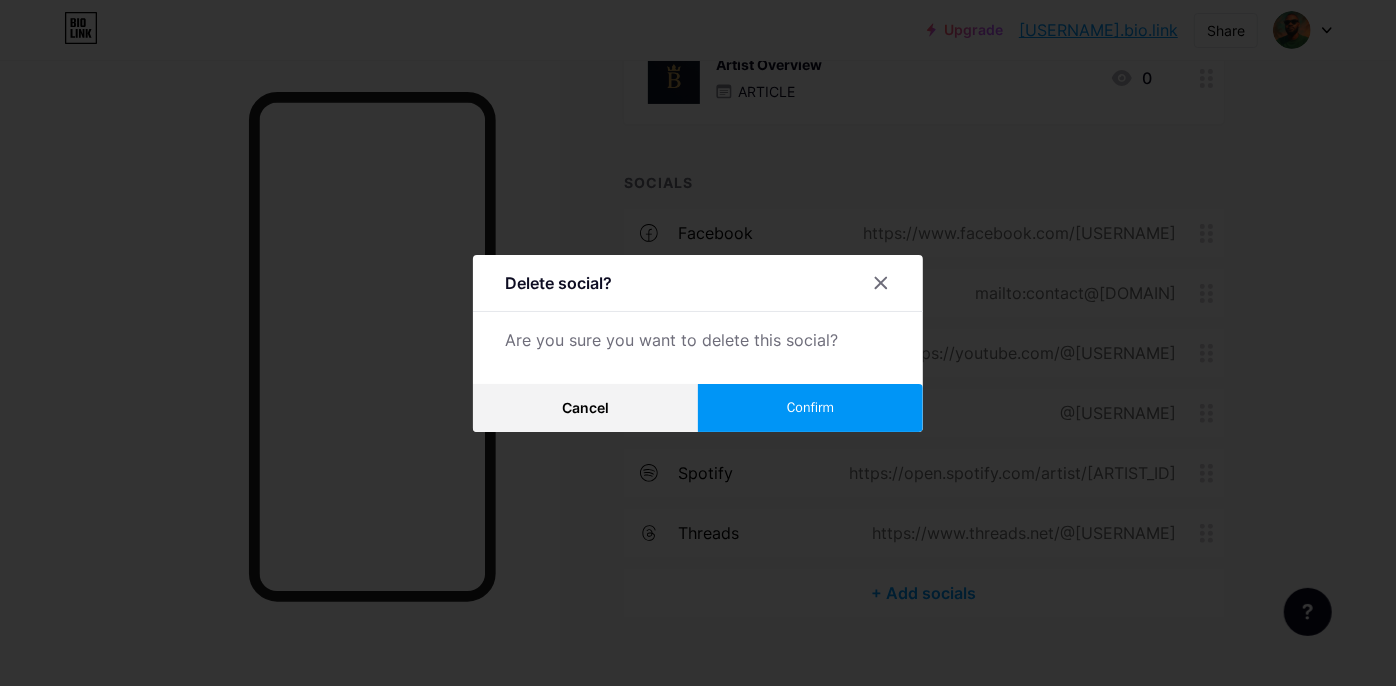 click on "Confirm" at bounding box center [810, 407] 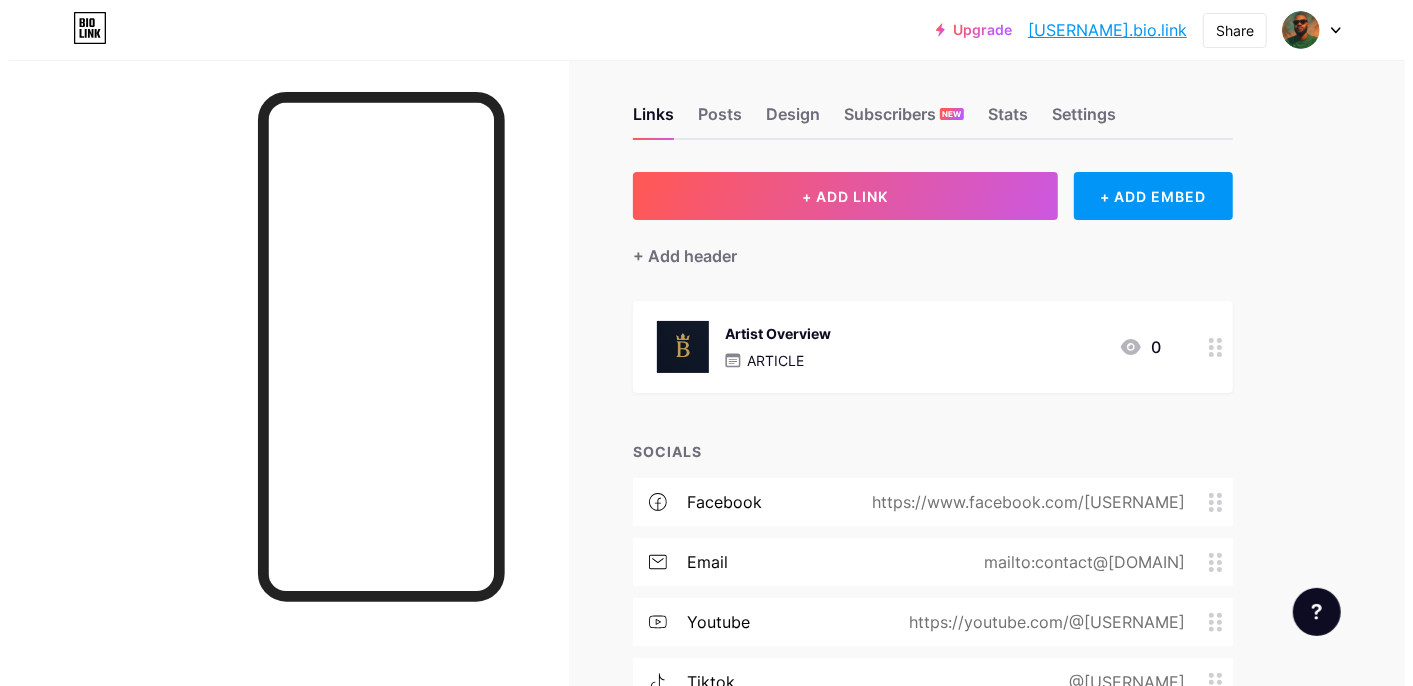 scroll, scrollTop: 0, scrollLeft: 0, axis: both 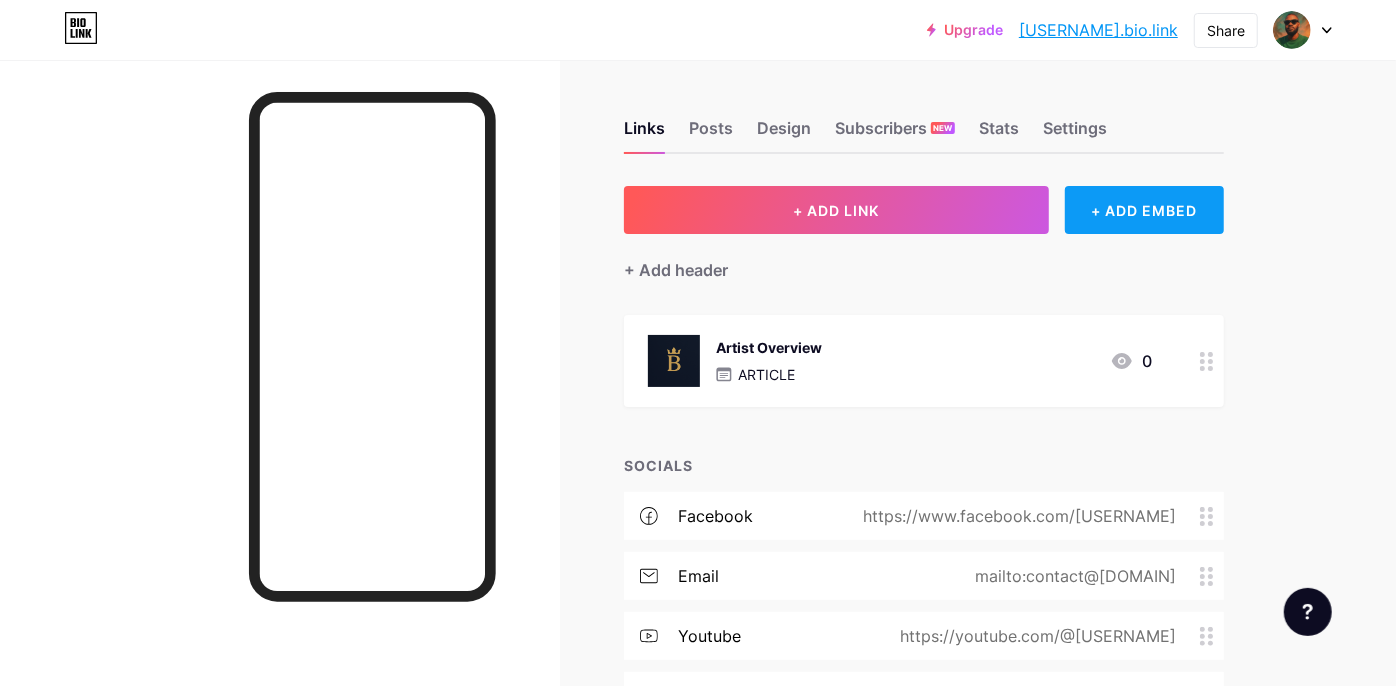 click on "+ ADD EMBED" at bounding box center [1144, 210] 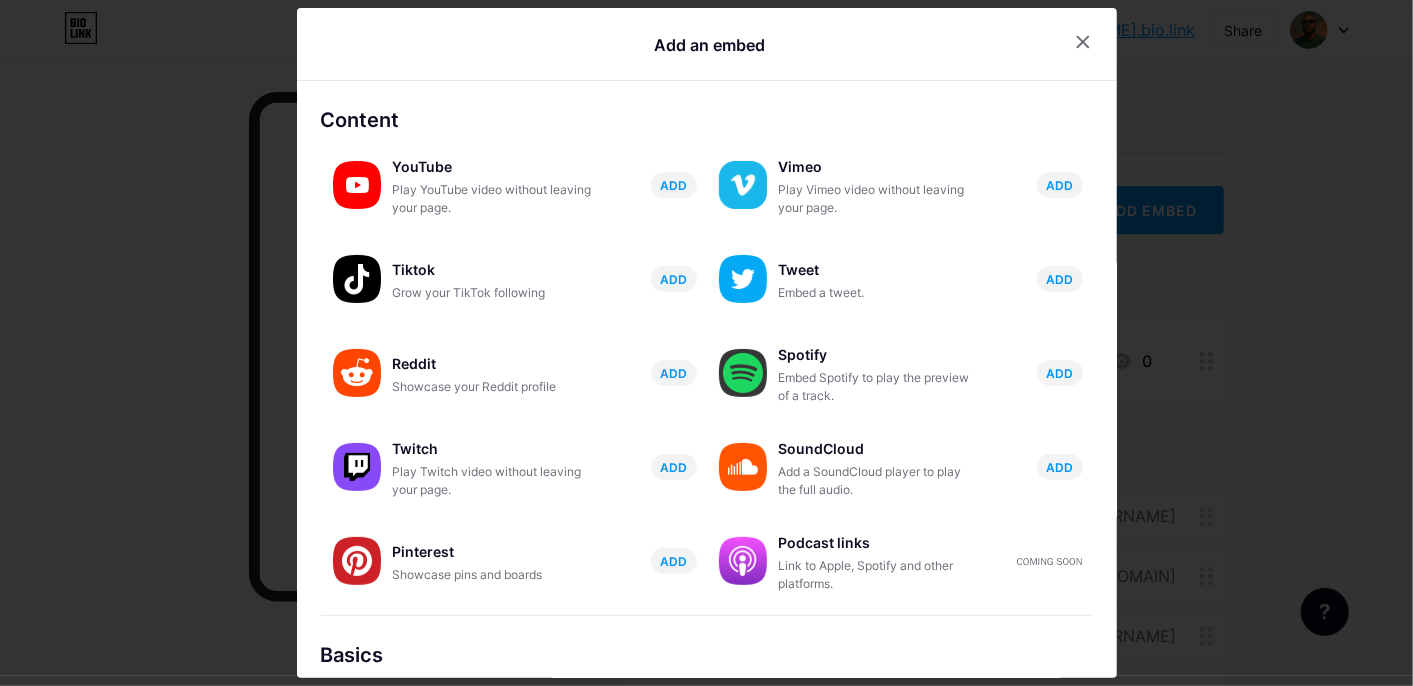 scroll, scrollTop: 0, scrollLeft: 0, axis: both 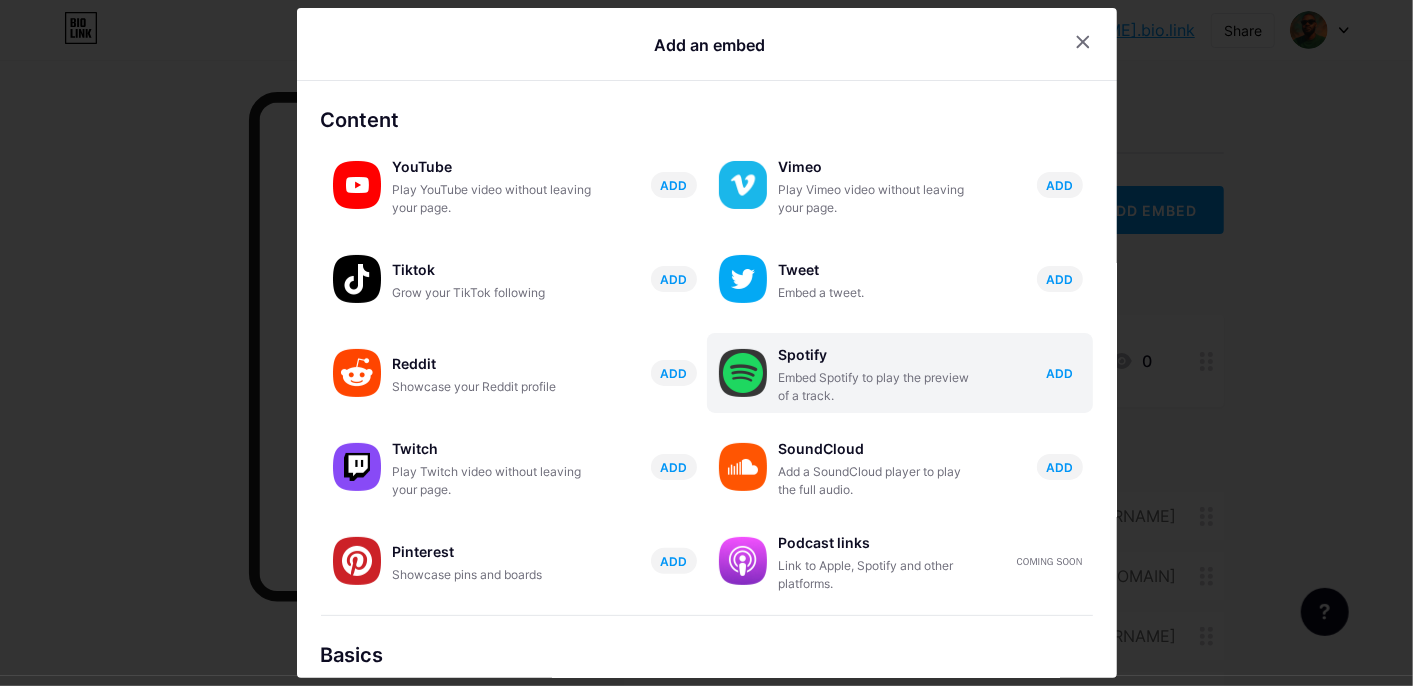 click on "ADD" at bounding box center [1059, 373] 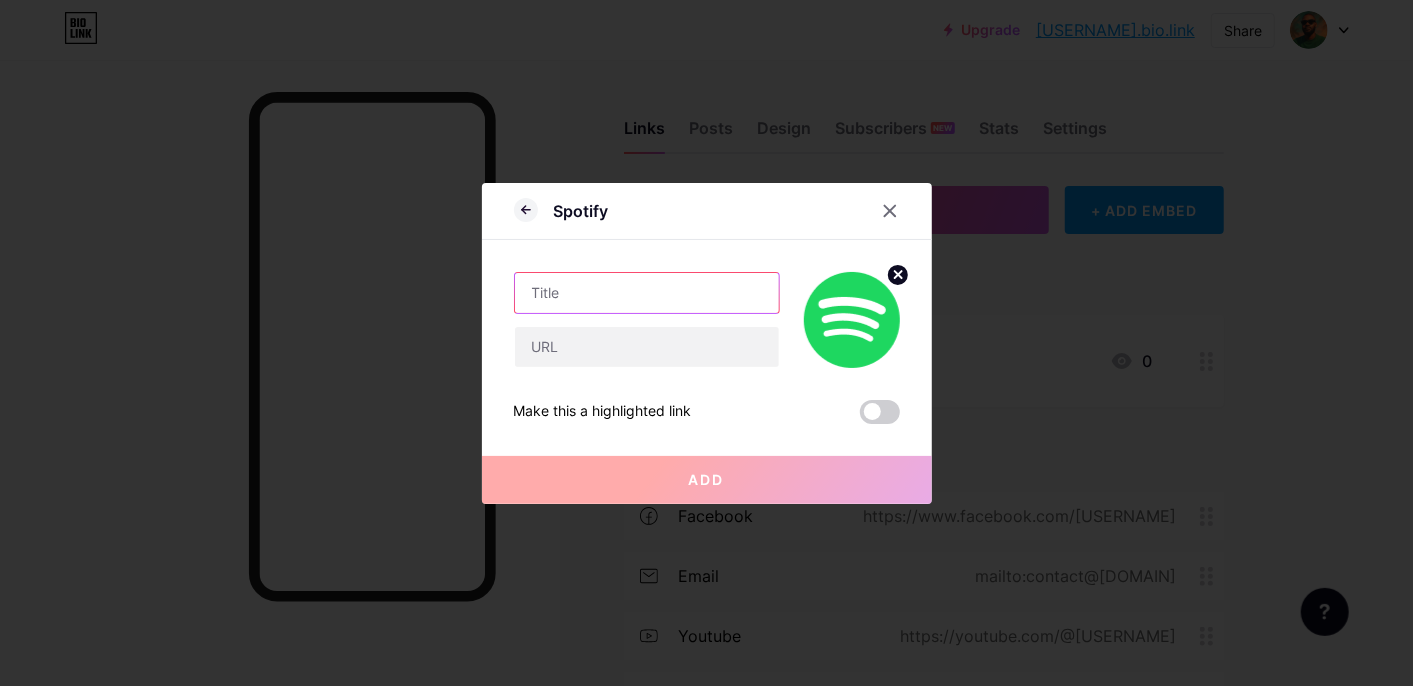 click at bounding box center (647, 293) 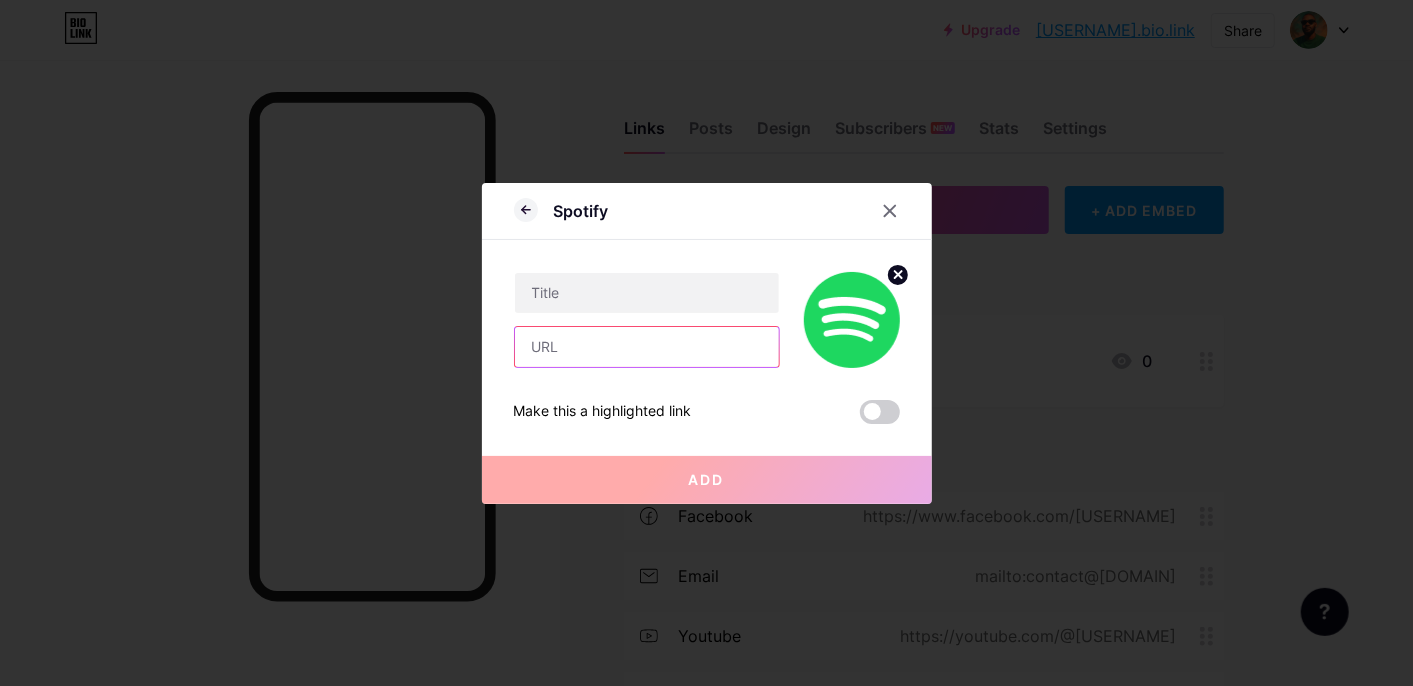 paste on "https://open.spotify.com/track/[TRACK_ID]?si=[SIGNATURE]" 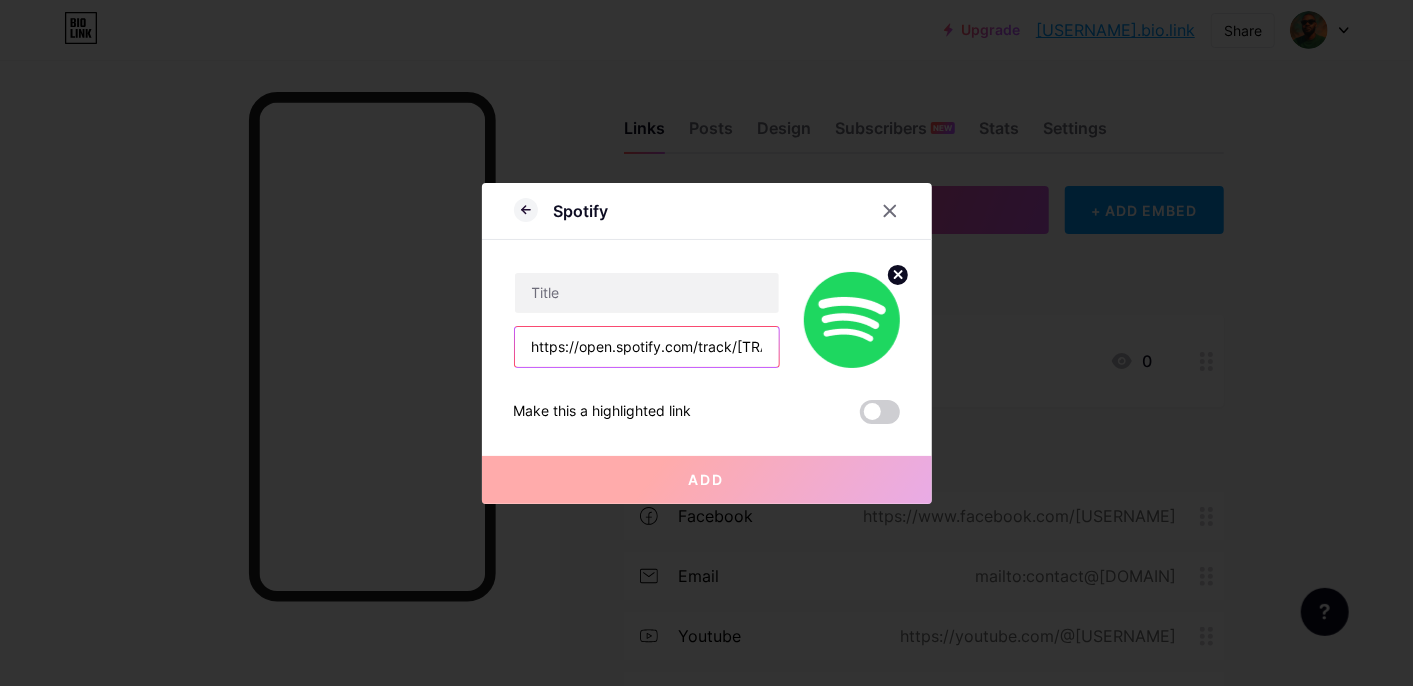 scroll, scrollTop: 0, scrollLeft: 370, axis: horizontal 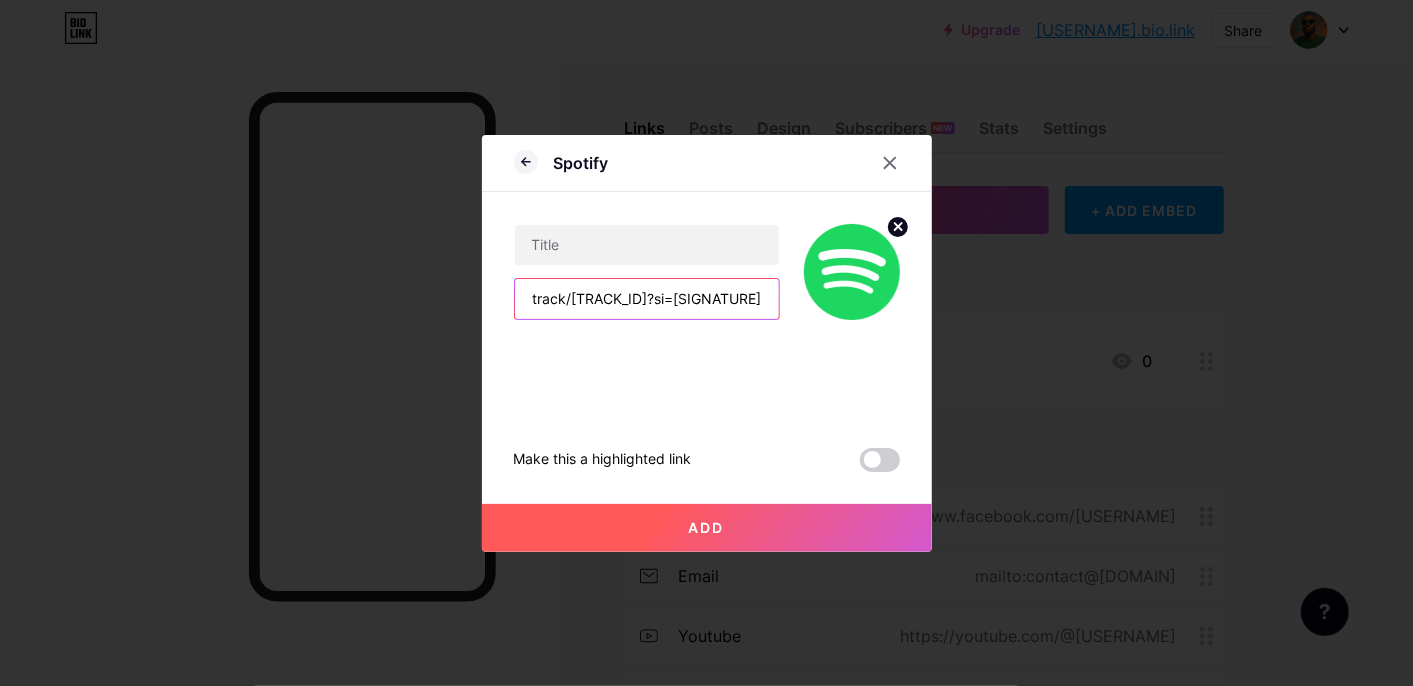 drag, startPoint x: 561, startPoint y: 300, endPoint x: 791, endPoint y: 314, distance: 230.42569 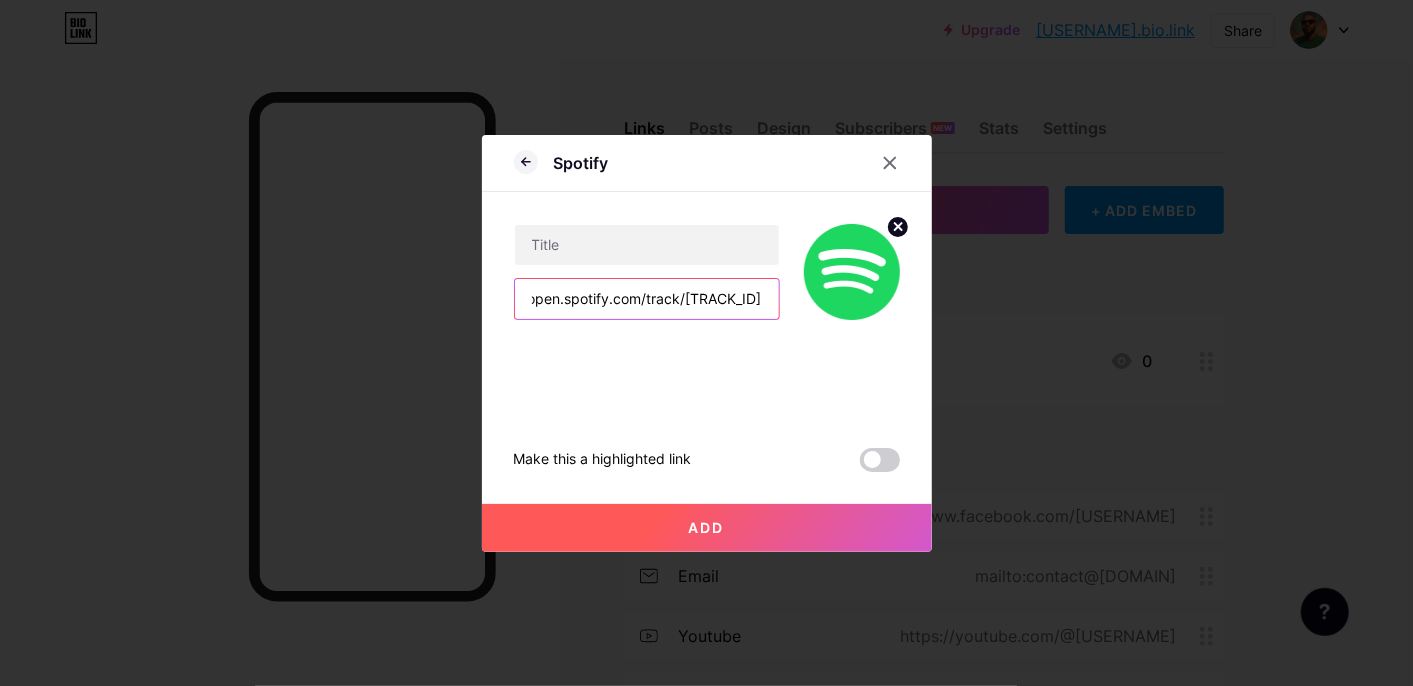 scroll, scrollTop: 0, scrollLeft: 157, axis: horizontal 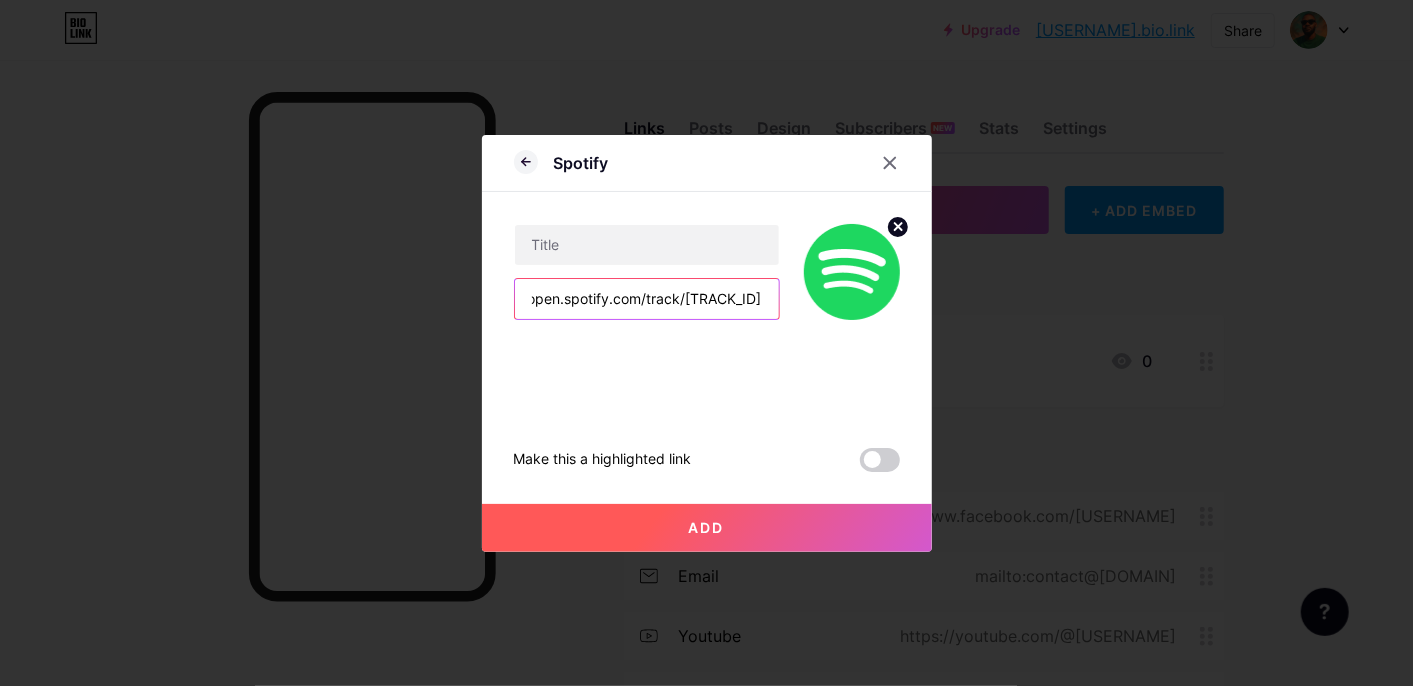 drag, startPoint x: 760, startPoint y: 300, endPoint x: 604, endPoint y: 335, distance: 159.87808 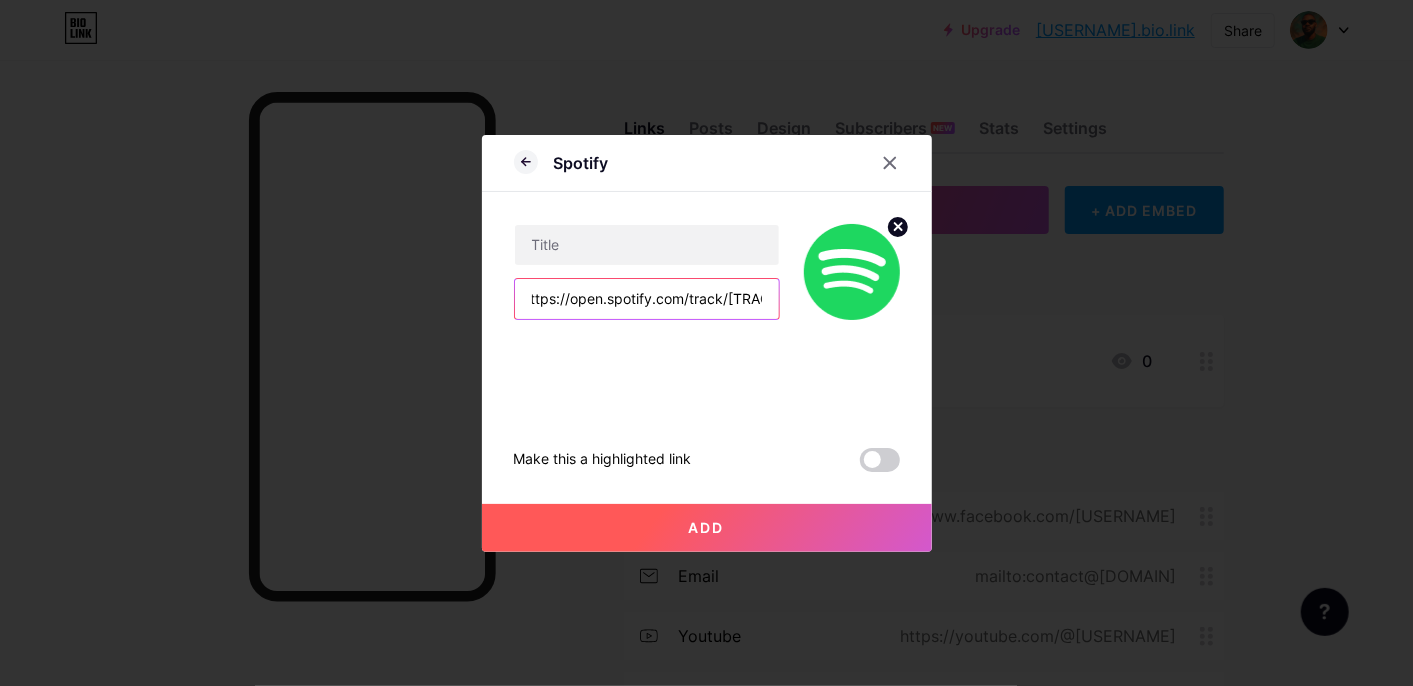 scroll, scrollTop: 0, scrollLeft: 0, axis: both 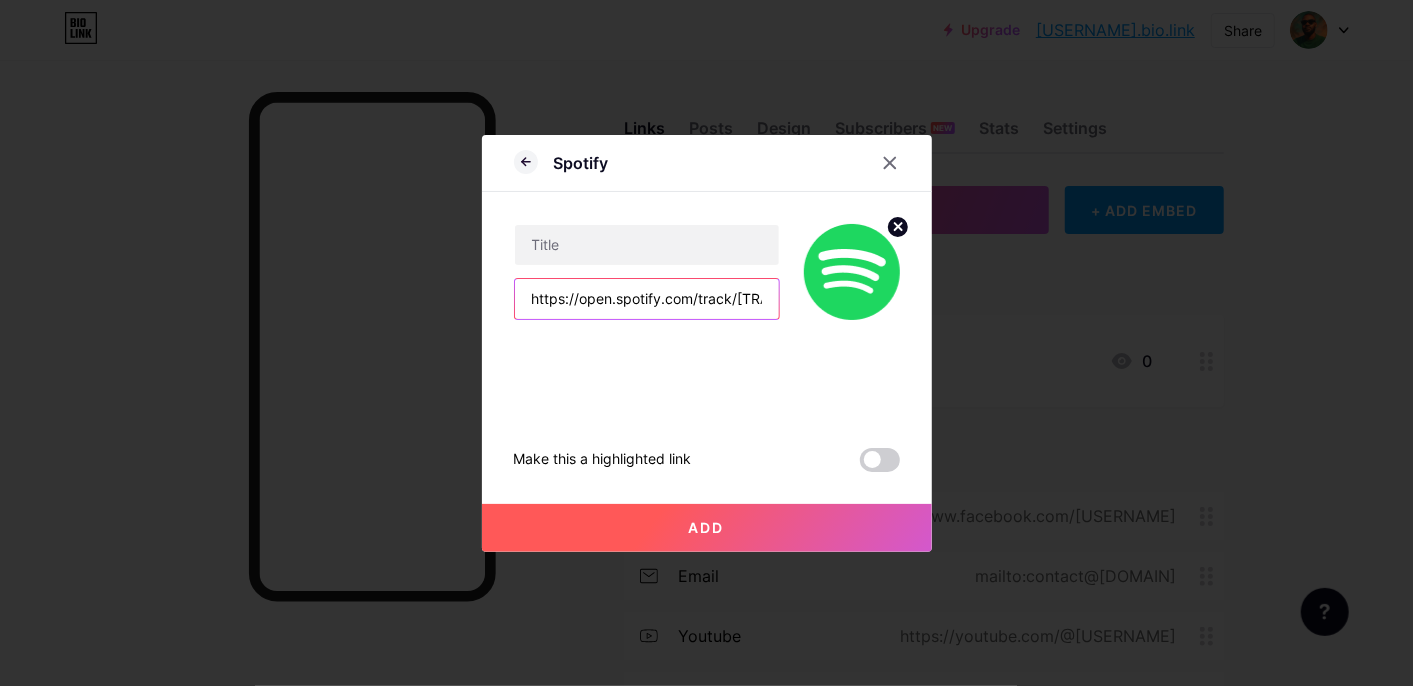 type on "https://open.spotify.com/track/[TRACK_ID]" 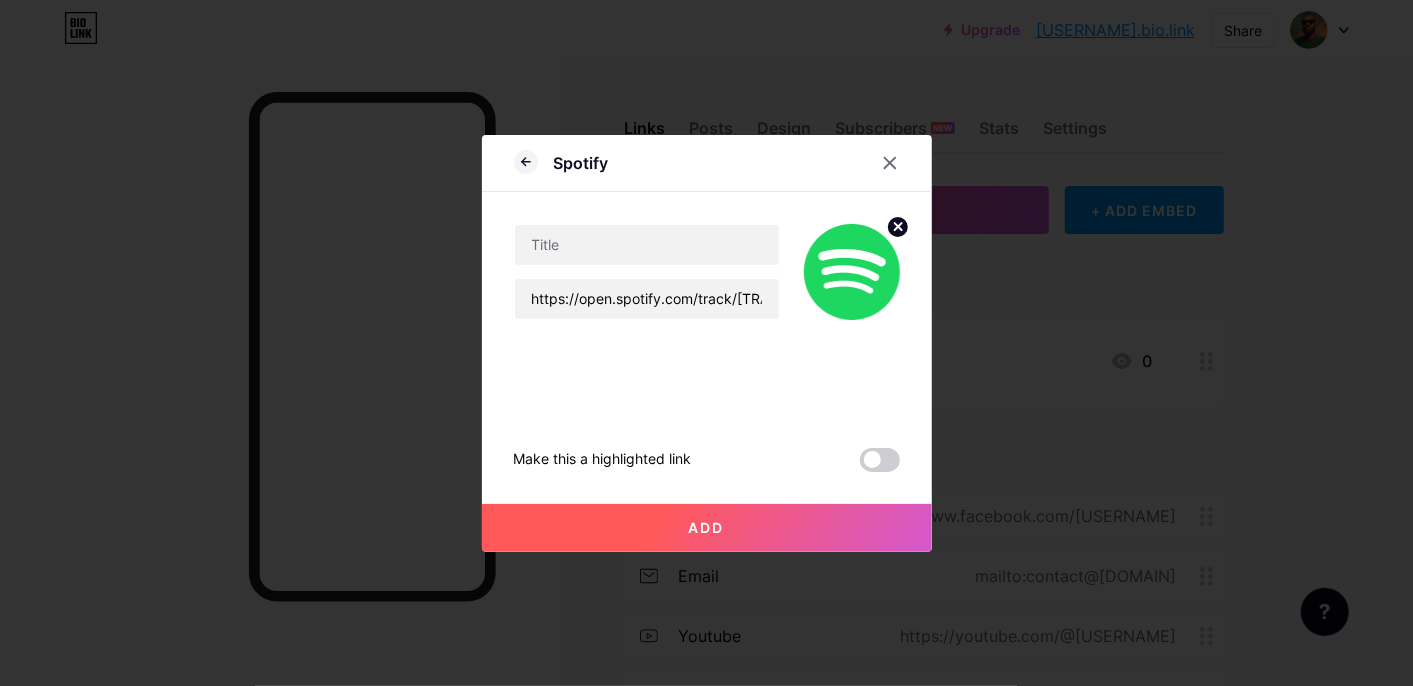 scroll, scrollTop: 0, scrollLeft: 0, axis: both 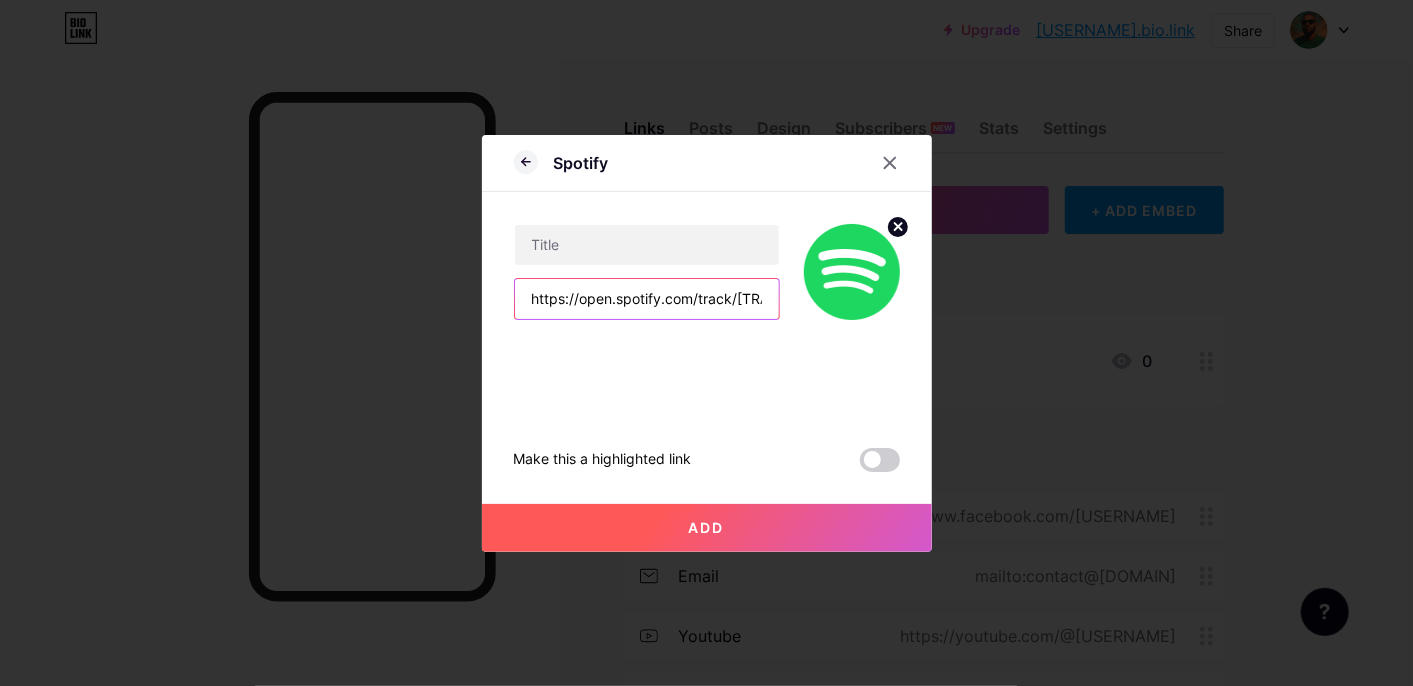 click on "https://open.spotify.com/track/[TRACK_ID]" at bounding box center [647, 299] 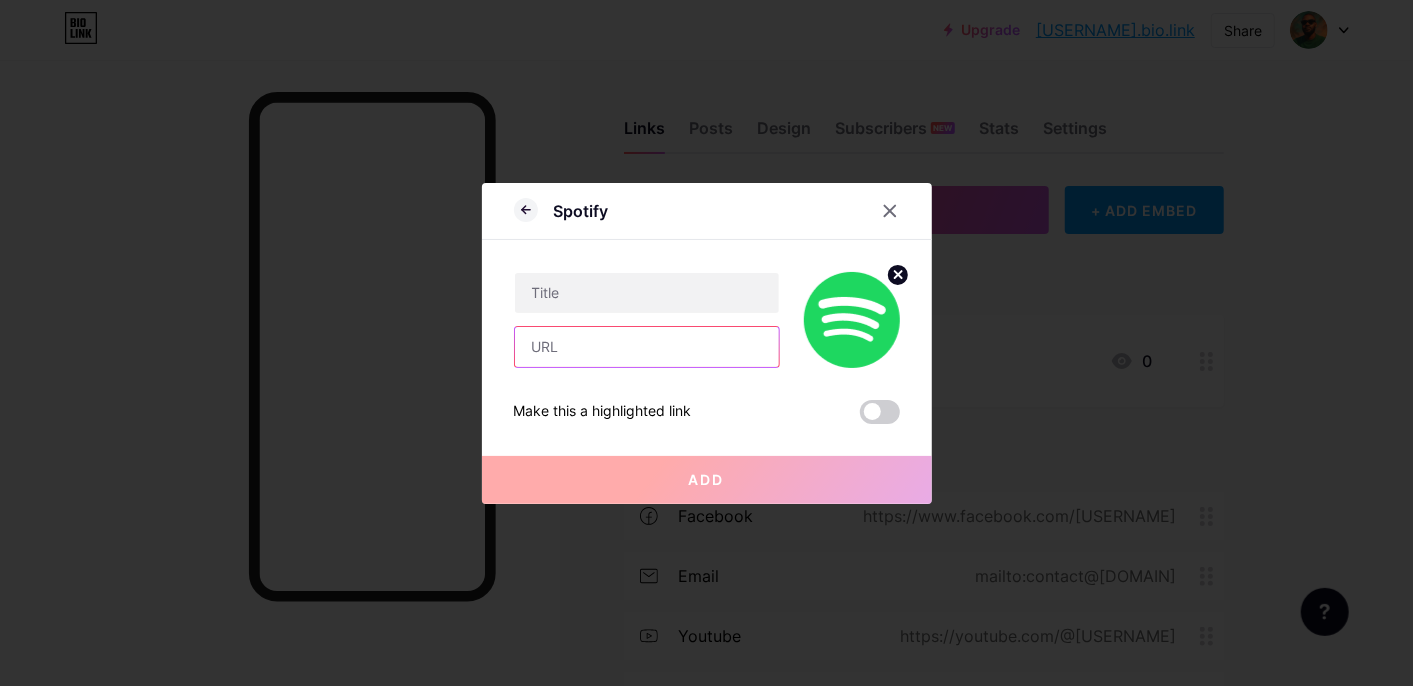 paste on "https://open.spotify.com/track/[TRACK_ID]?si=[SIGNATURE]" 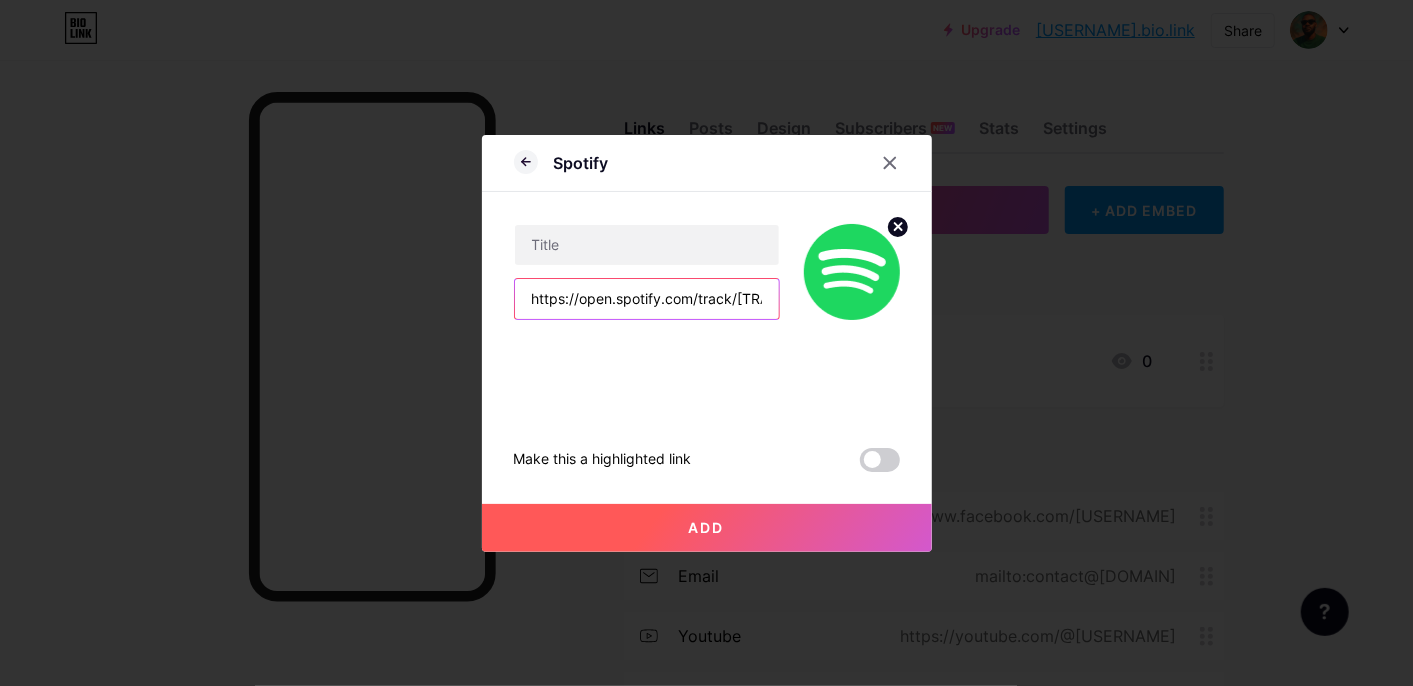 scroll, scrollTop: 0, scrollLeft: 370, axis: horizontal 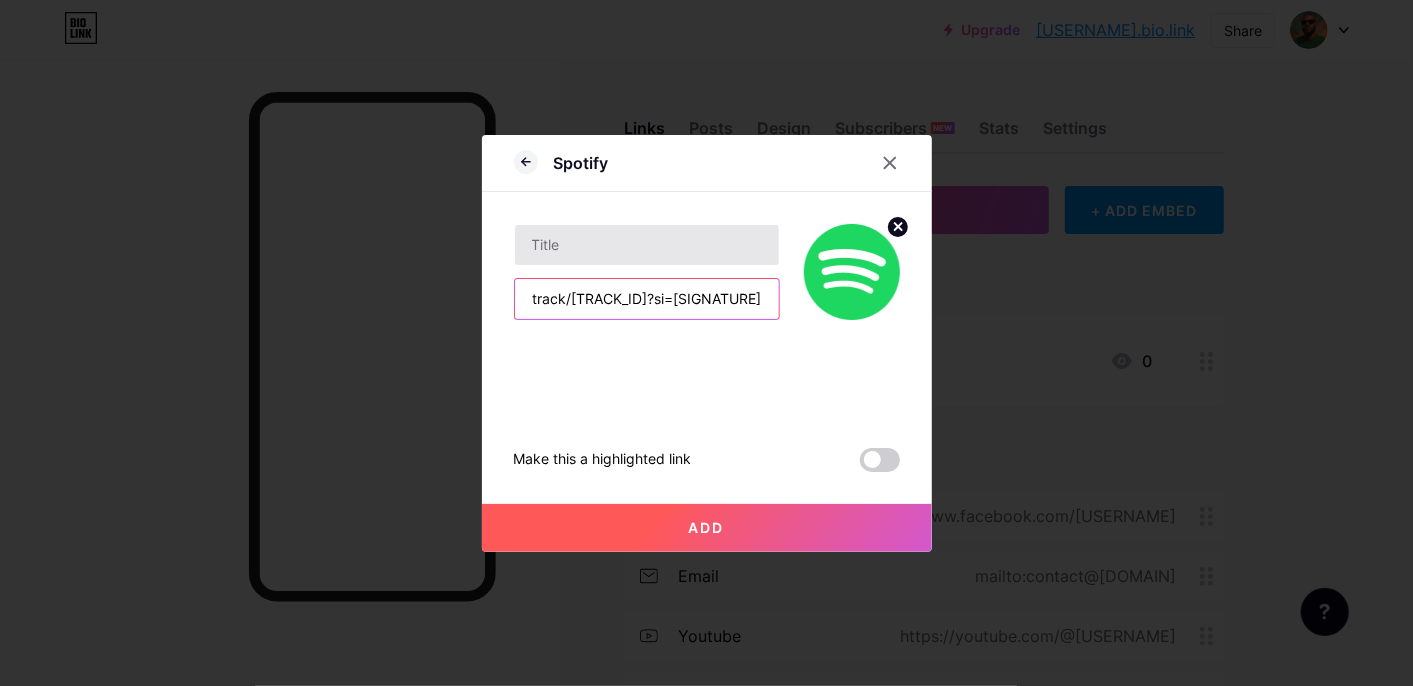 type on "https://open.spotify.com/track/[TRACK_ID]?si=[SIGNATURE]" 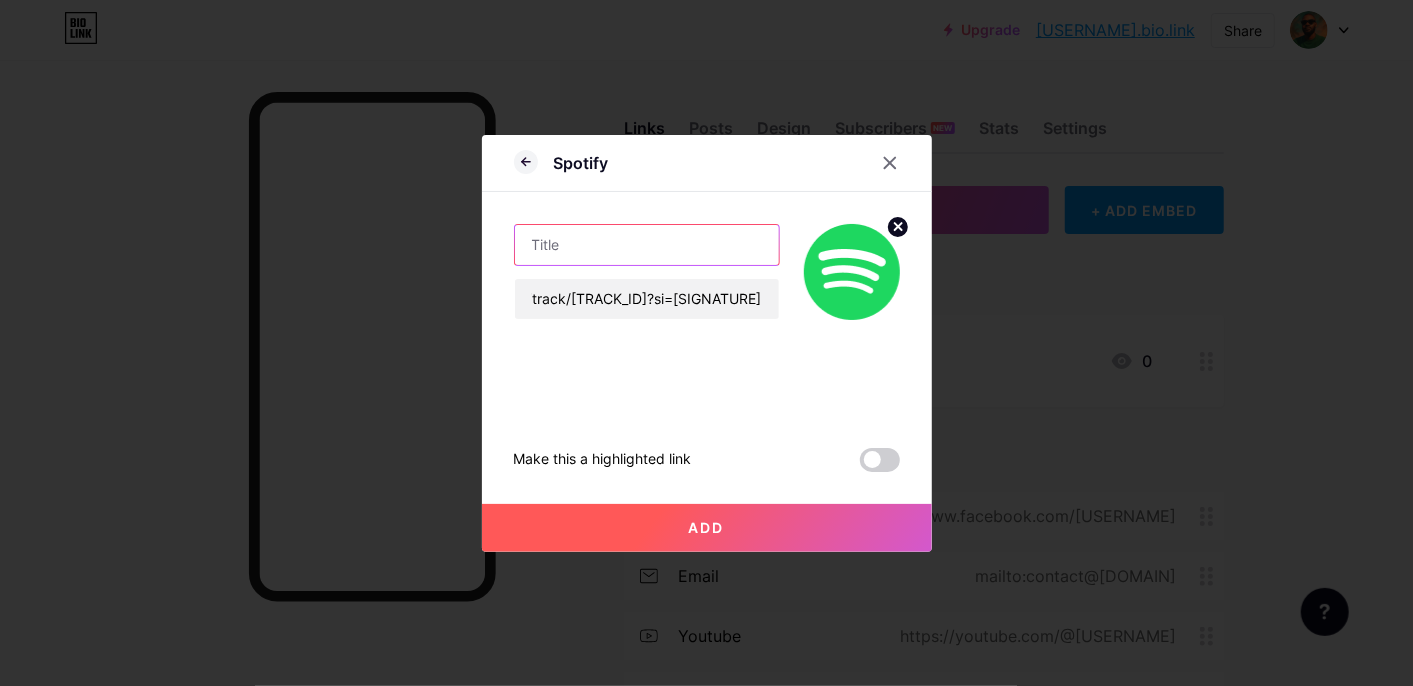 scroll, scrollTop: 0, scrollLeft: 0, axis: both 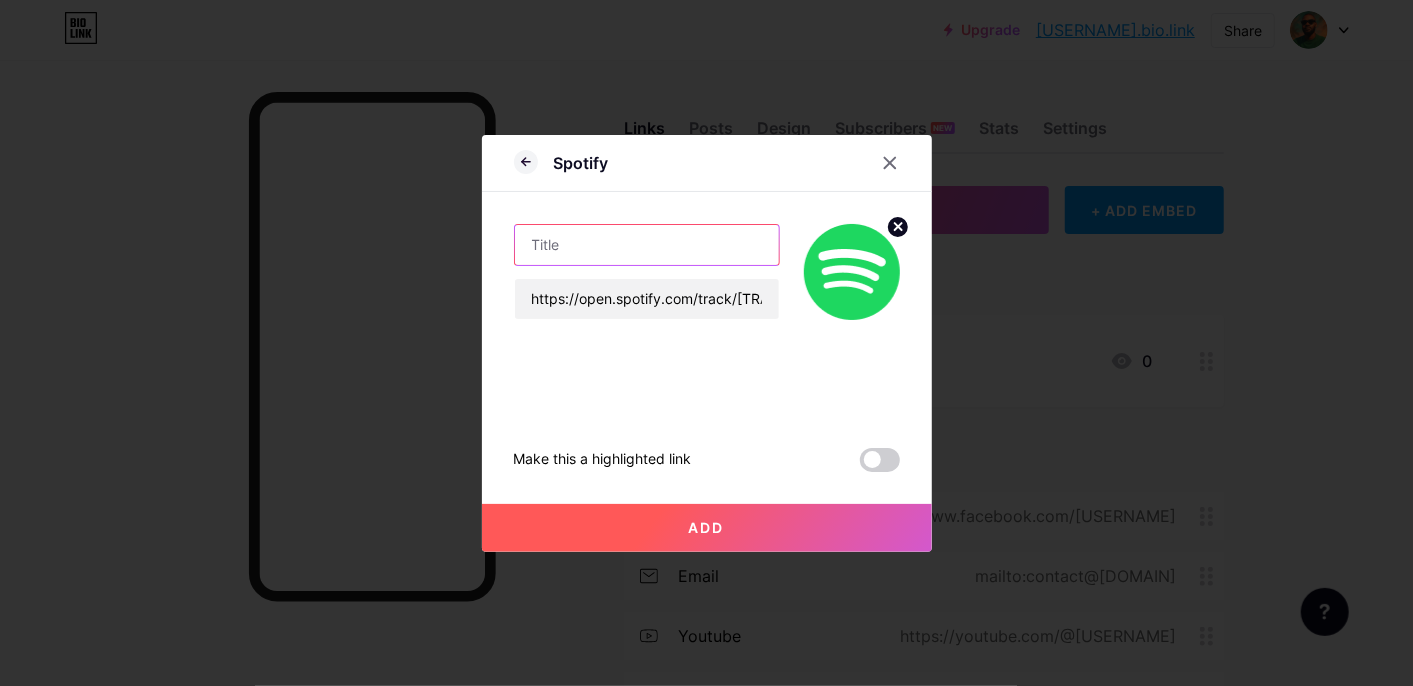 click at bounding box center [647, 245] 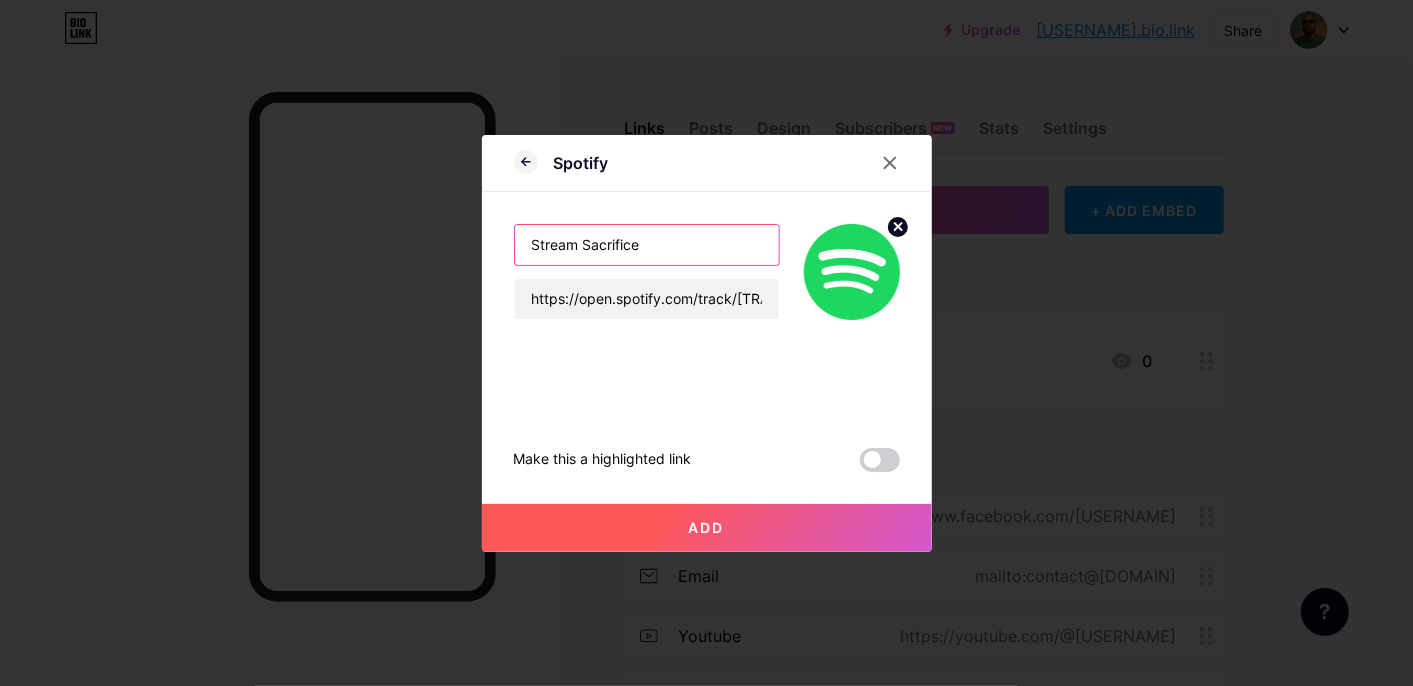 type on "Stream Sacrifice" 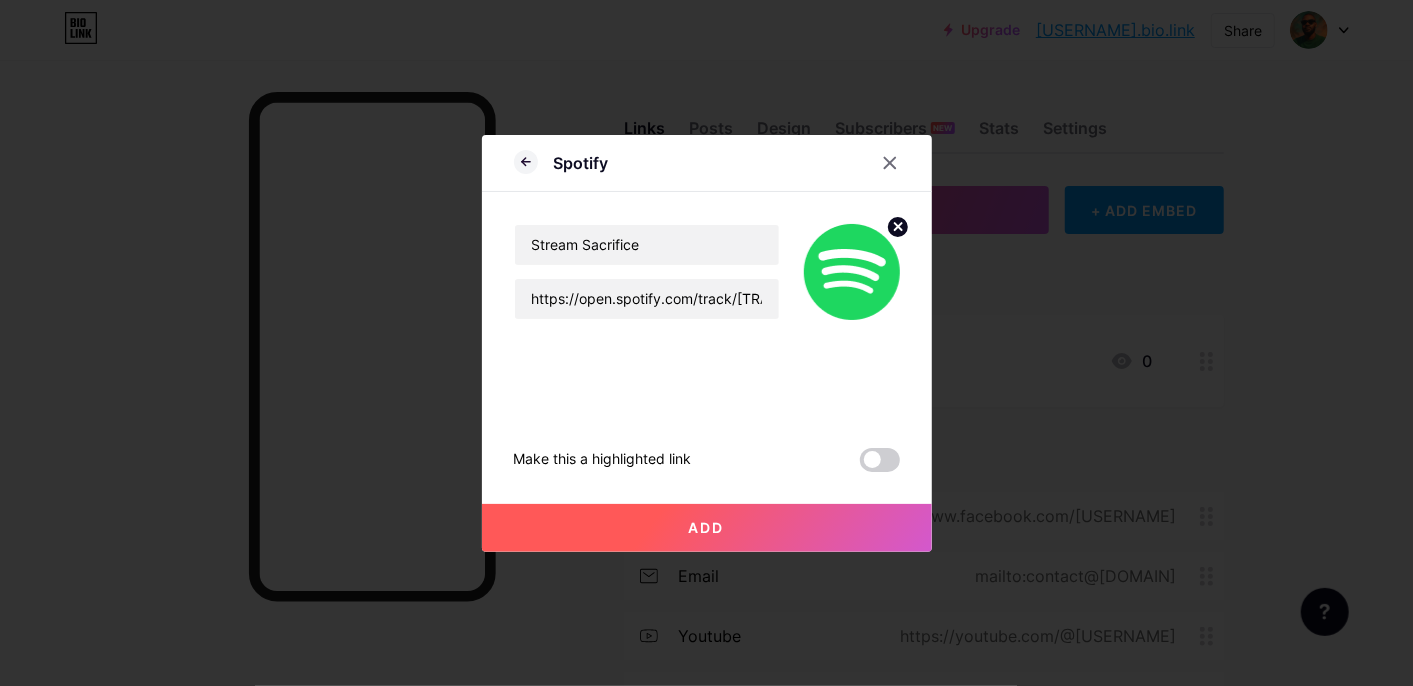 click on "Add" at bounding box center (707, 528) 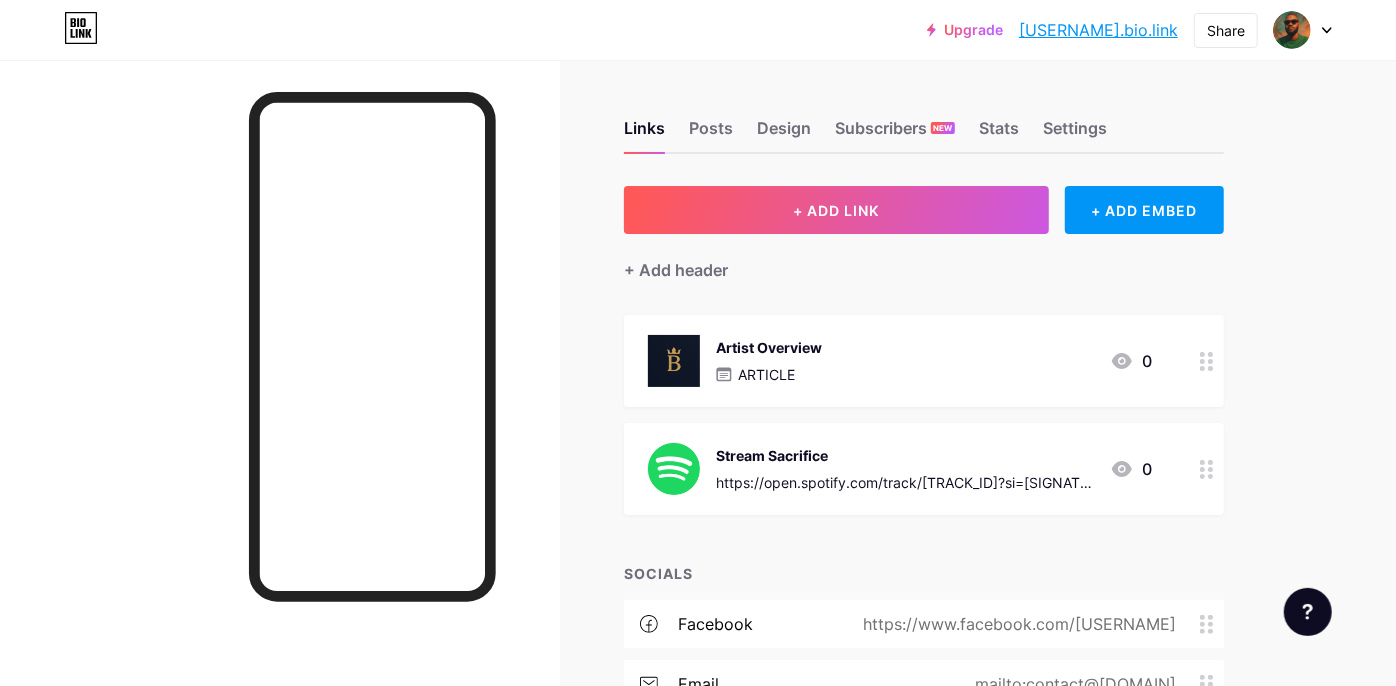 click on "https://open.spotify.com/track/[TRACK_ID]?si=[SIGNATURE]" at bounding box center [905, 482] 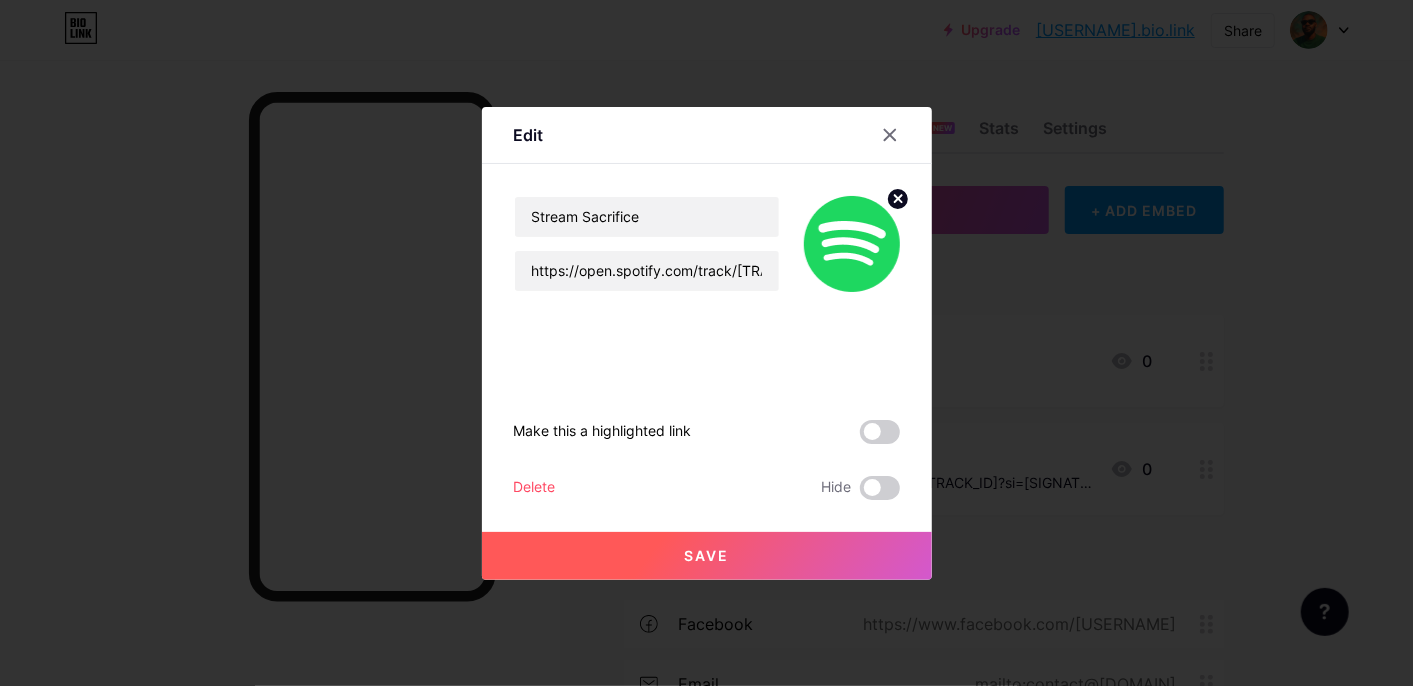 click 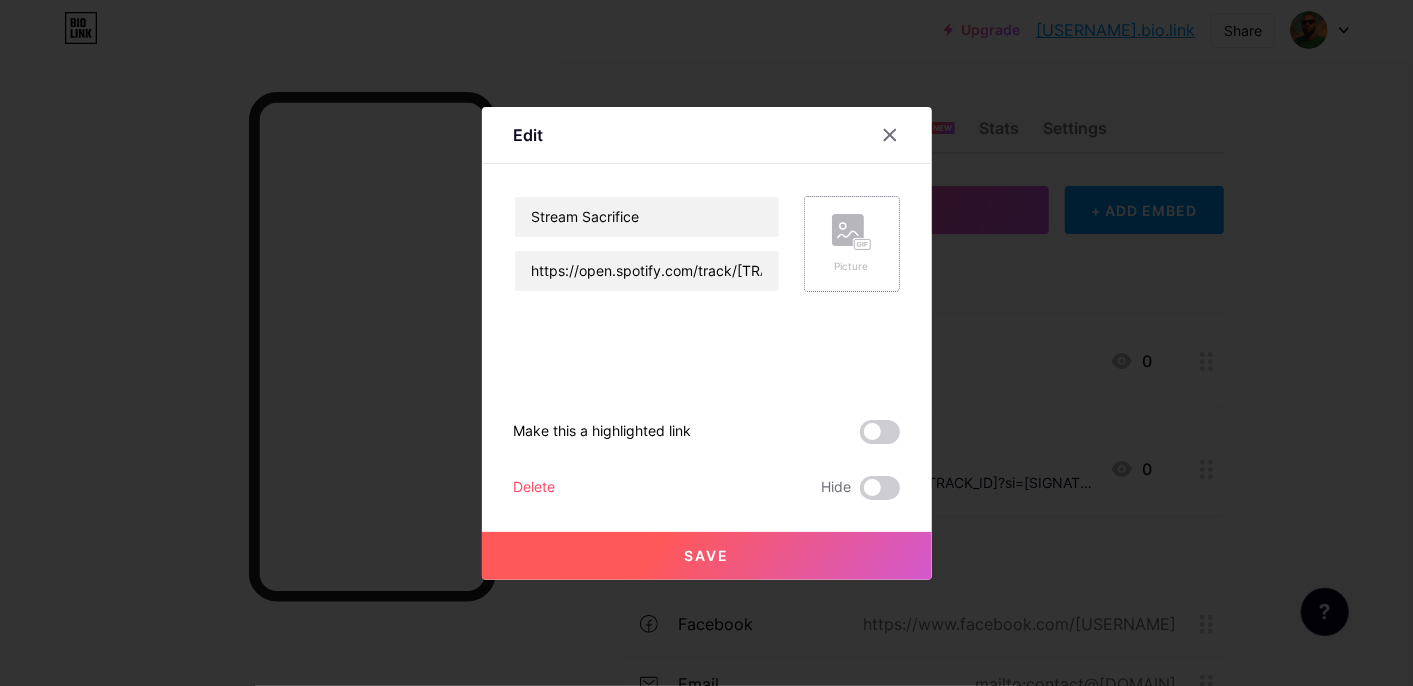 click 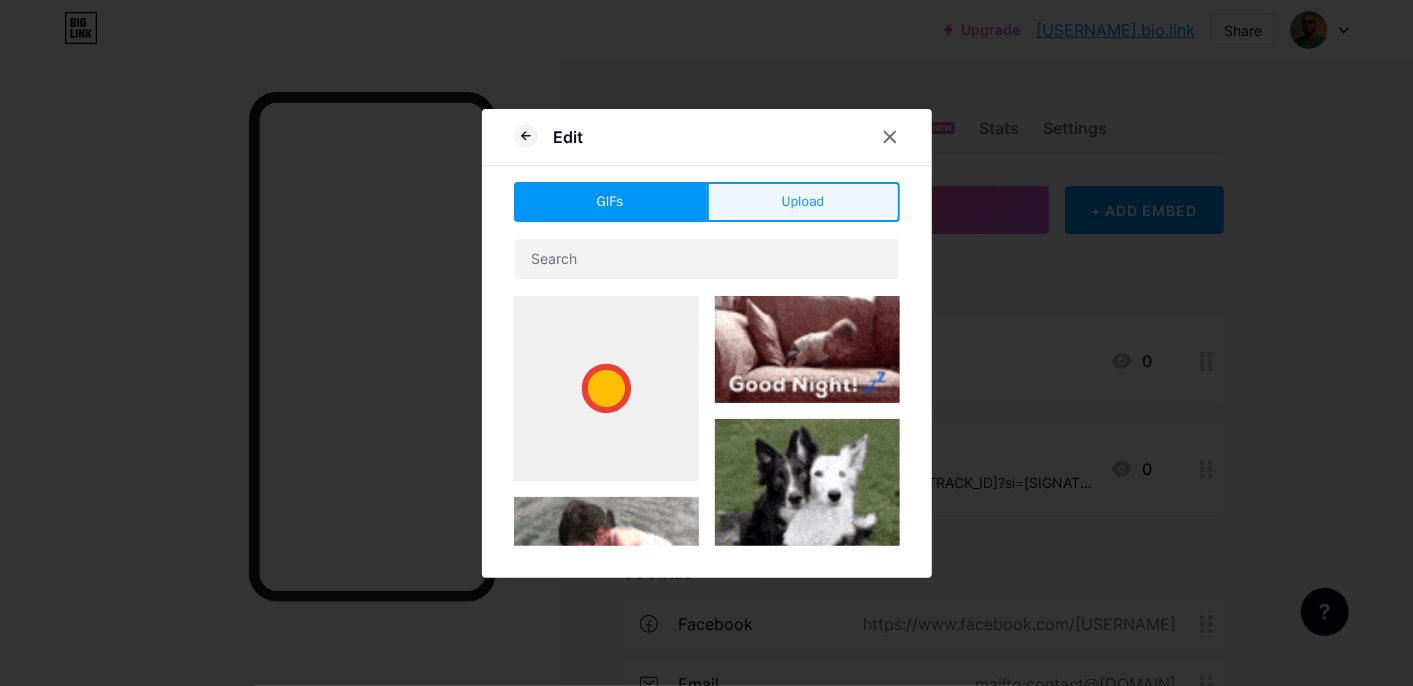 click on "Upload" at bounding box center [803, 202] 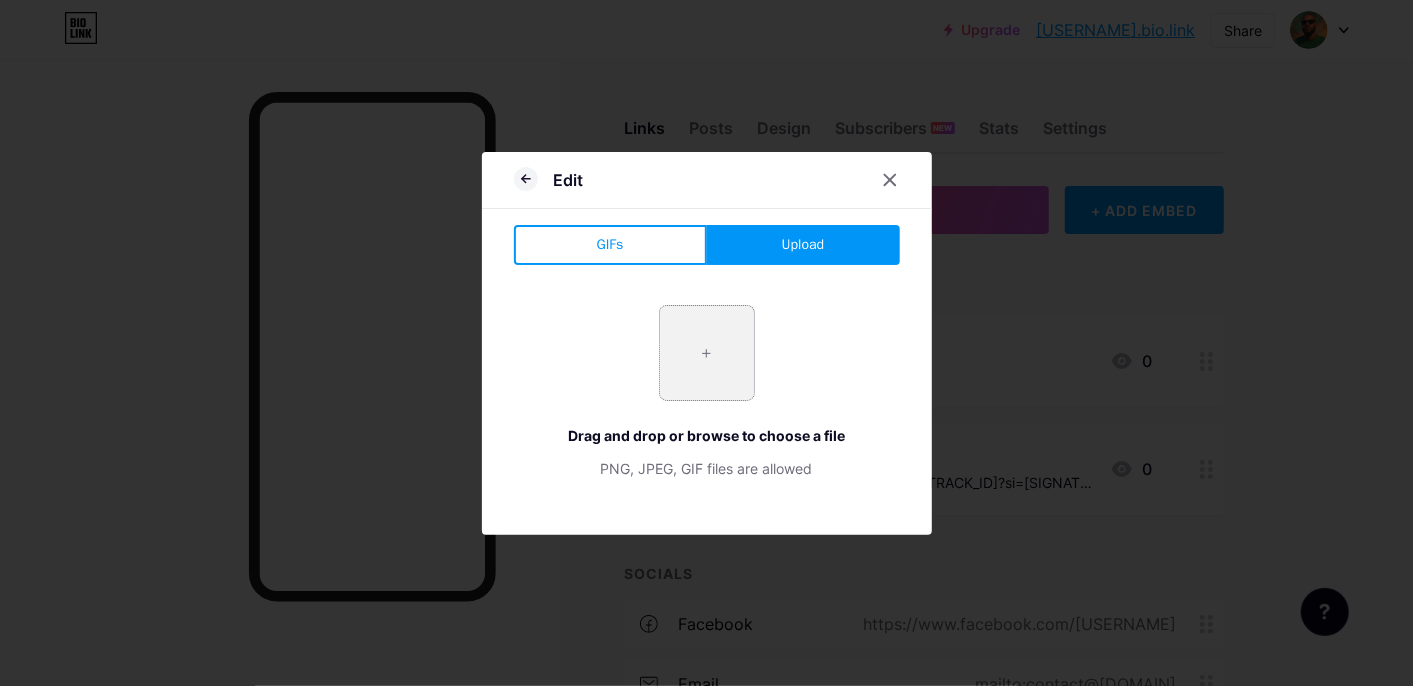 click at bounding box center [707, 353] 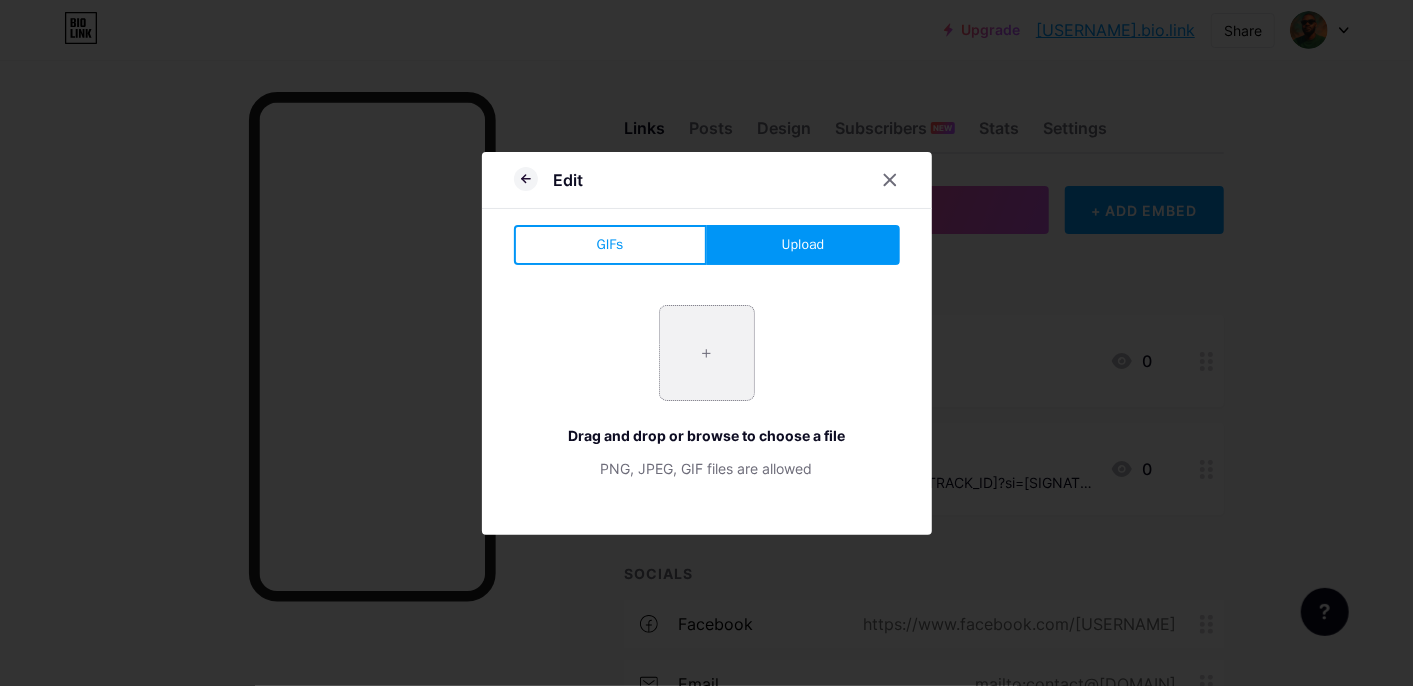 type on "C:\fakepath\[FILENAME].png" 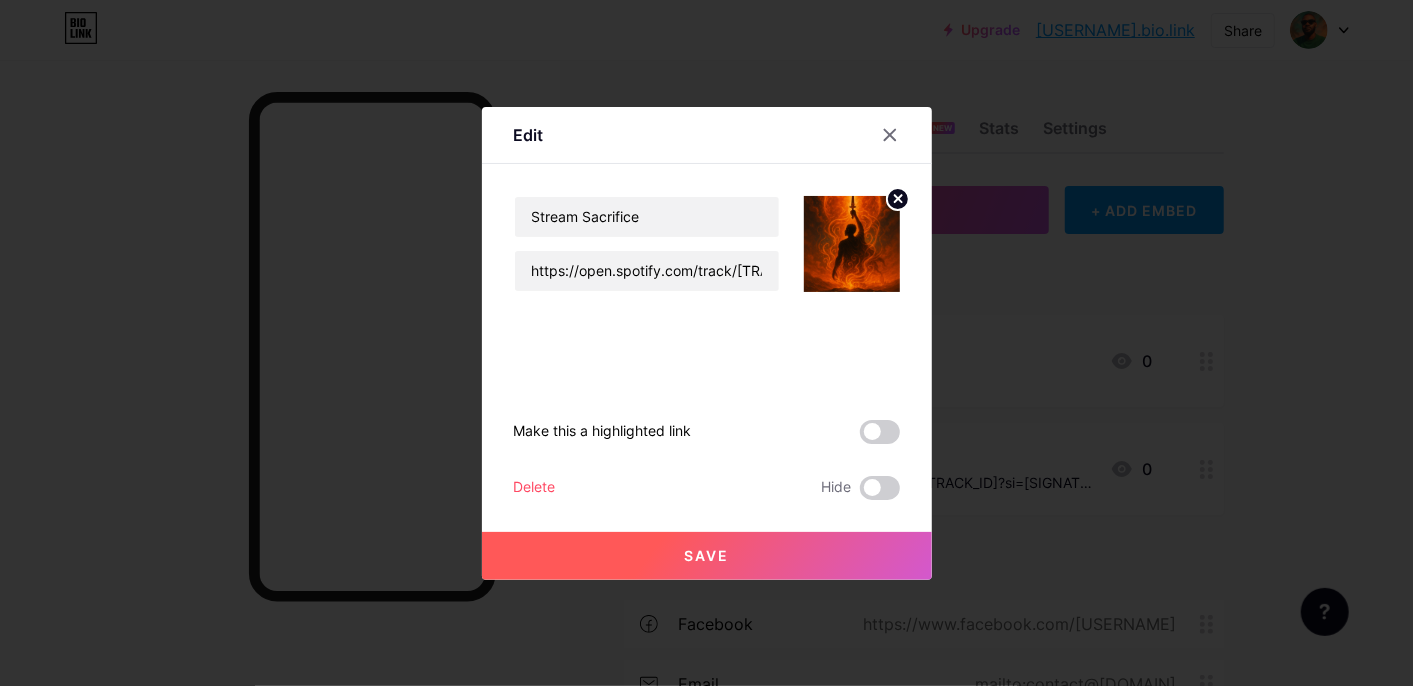 click on "Save" at bounding box center [707, 556] 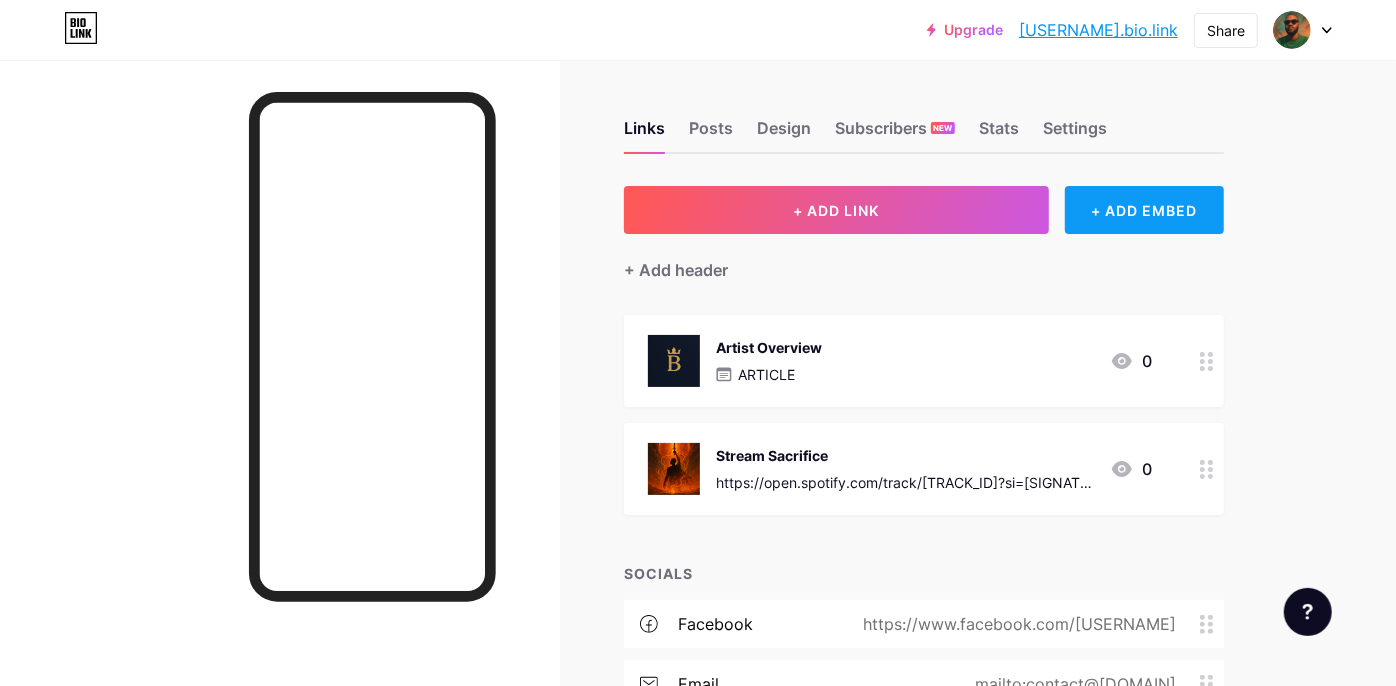 click on "+ ADD EMBED" at bounding box center [1144, 210] 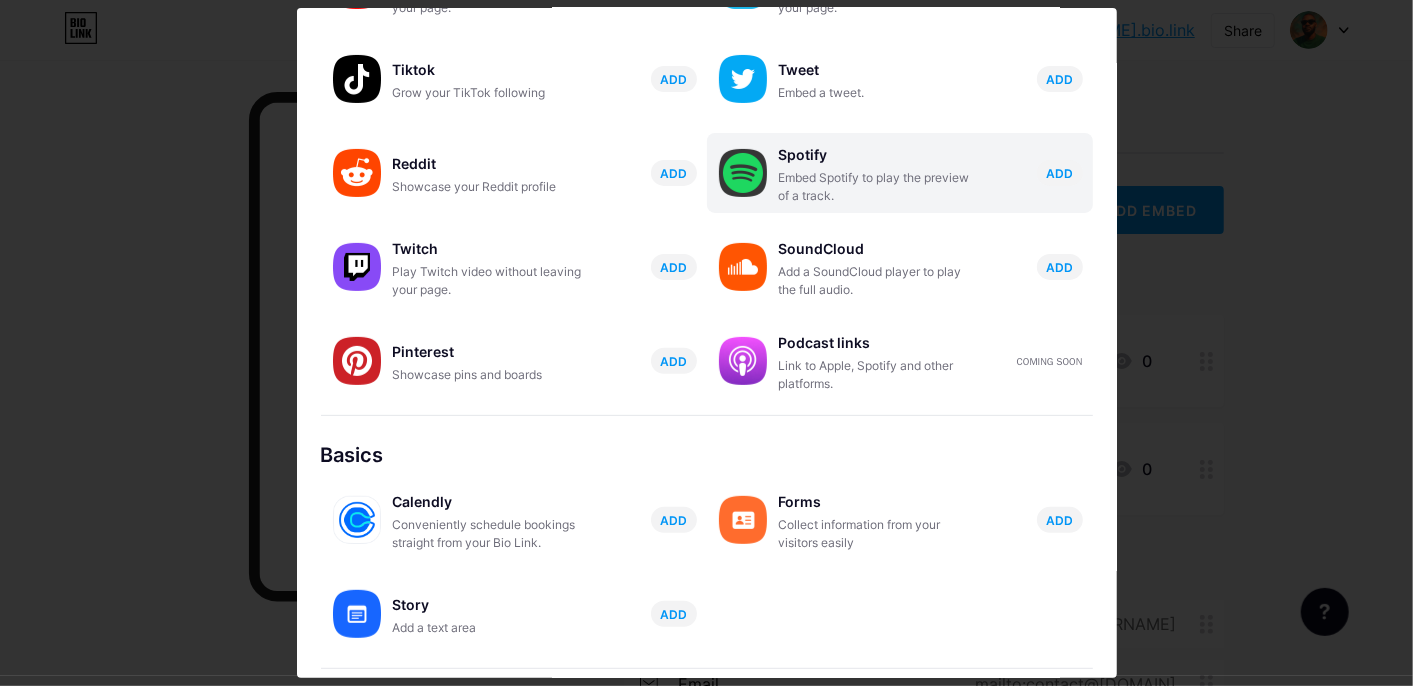 scroll, scrollTop: 51, scrollLeft: 0, axis: vertical 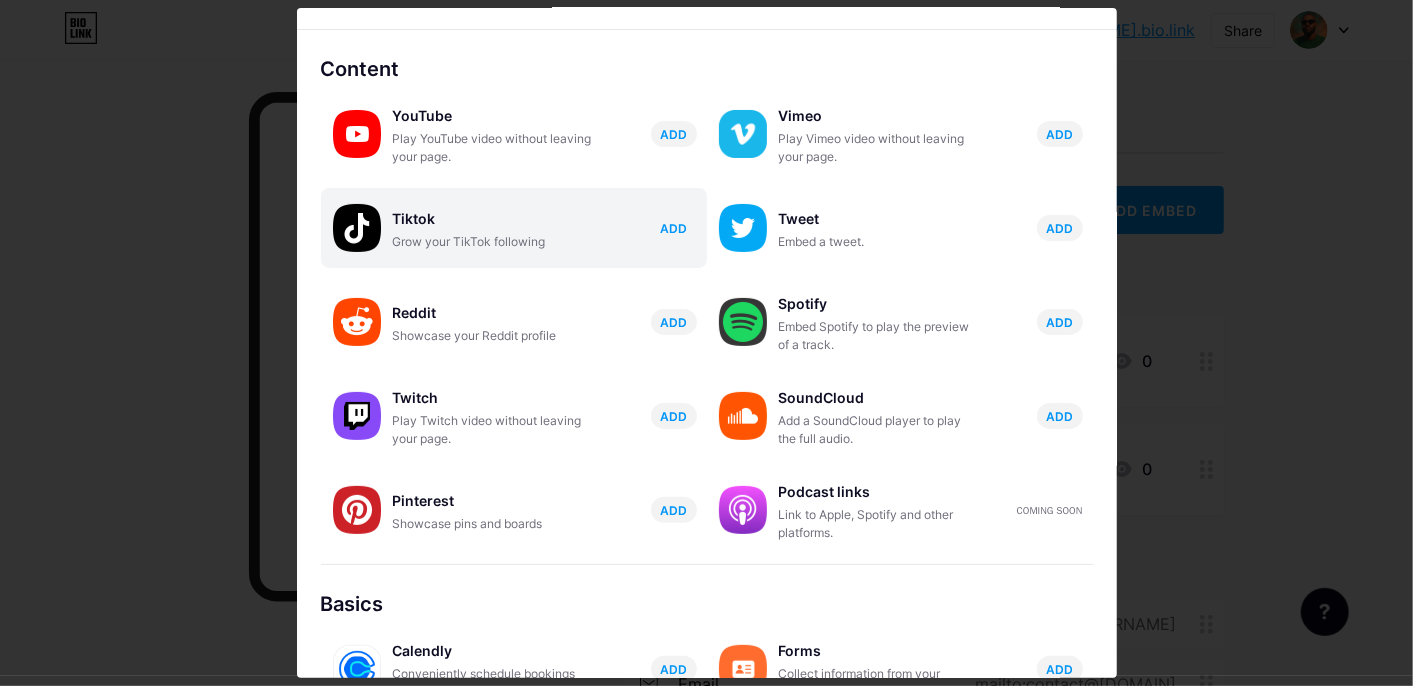 click on "ADD" at bounding box center [673, 228] 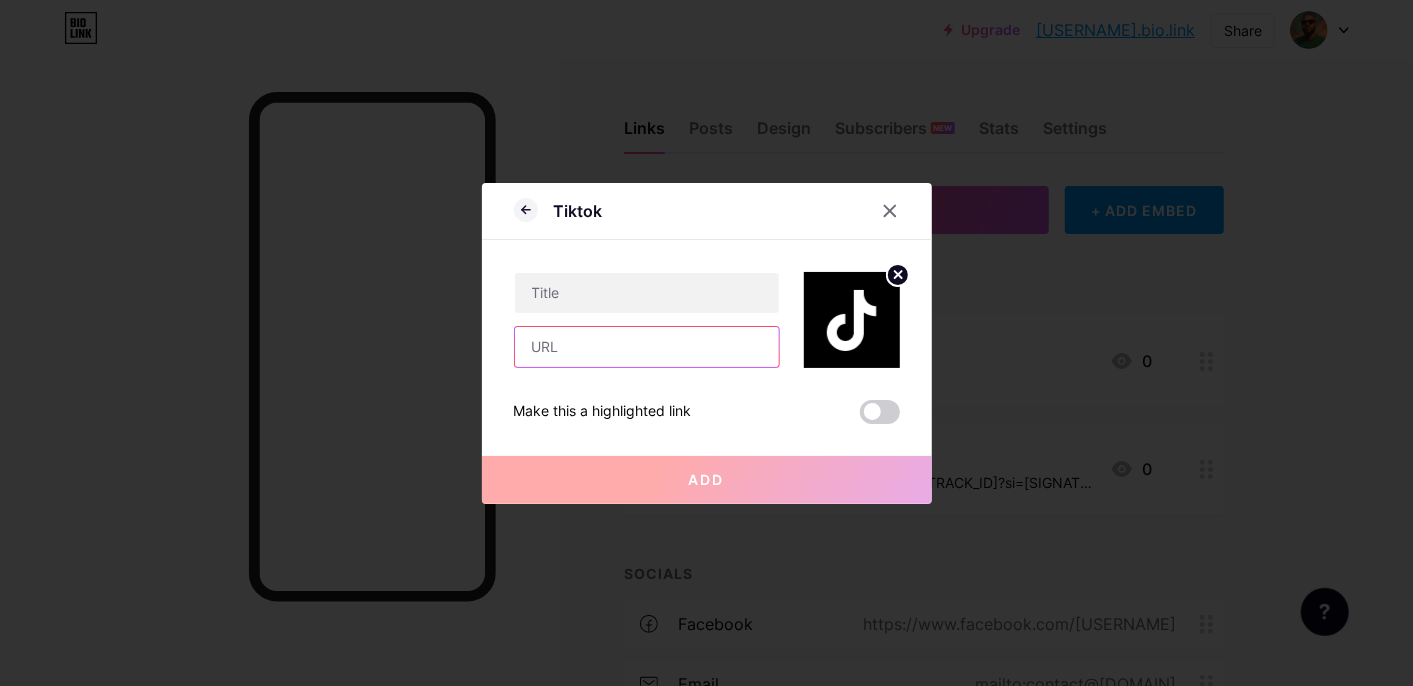 paste on "https://www.tiktok.com/@[USERNAME]/video/[VIDEO_ID]?is_from_webapp=1&sender_device=pc&web_id=[WEB_ID]" 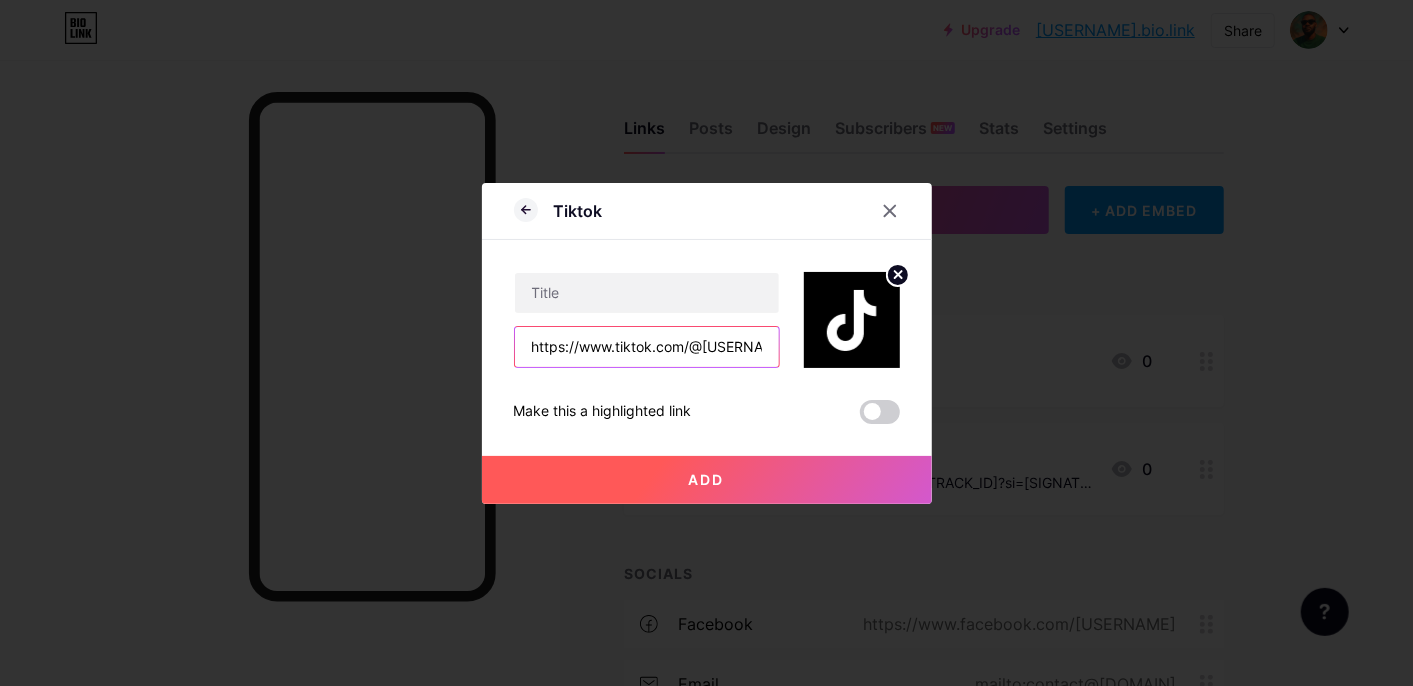 scroll, scrollTop: 0, scrollLeft: 698, axis: horizontal 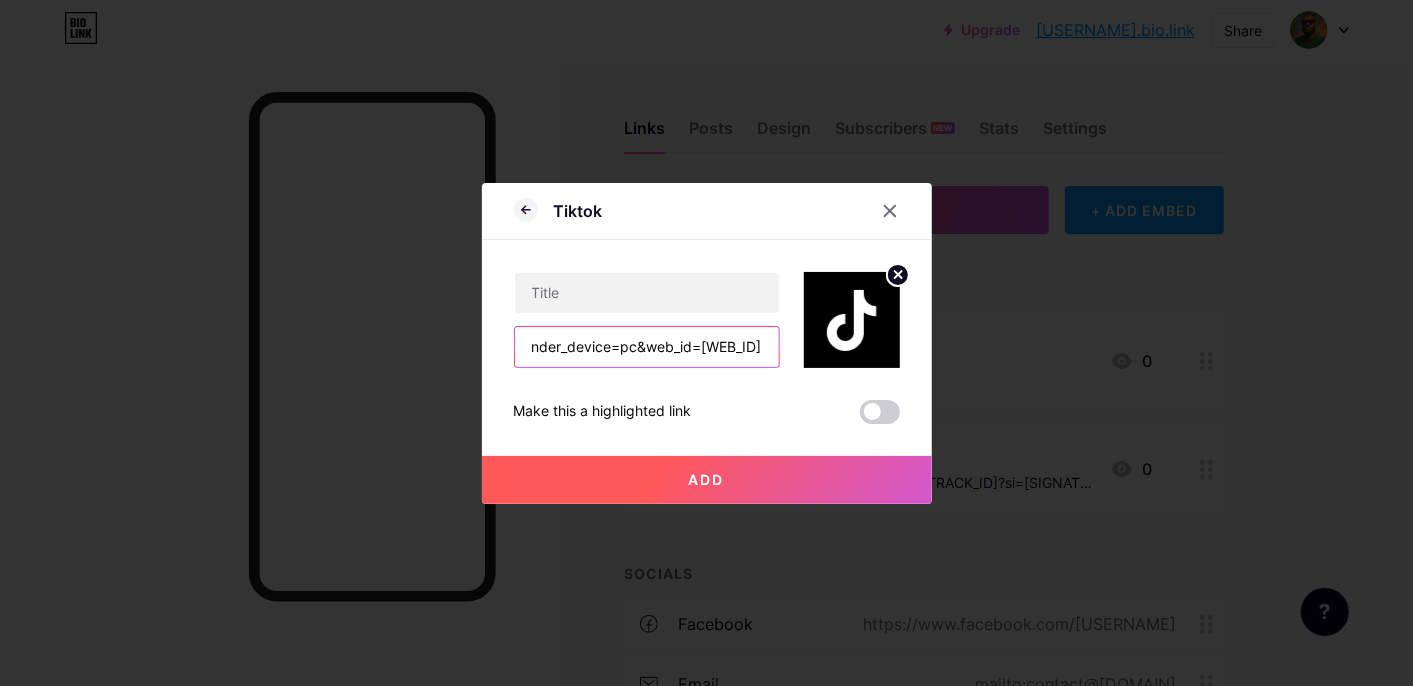 type on "https://www.tiktok.com/@[USERNAME]/video/[VIDEO_ID]?is_from_webapp=1&sender_device=pc&web_id=[WEB_ID]" 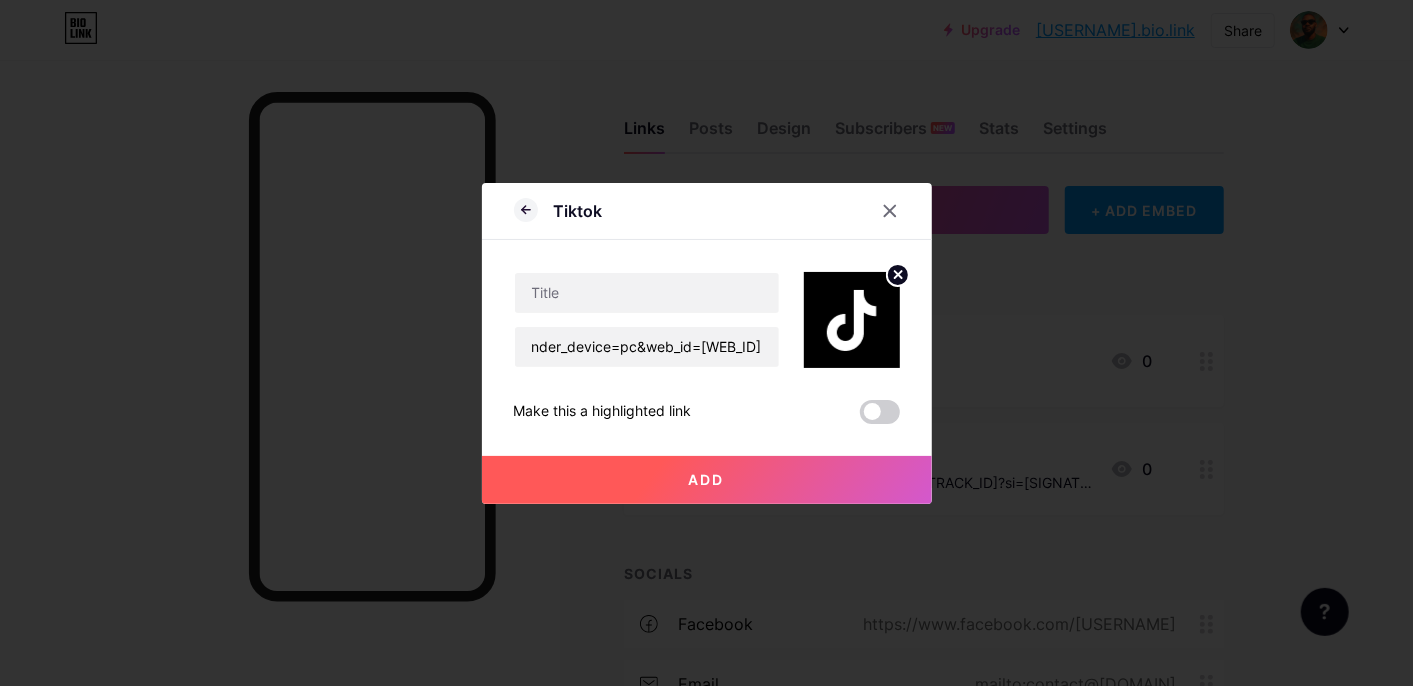 scroll, scrollTop: 0, scrollLeft: 0, axis: both 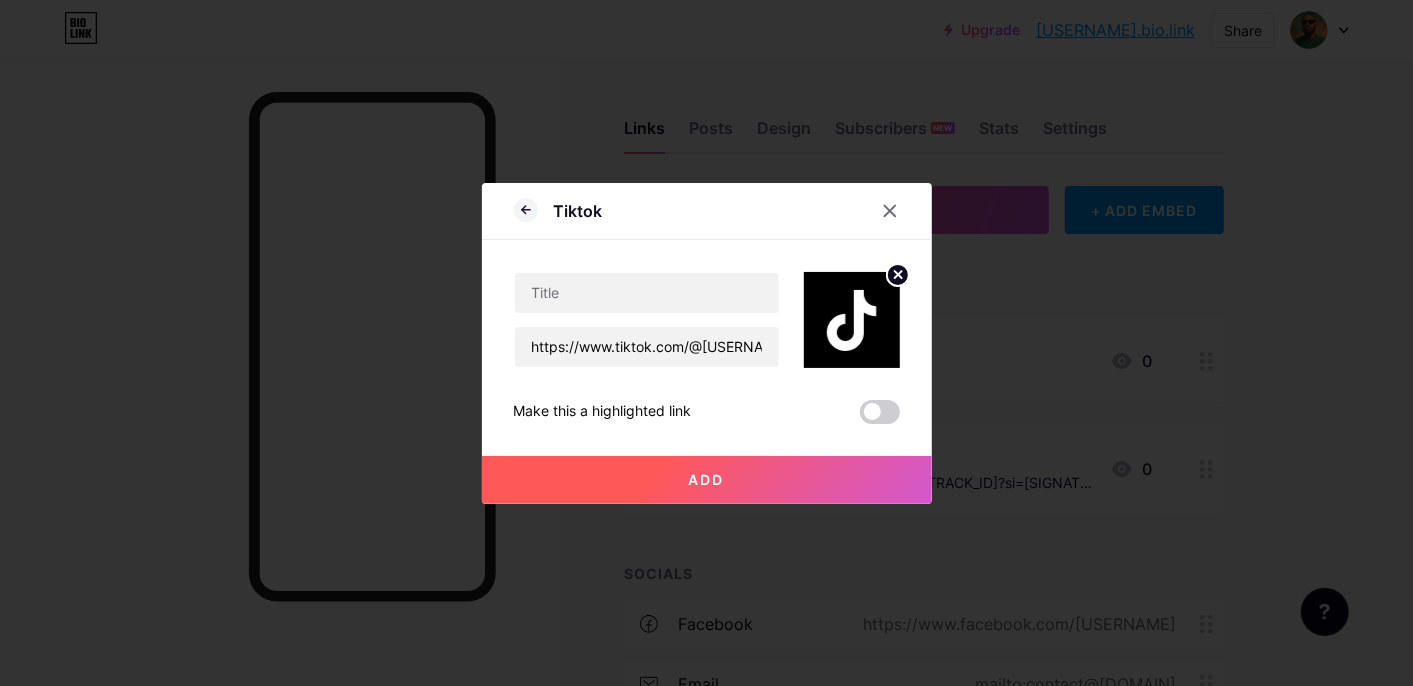 click 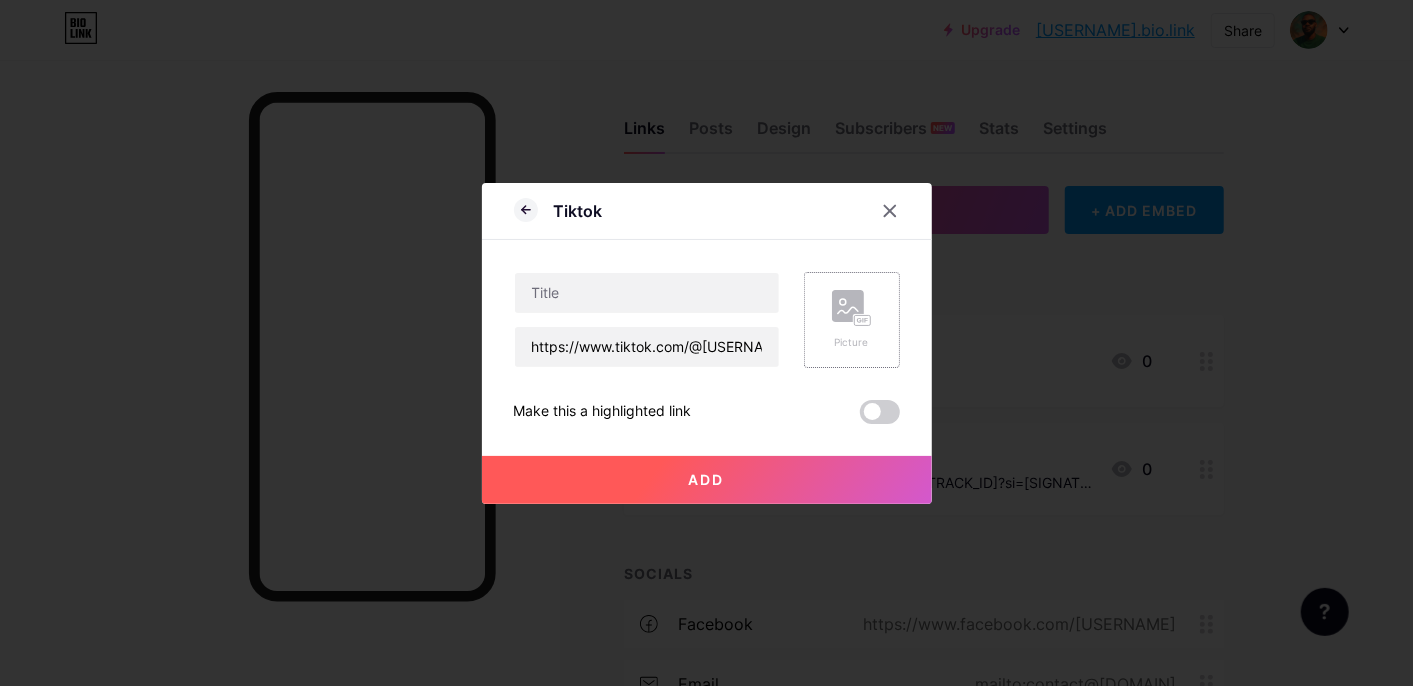 click 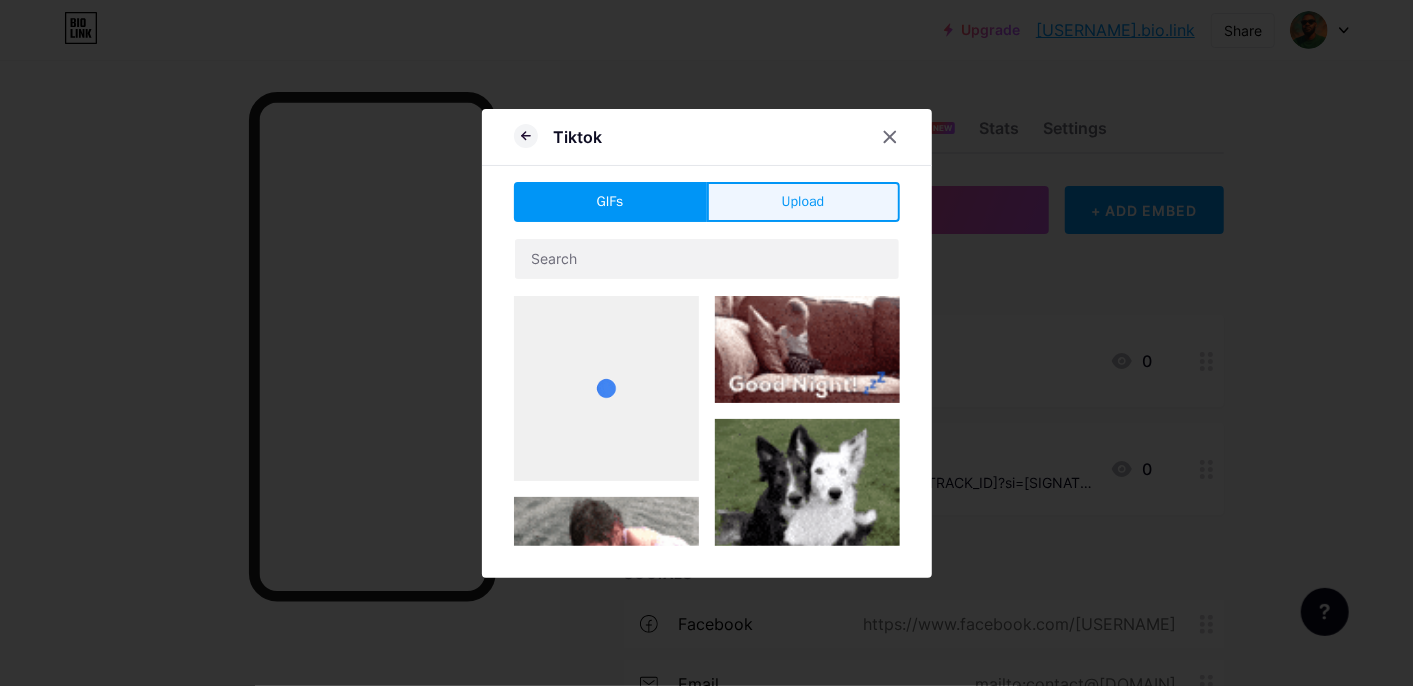 click on "Upload" at bounding box center [803, 201] 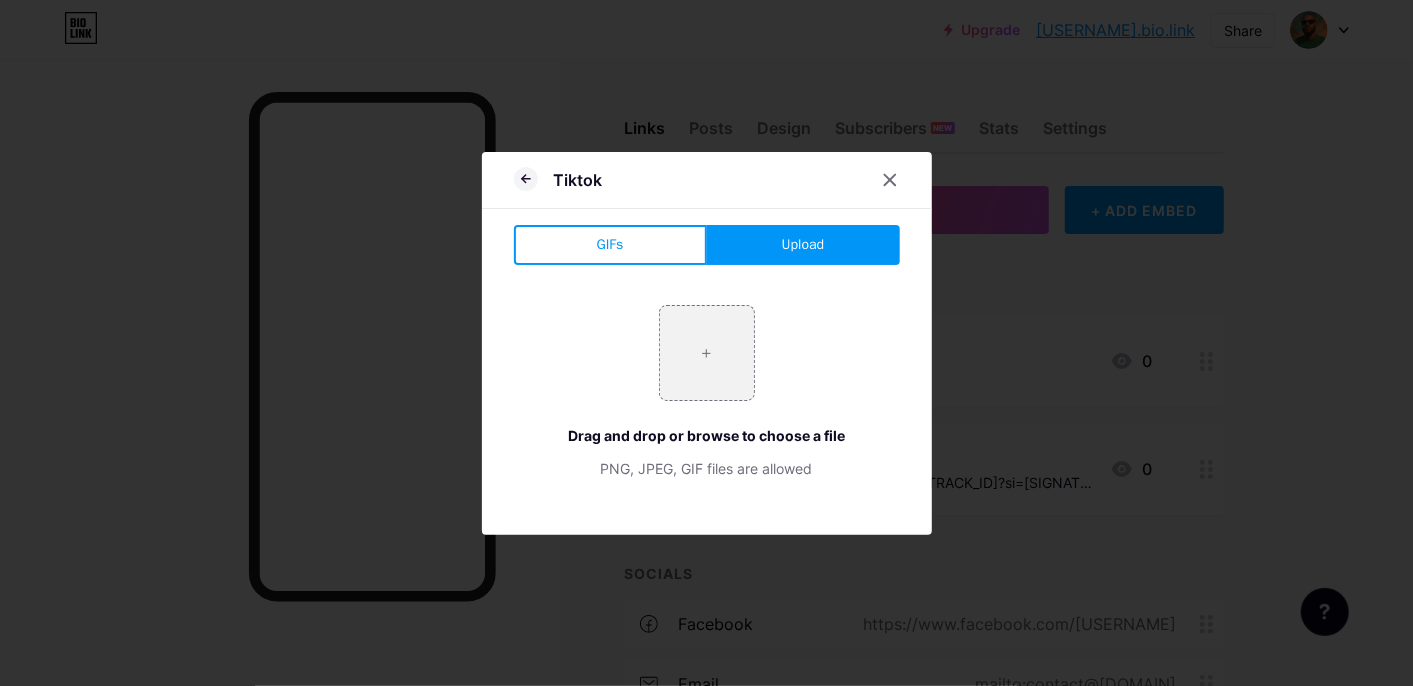 click on "Upload" at bounding box center [803, 244] 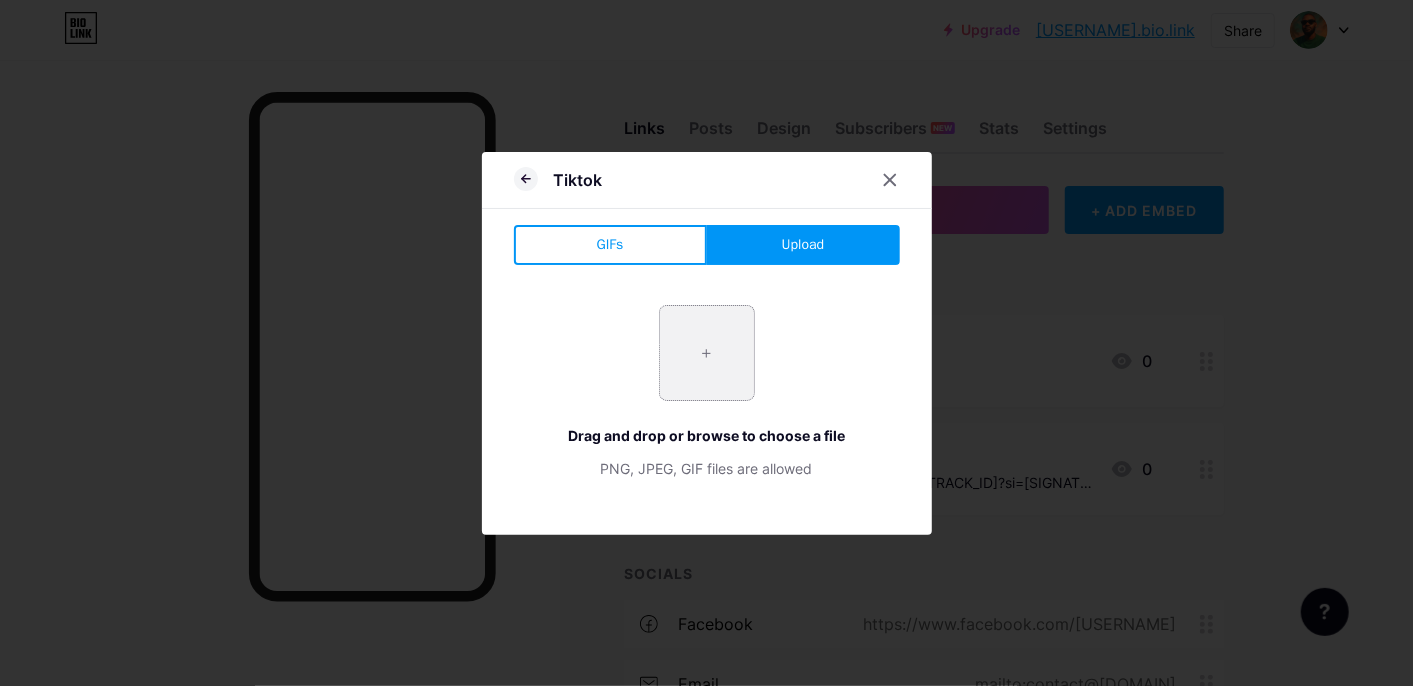 click at bounding box center (707, 353) 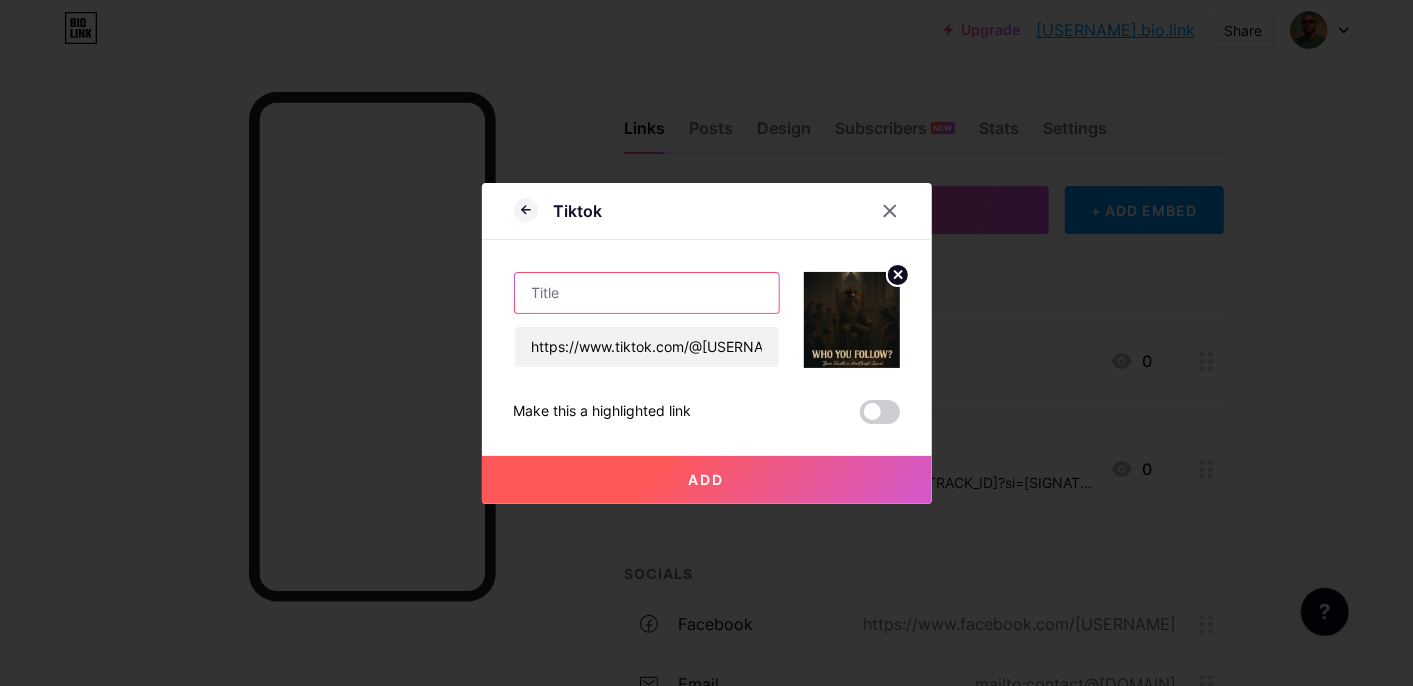 click at bounding box center [647, 293] 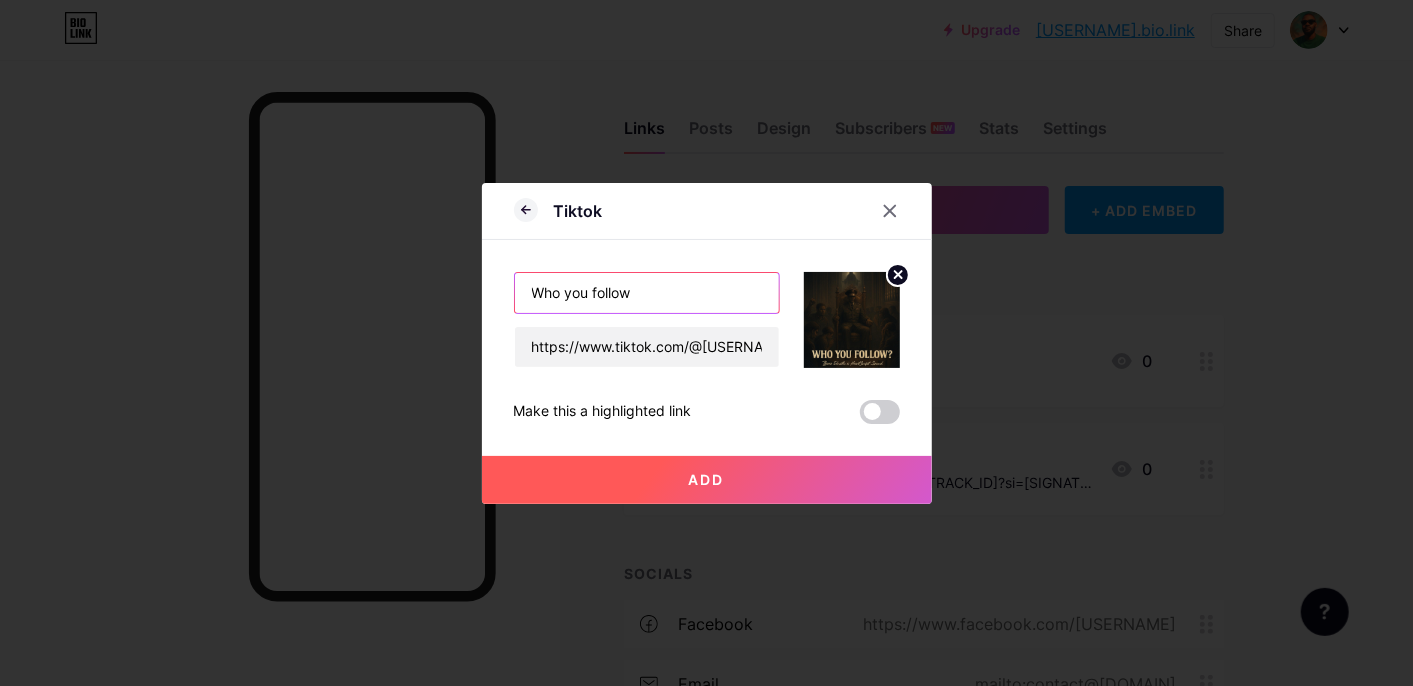 type on "Who you follow" 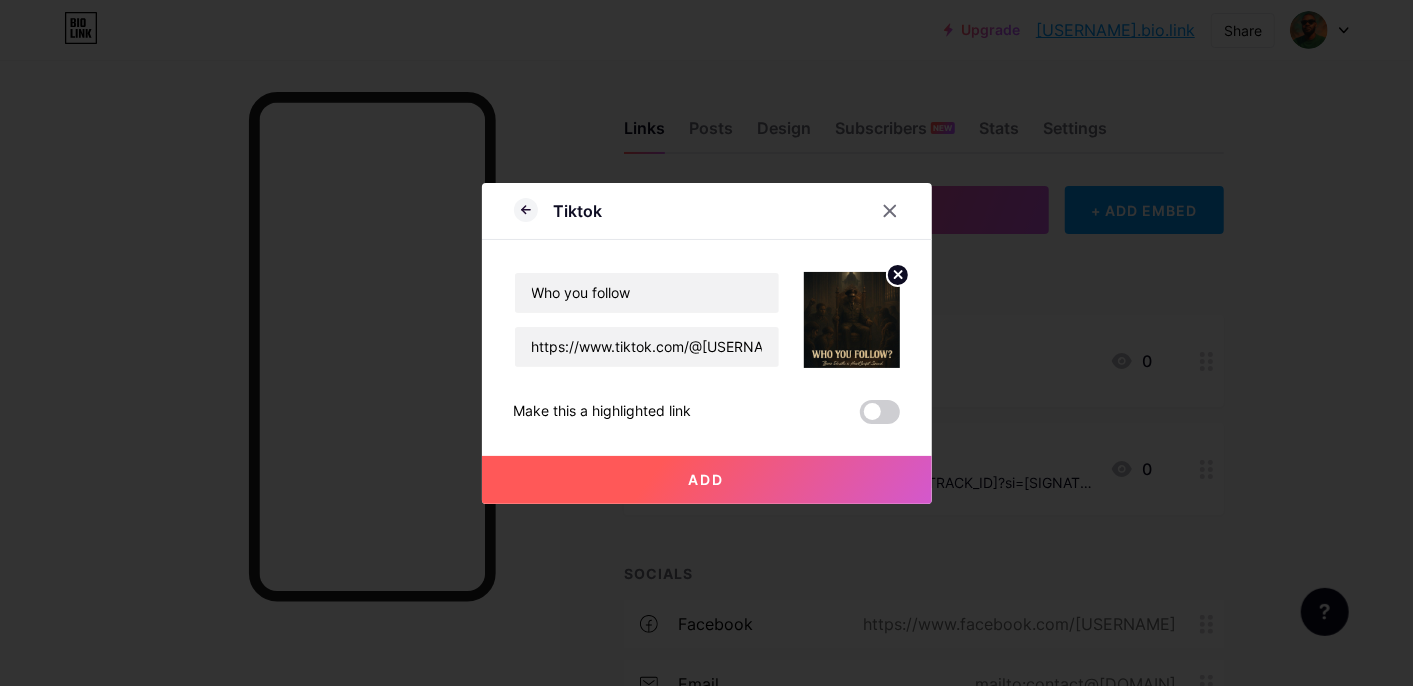 click on "Add" at bounding box center [707, 480] 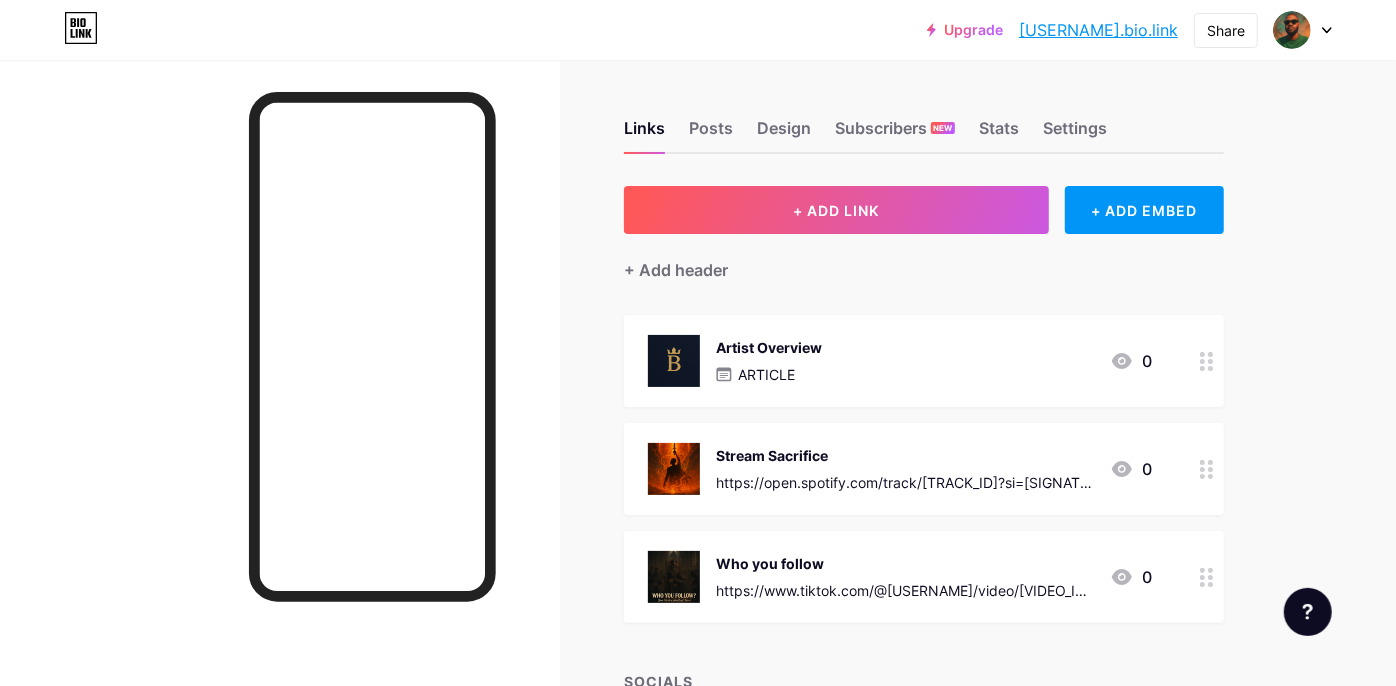 click 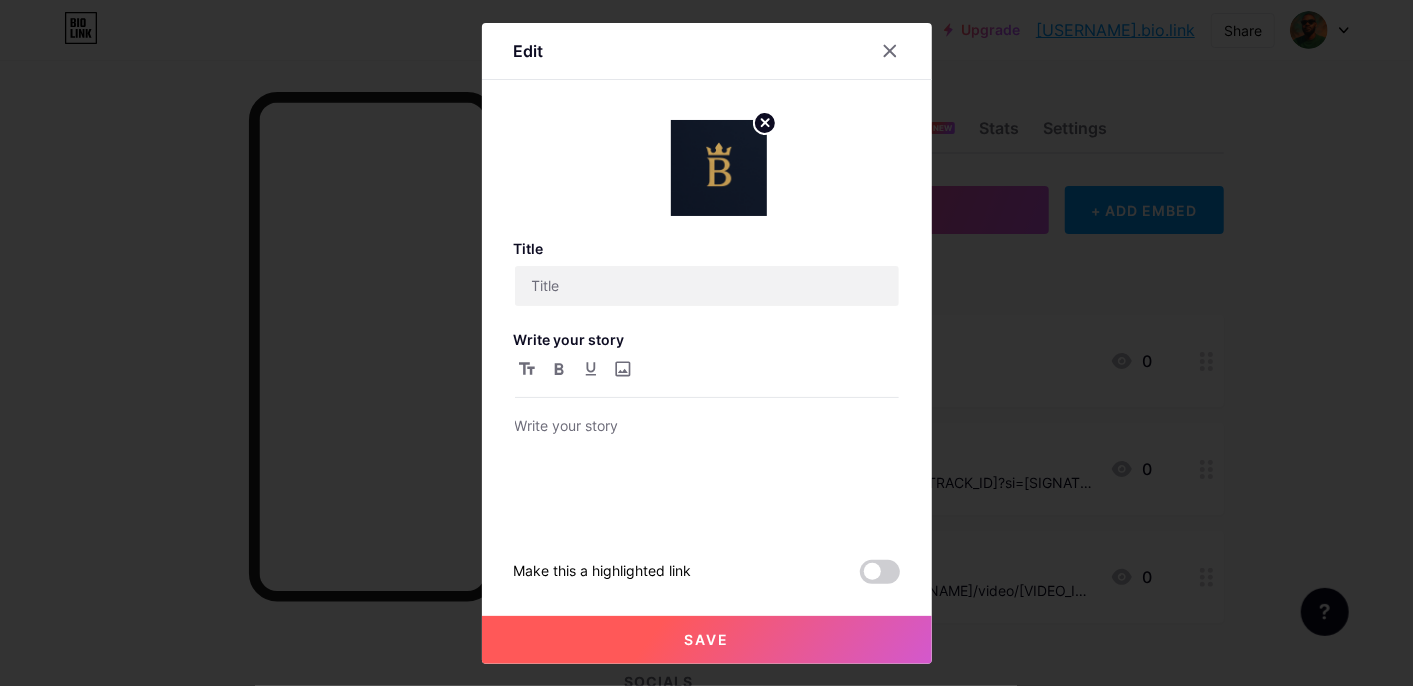type on "Artist Overview" 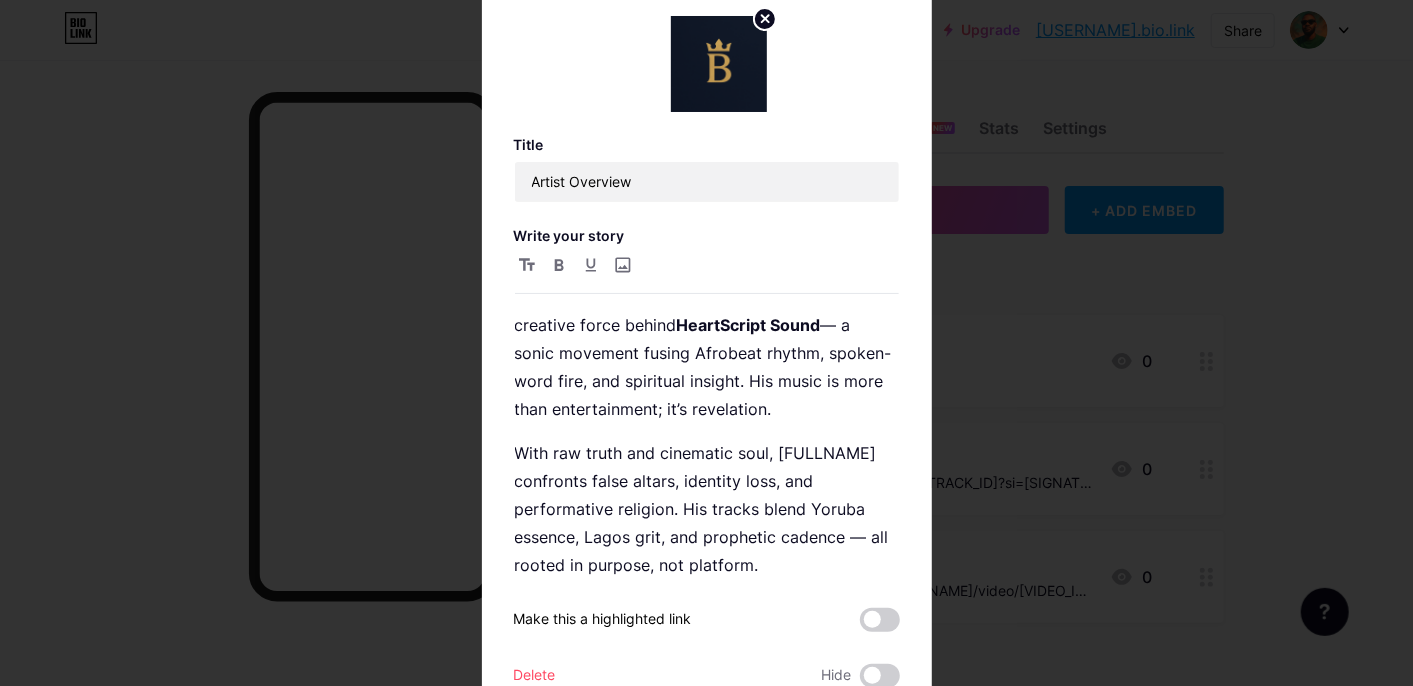 scroll, scrollTop: 46, scrollLeft: 0, axis: vertical 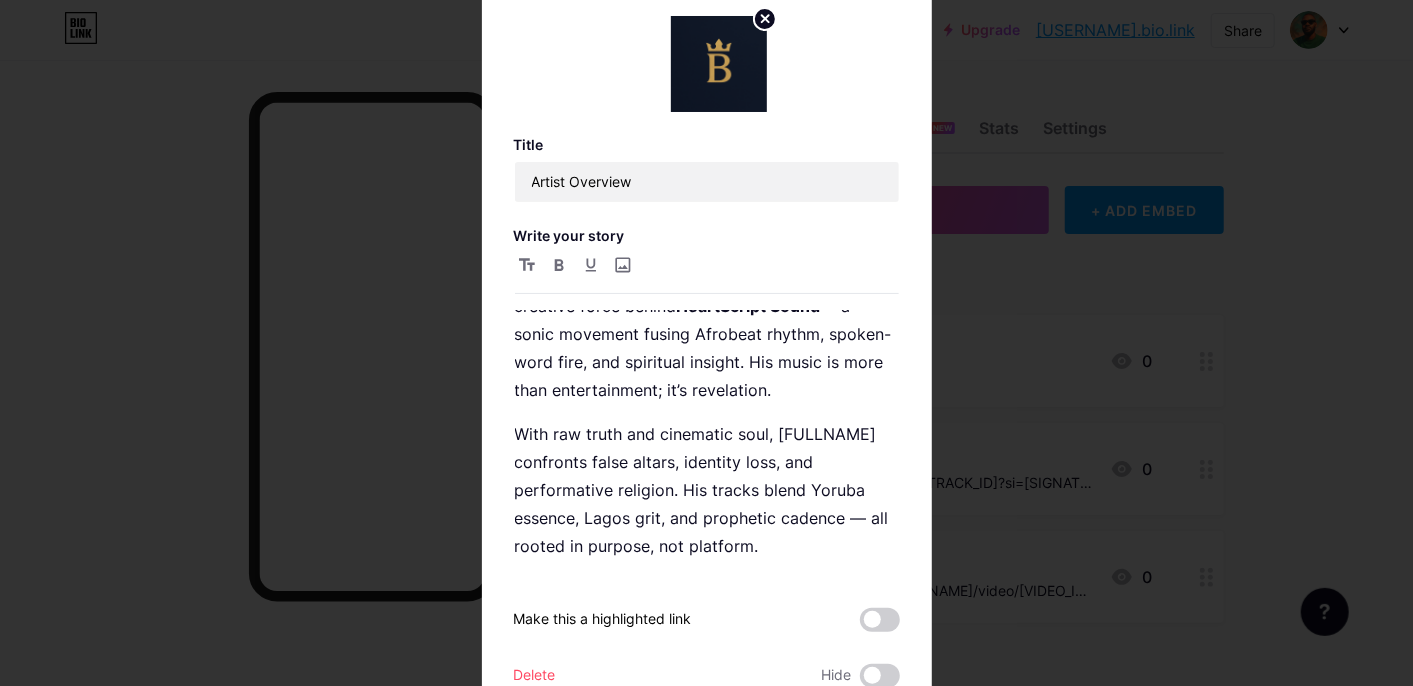 click on "Hide" at bounding box center [837, 676] 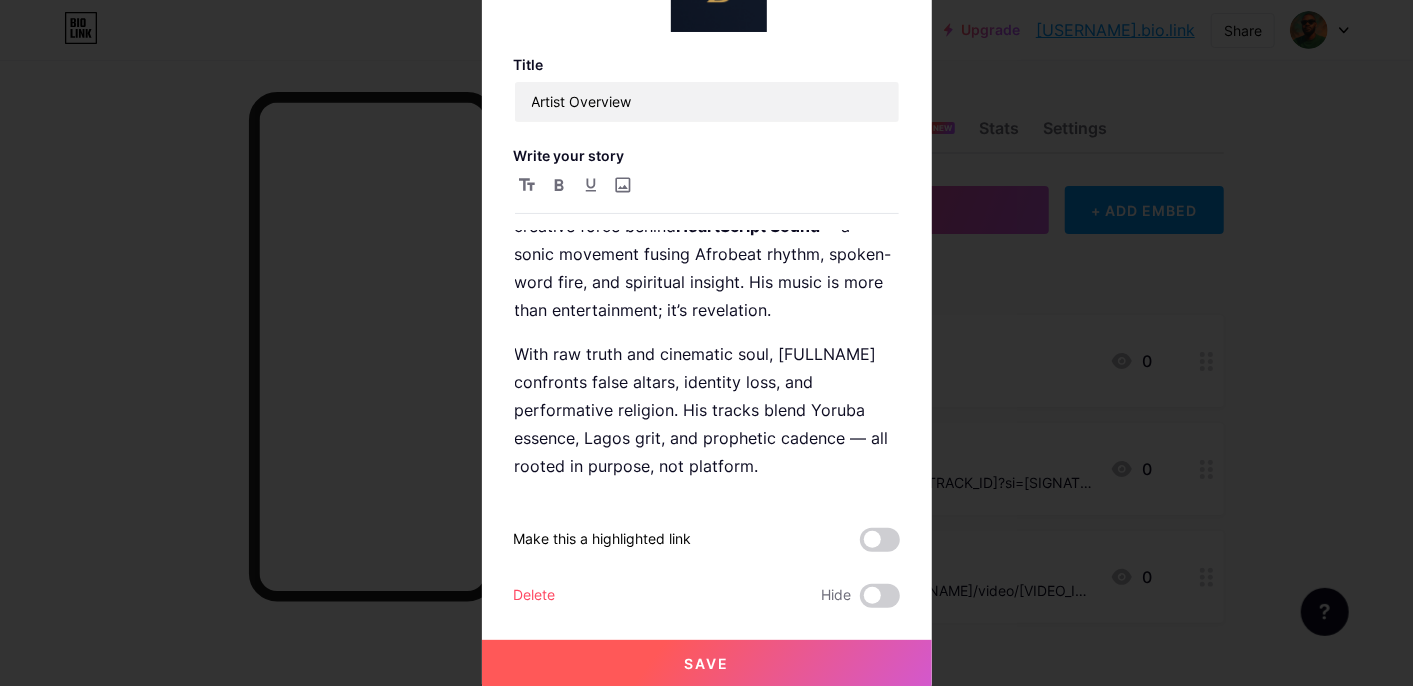click on "Hide" at bounding box center (837, 596) 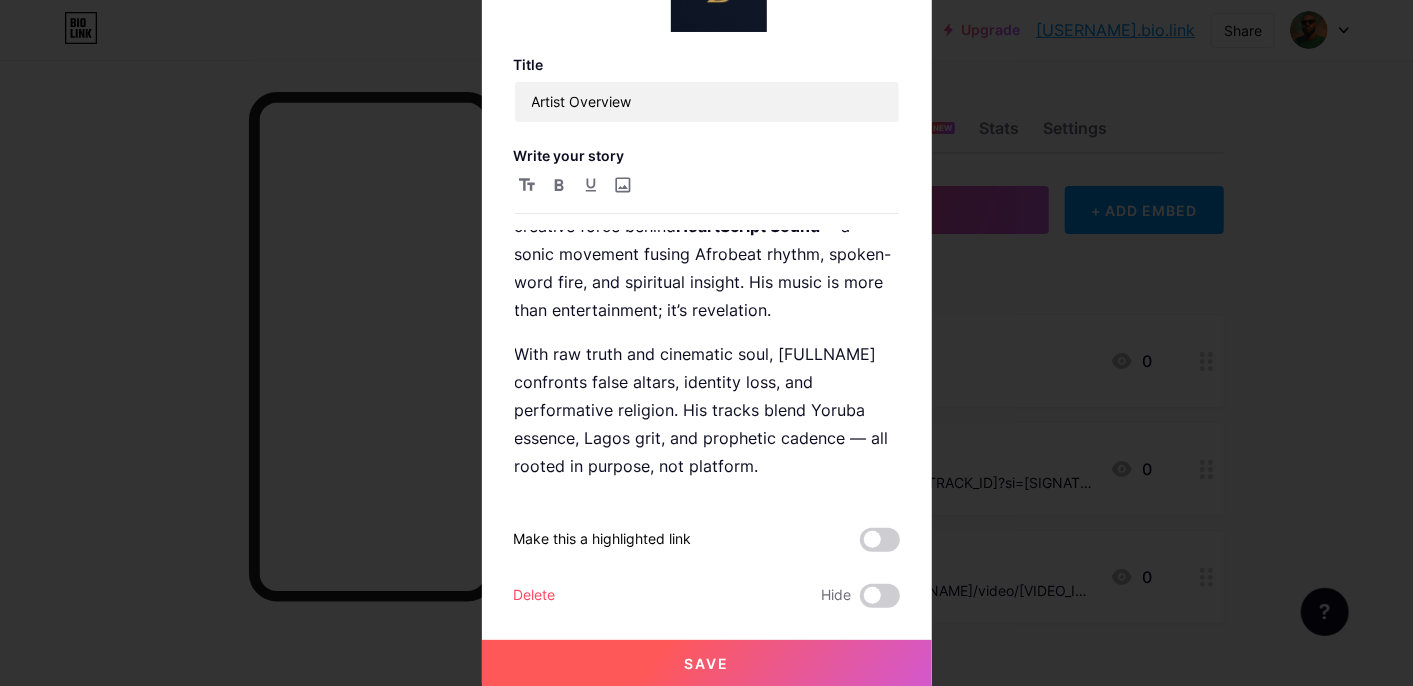 click on "Delete" at bounding box center [535, 596] 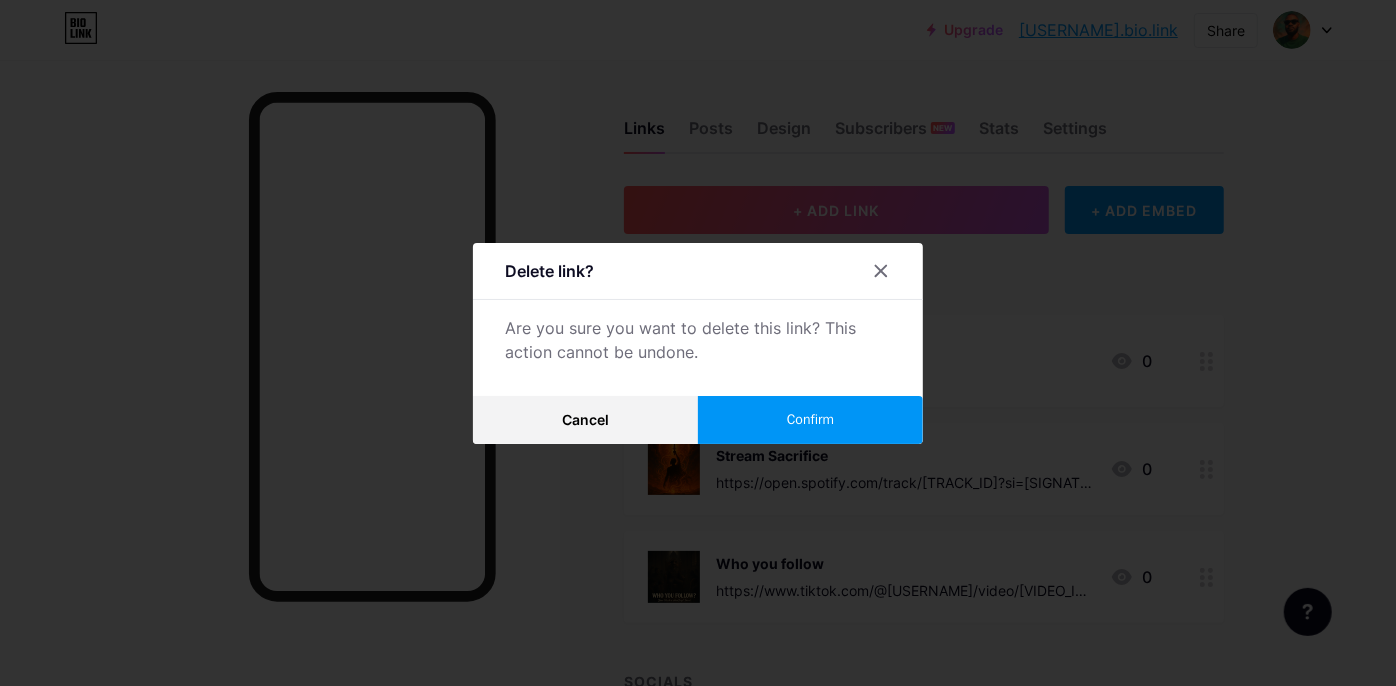 click on "Confirm" at bounding box center [810, 419] 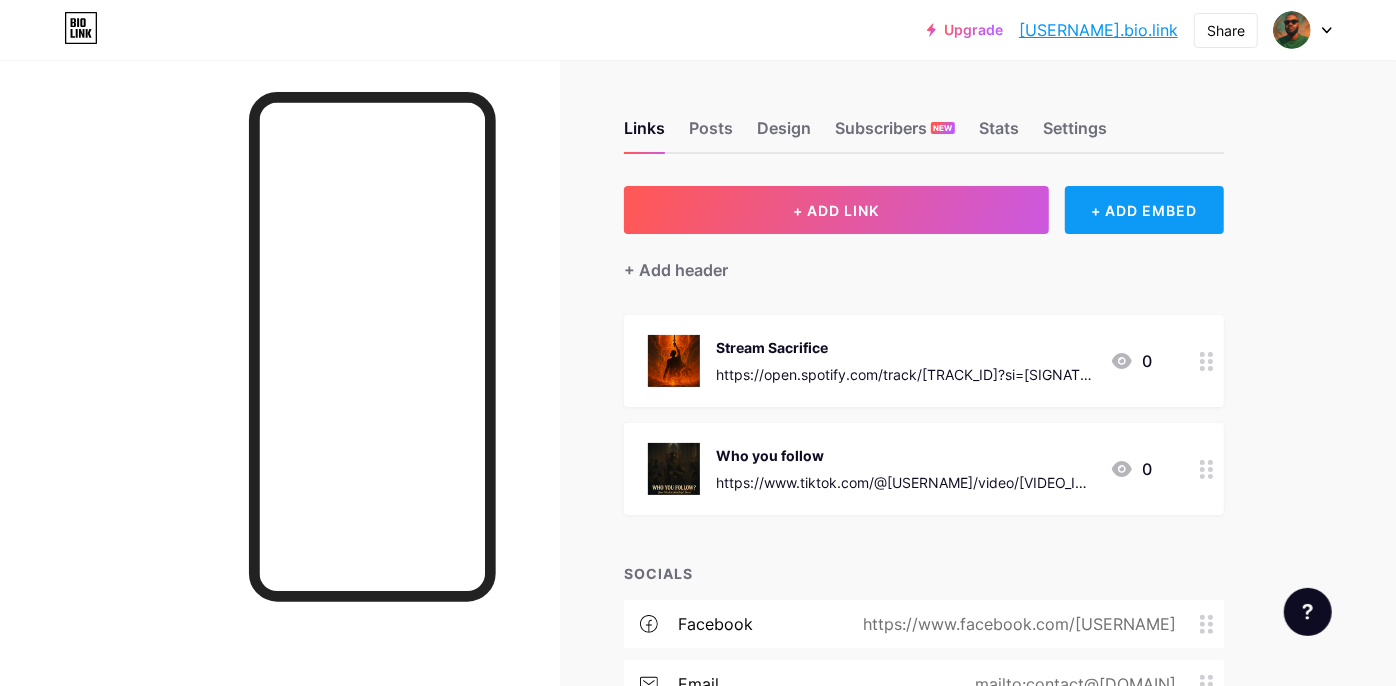 click on "+ ADD EMBED" at bounding box center (1144, 210) 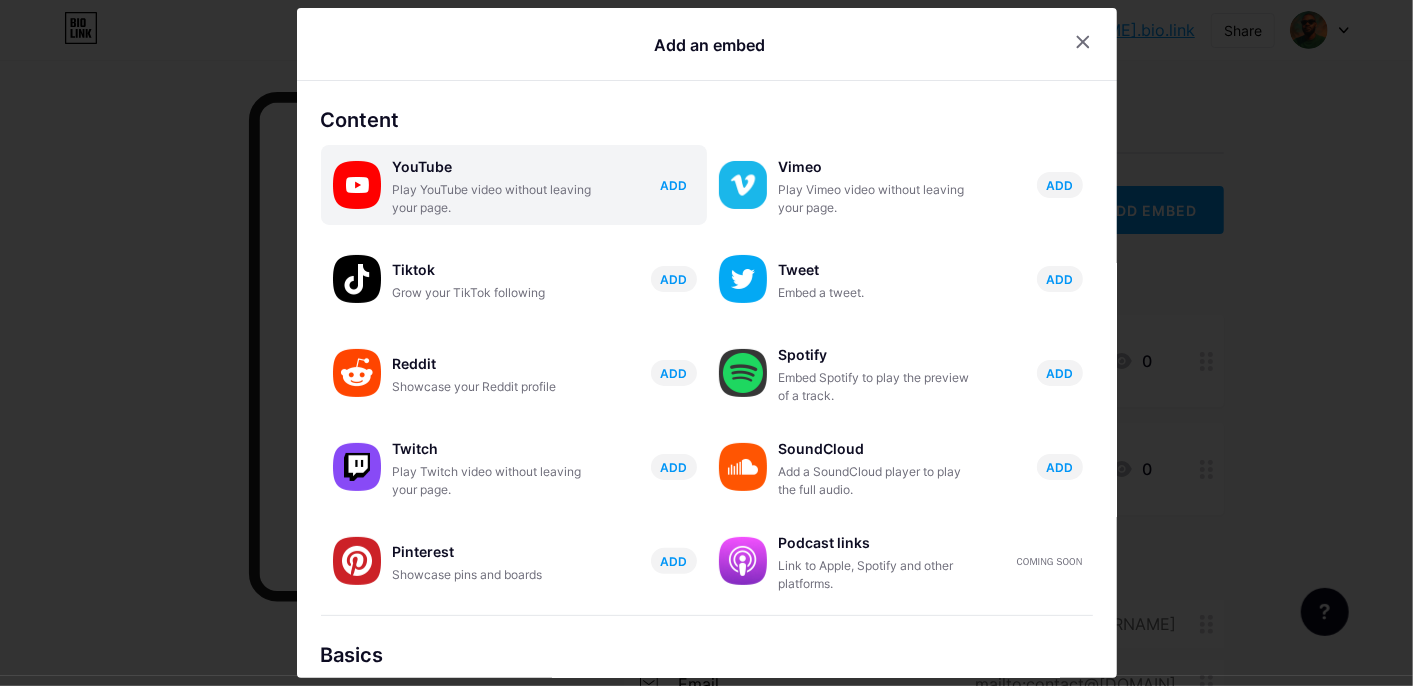 click on "ADD" at bounding box center (673, 185) 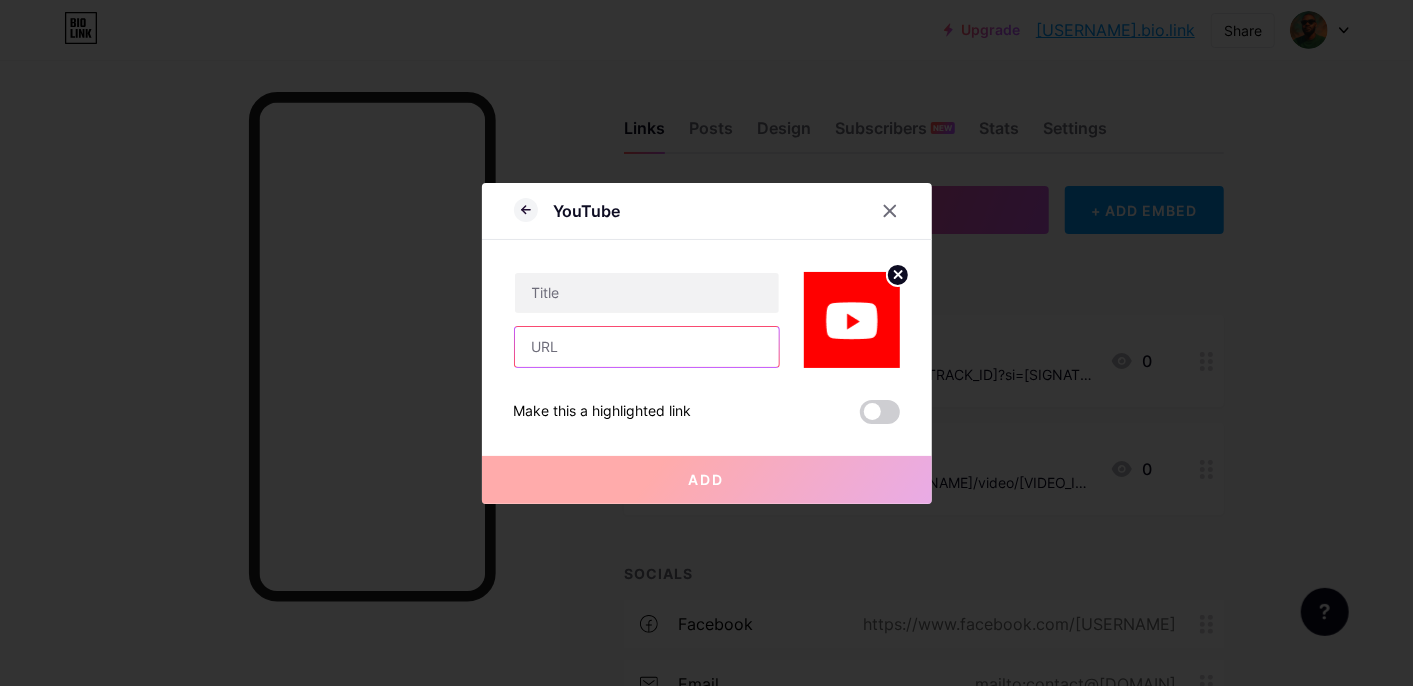 paste on "https://youtu.be/[VIDEO_ID]?feature=shared" 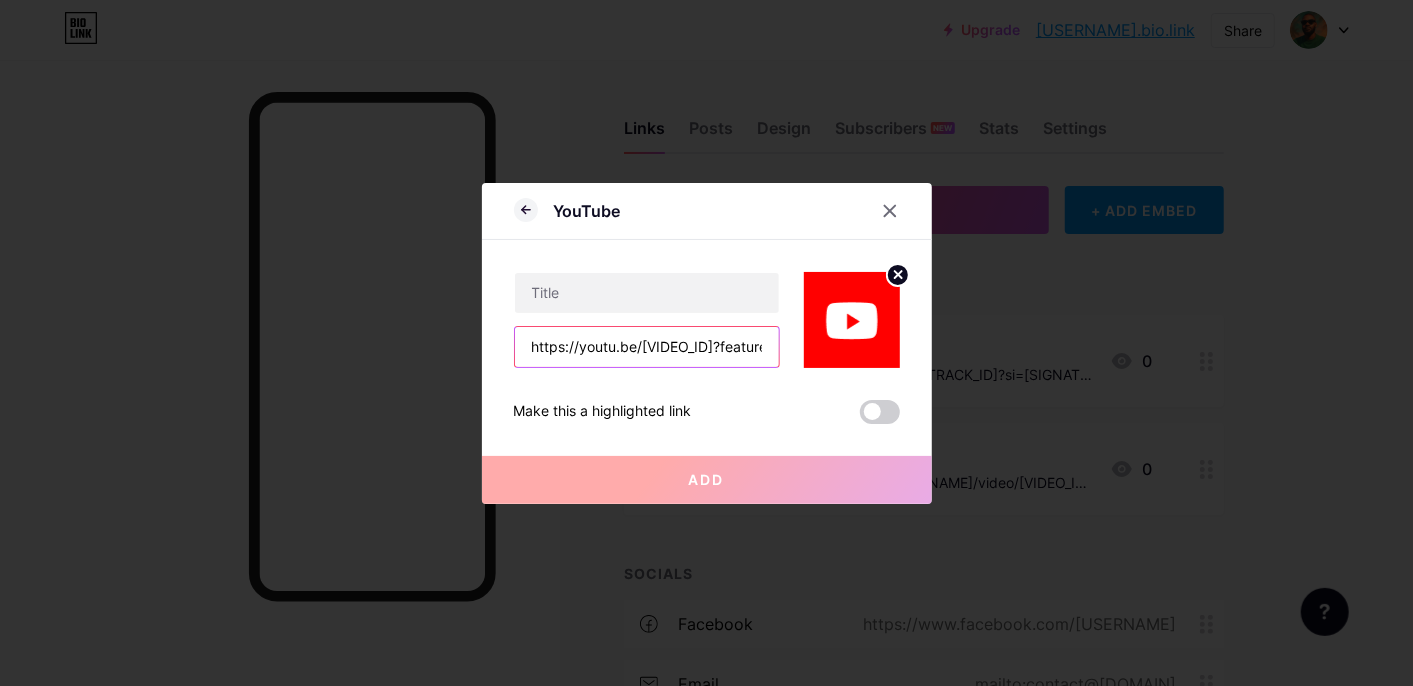 scroll, scrollTop: 0, scrollLeft: 97, axis: horizontal 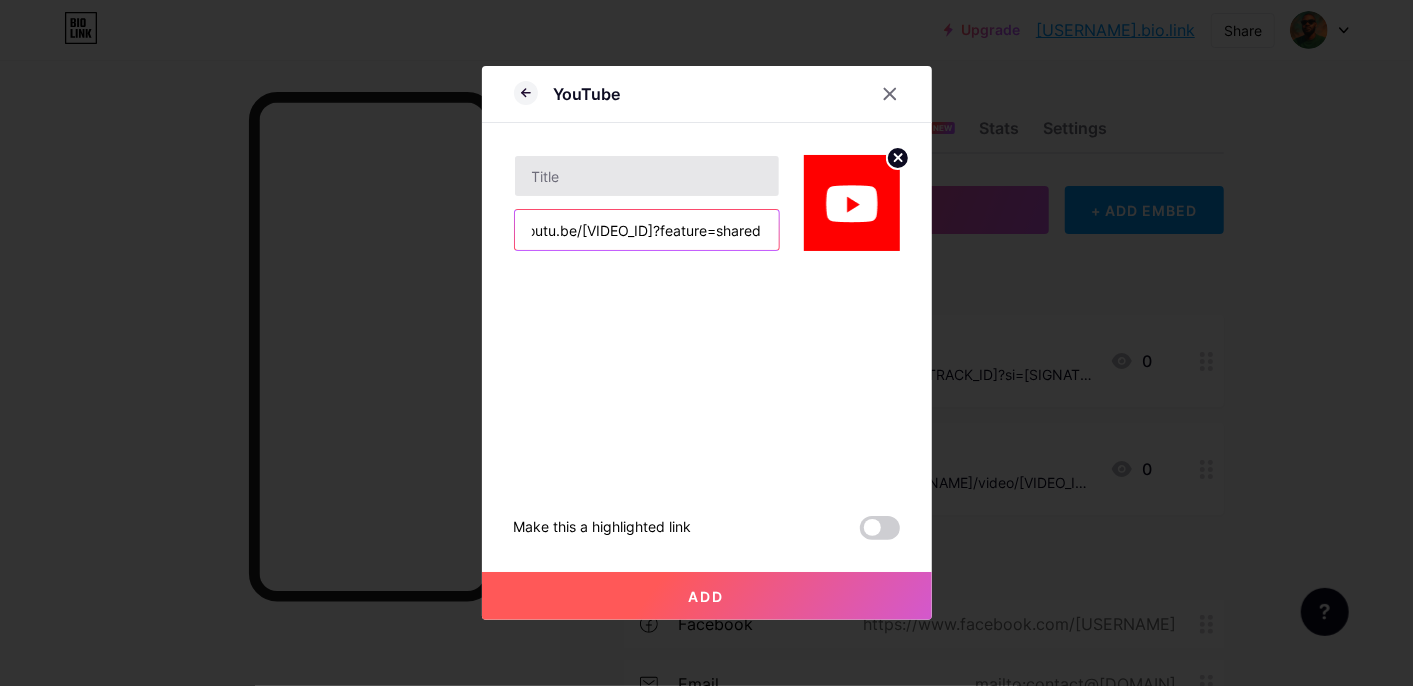 type on "https://youtu.be/[VIDEO_ID]?feature=shared" 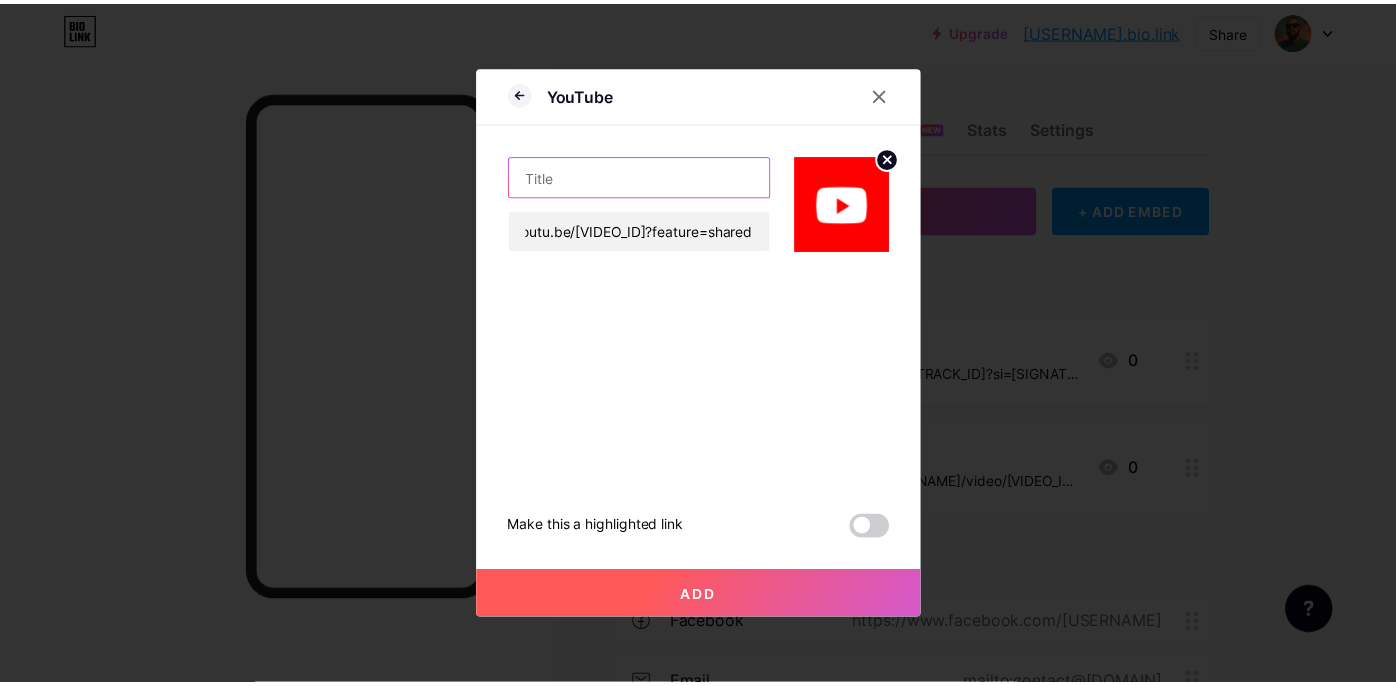 scroll, scrollTop: 0, scrollLeft: 0, axis: both 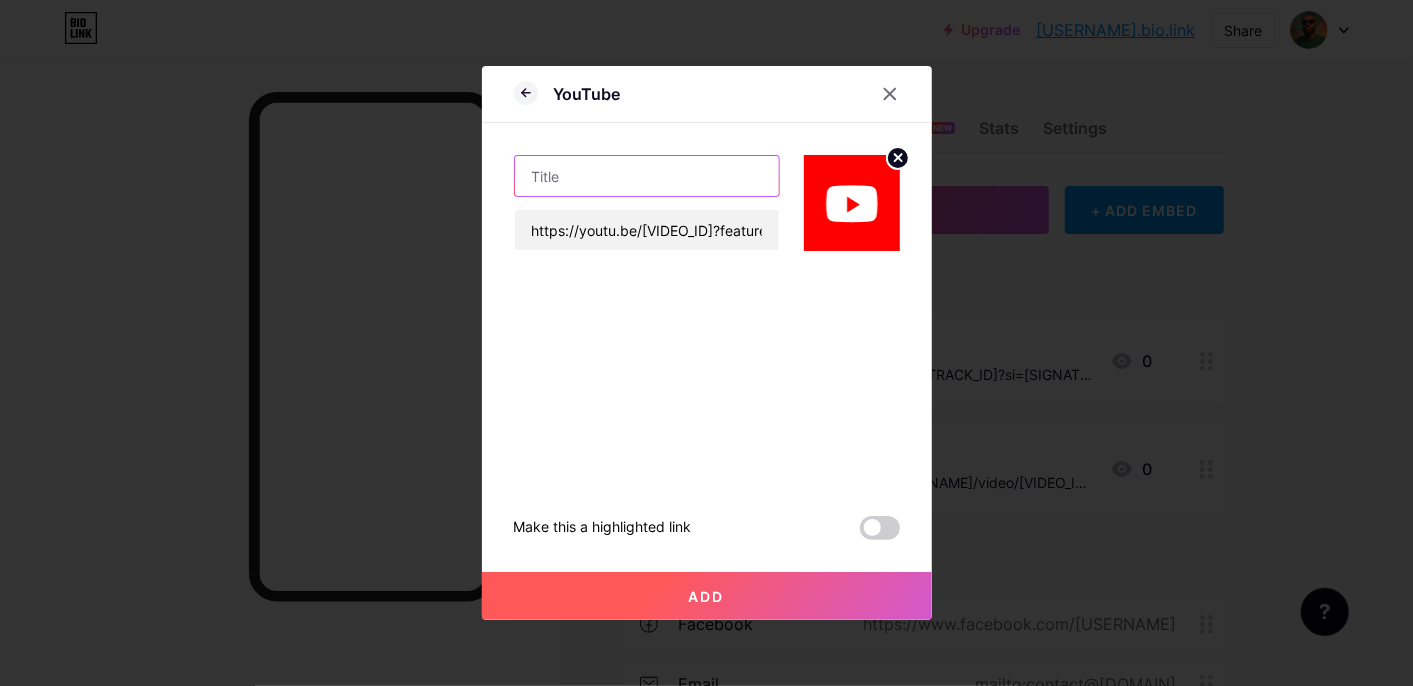 click at bounding box center [647, 176] 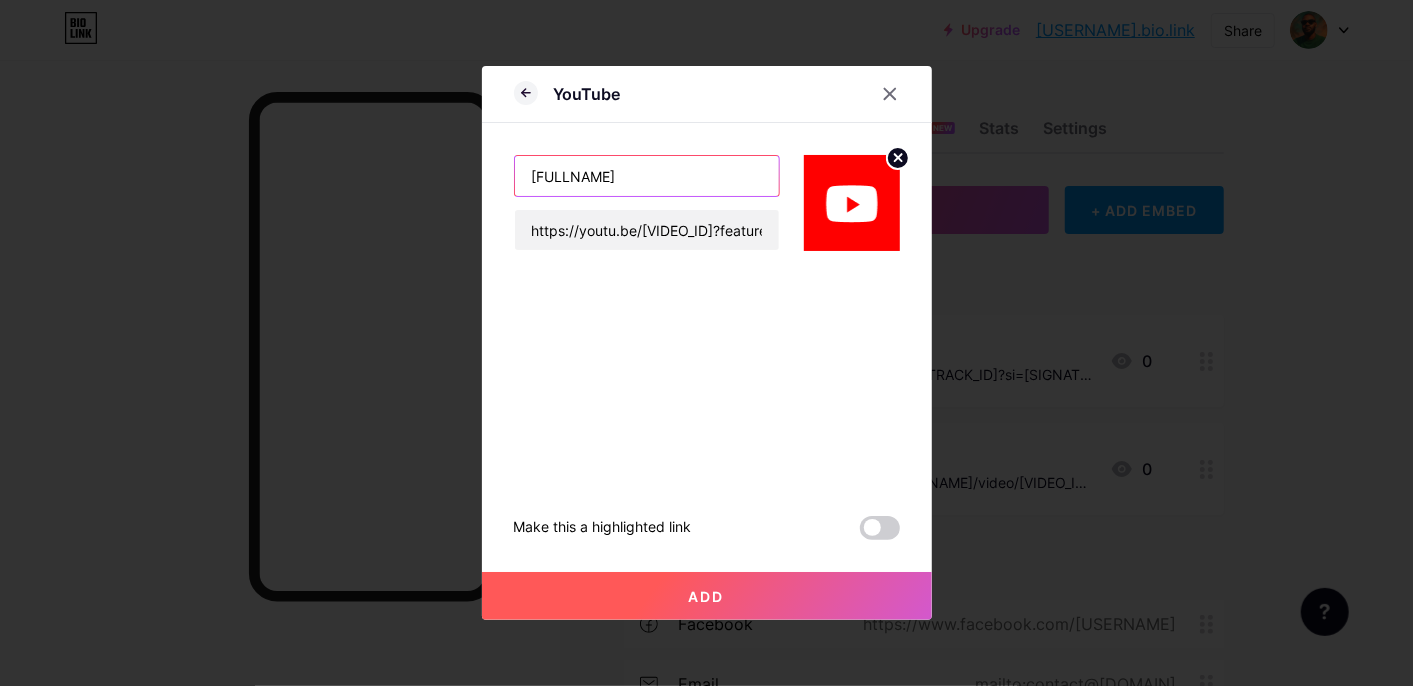 type on "[FULLNAME]" 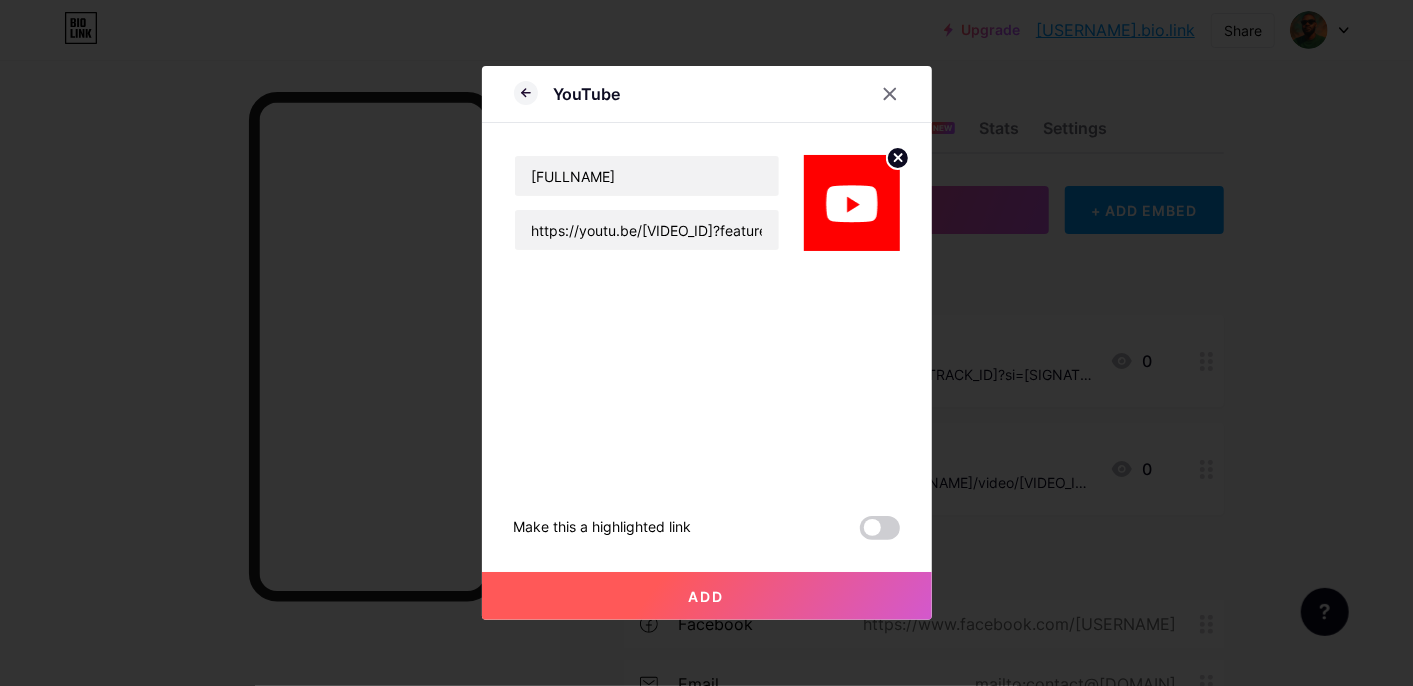 click on "Add" at bounding box center [707, 596] 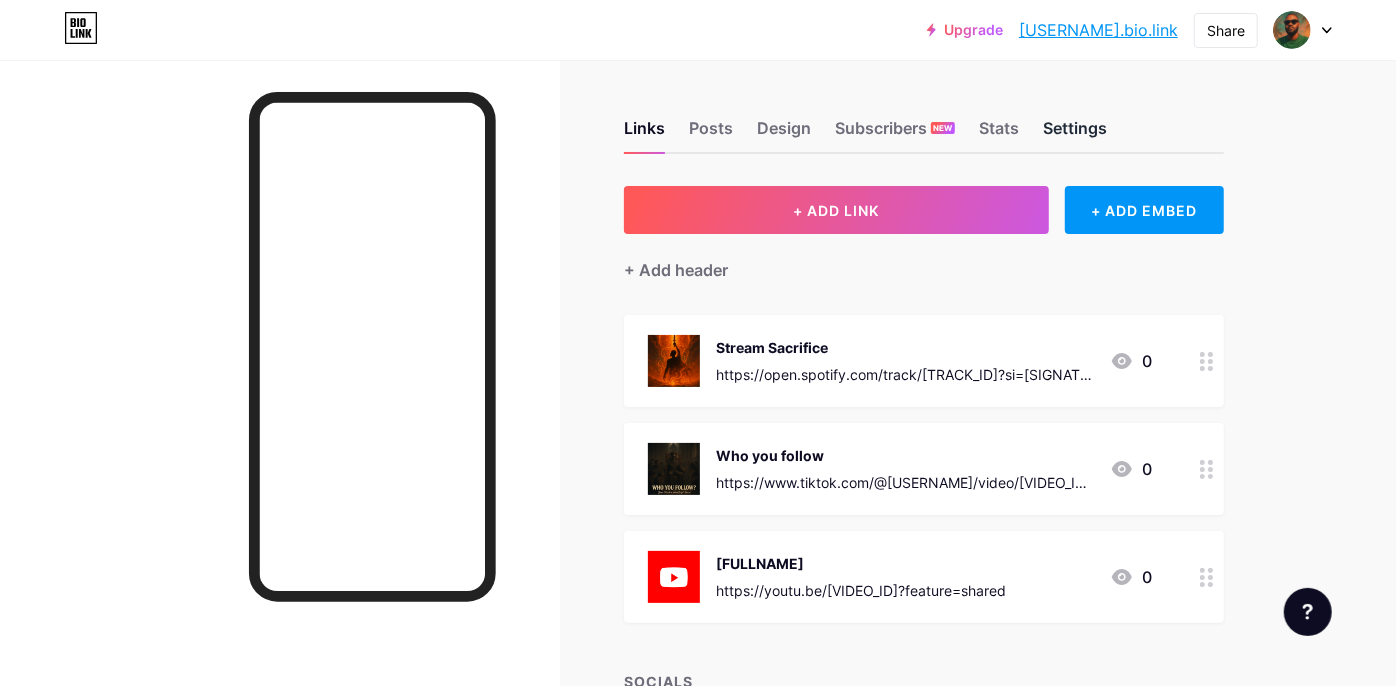 click on "Settings" at bounding box center [1075, 134] 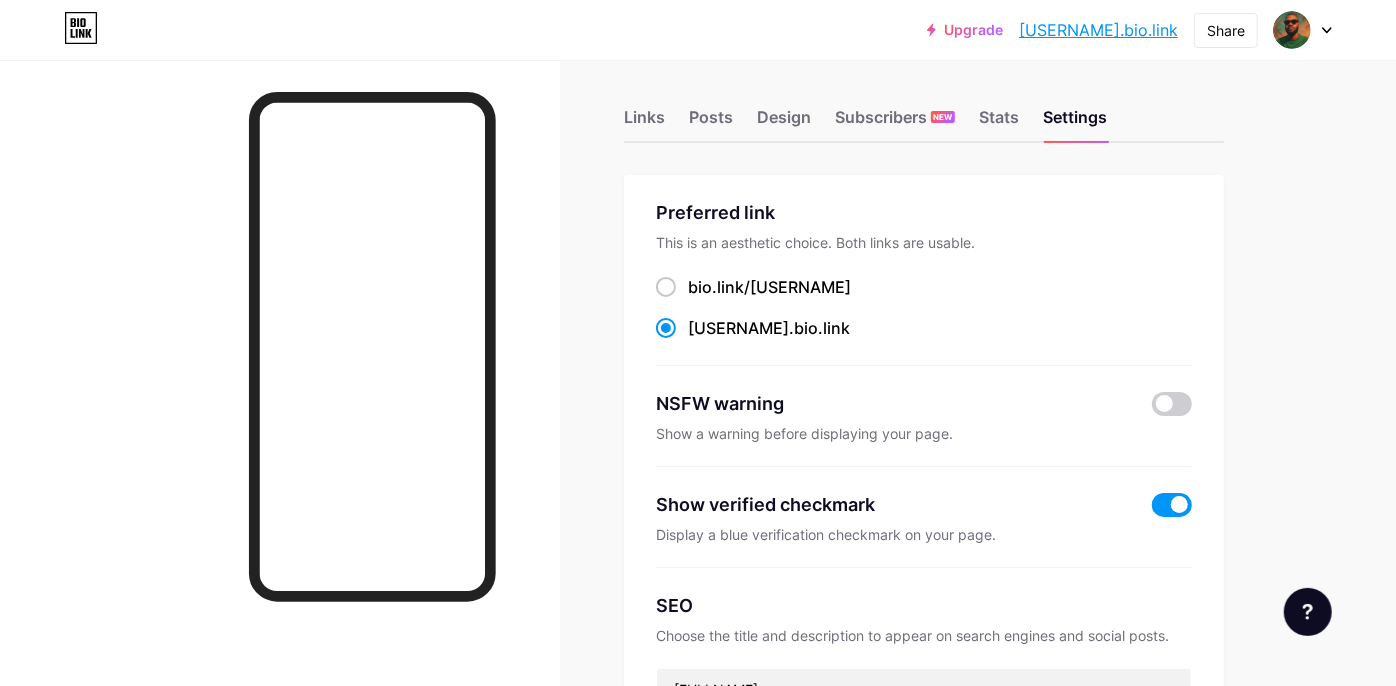 scroll, scrollTop: 0, scrollLeft: 0, axis: both 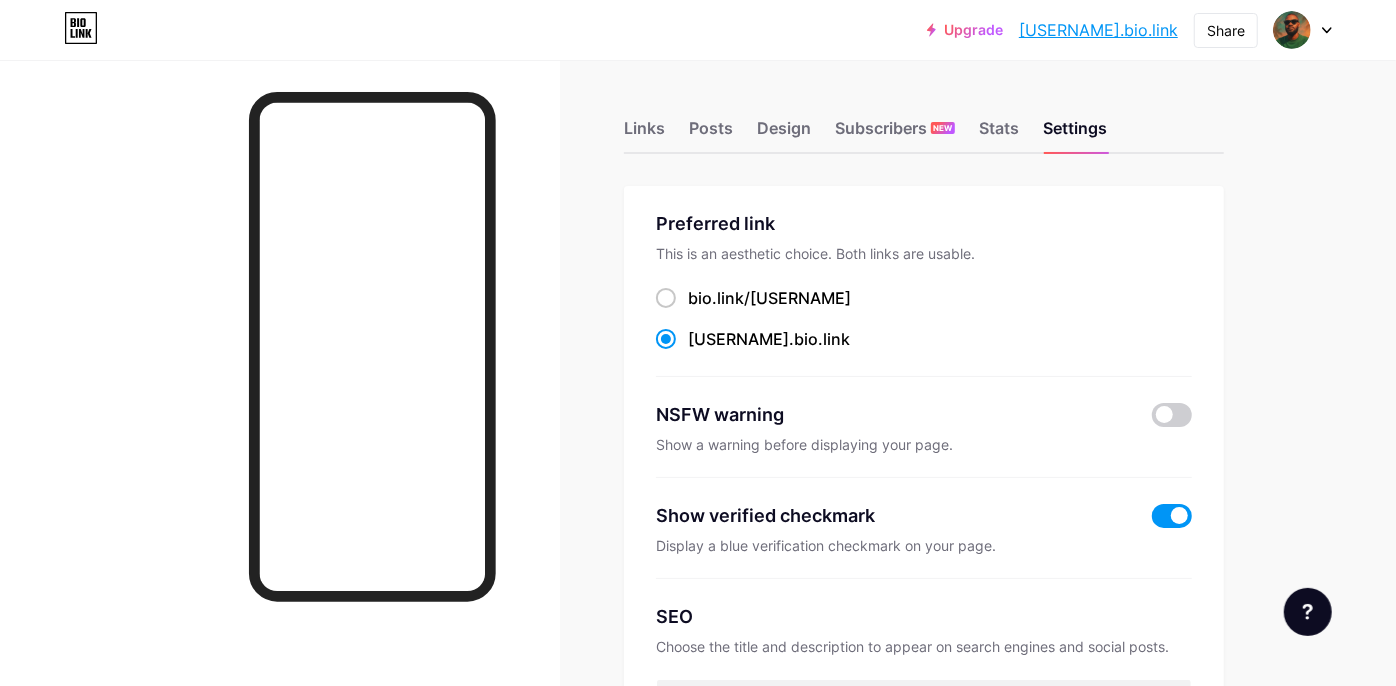 click on "Upgrade   [USERNAME].bio....   [USERNAME].bio.link   Share               Switch accounts     [FULLNAME]   bio.link/[USERNAME]       + Add a new page        Account settings   Logout   Link Copied
Links
Posts
Design
Subscribers
NEW
Stats
Settings     Preferred link   This is an aesthetic choice. Both links are usable.
bio.link/ [USERNAME]       [USERNAME] .bio.link
NSFW warning       Show a warning before displaying your page.   Show verified checkmark       Display a blue verification checkmark on your page.   SEO   Choose the title and description to appear on search engines and social posts.   [FULLNAME]     Afro-Fusion ArtistTruth in rhythm. Spirit in sound. Stream my latest music, watch teasers, and stay connected with every drop.     Google Analytics       My username   bio.link/   [USERNAME]             Pro Links   PRO   Custom Domain           [DOMAIN]" at bounding box center (698, 30) 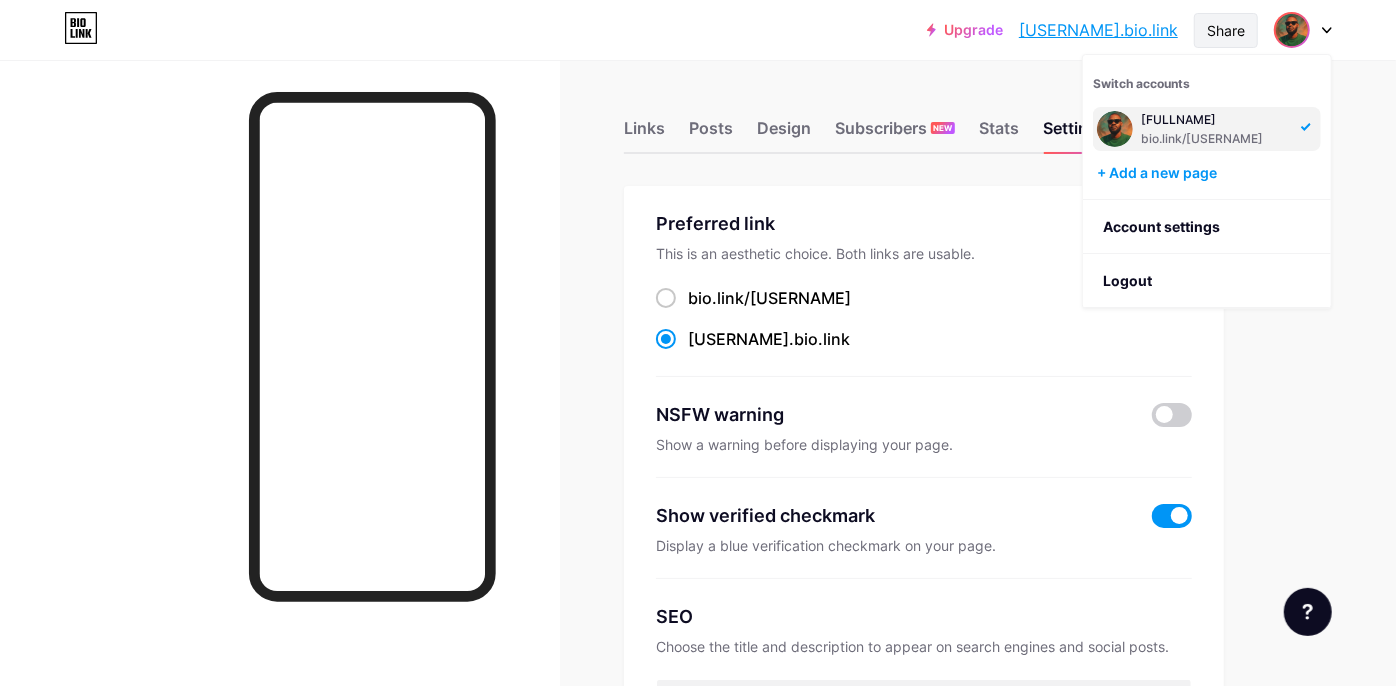 click on "Share" at bounding box center (1226, 30) 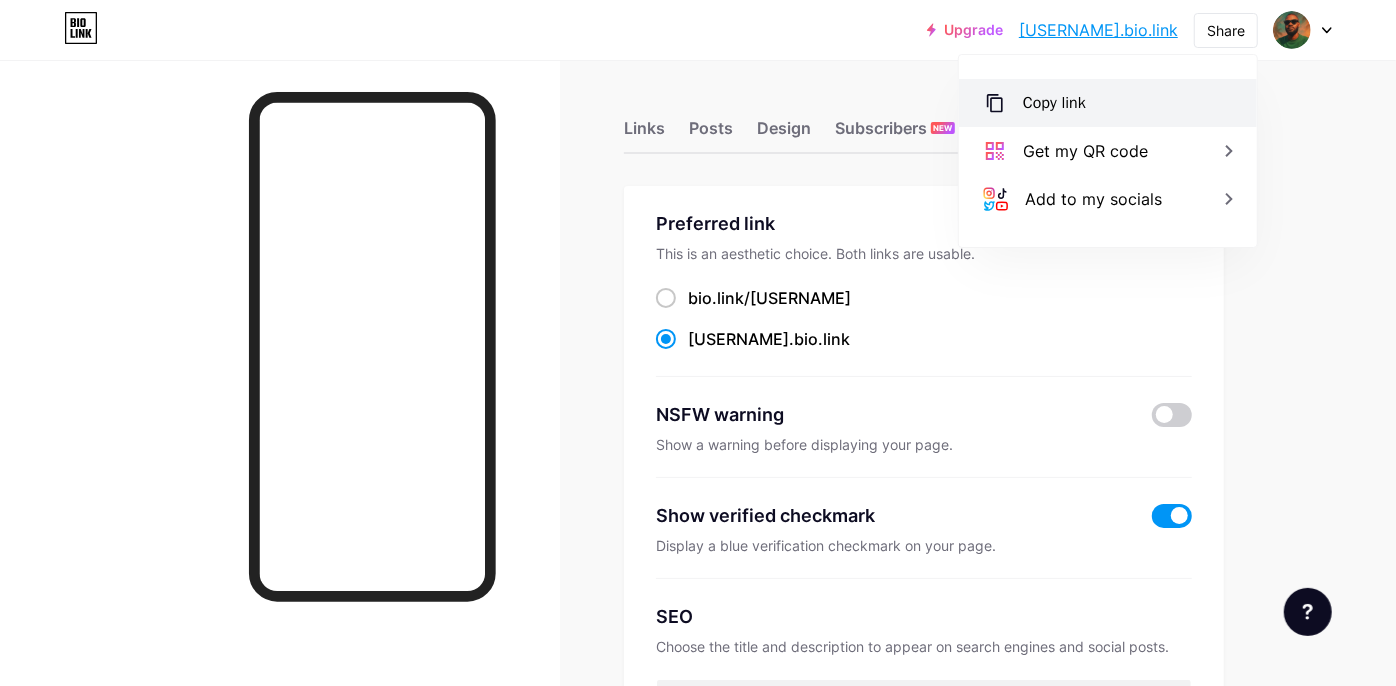click on "Copy link" at bounding box center [1054, 103] 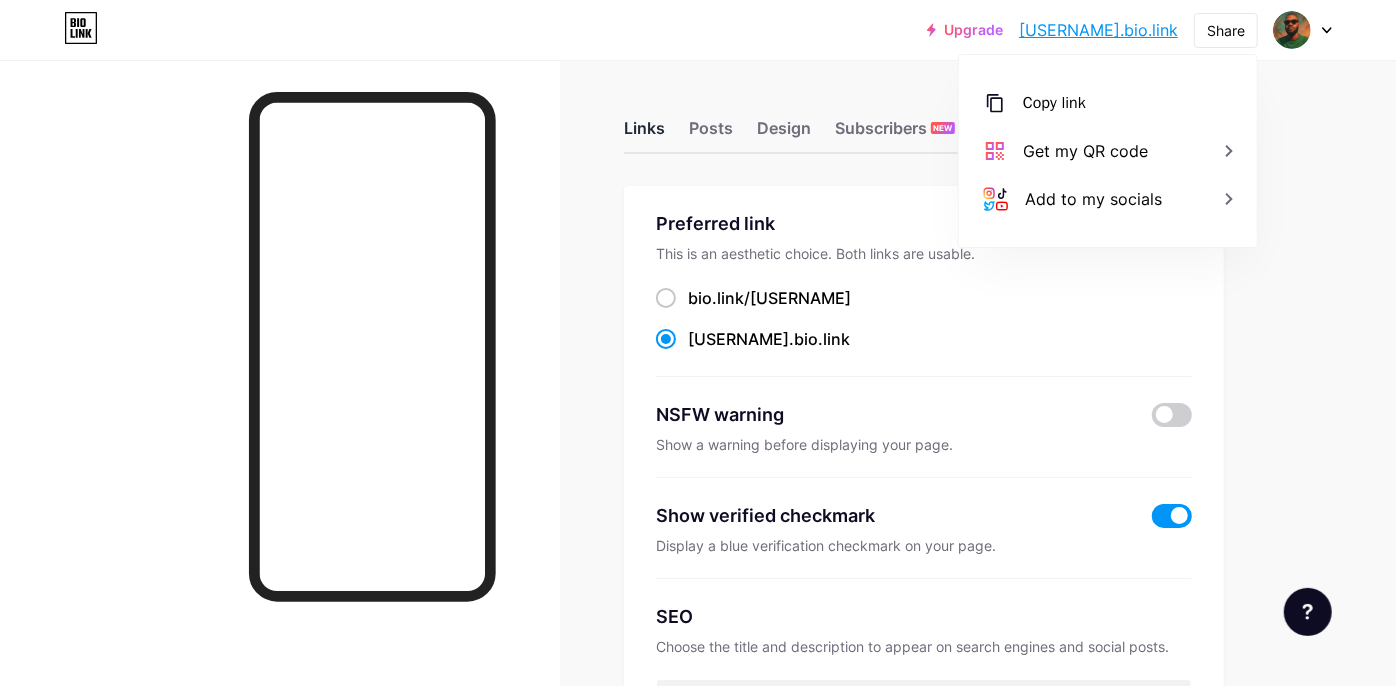 click on "Links" at bounding box center (644, 134) 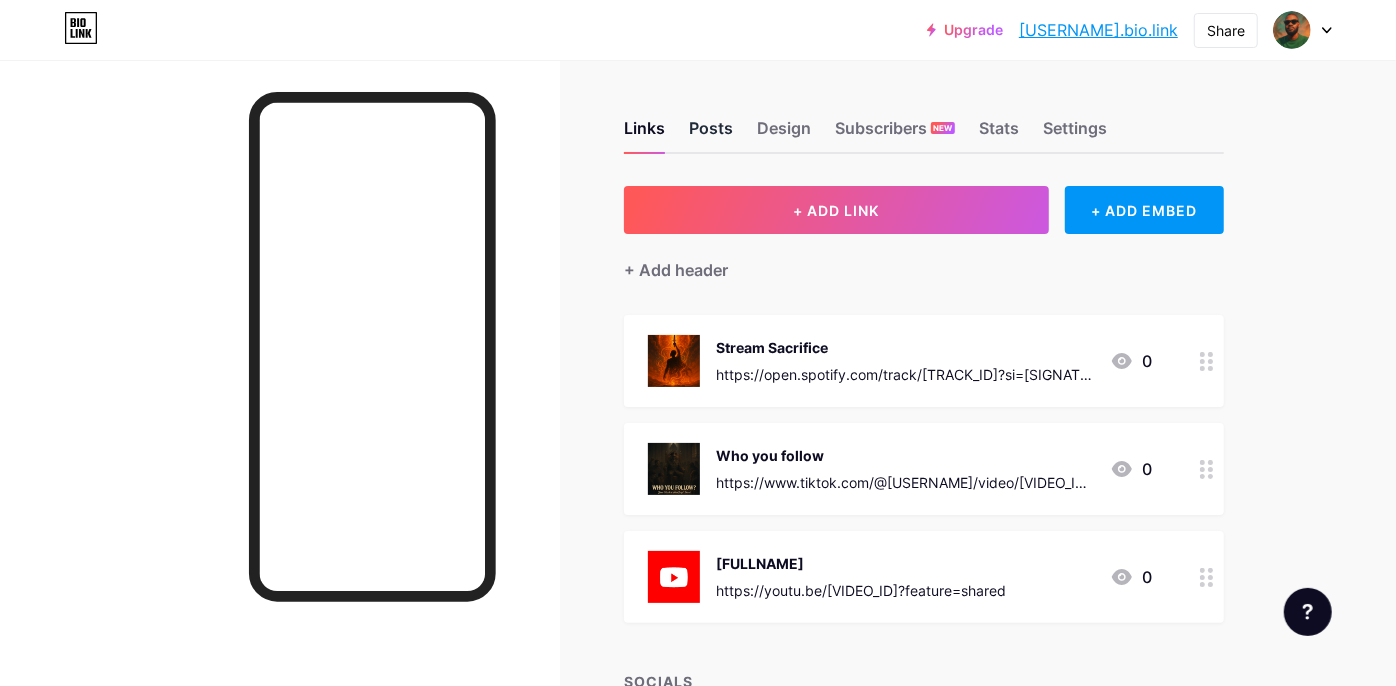 click on "Posts" at bounding box center [711, 134] 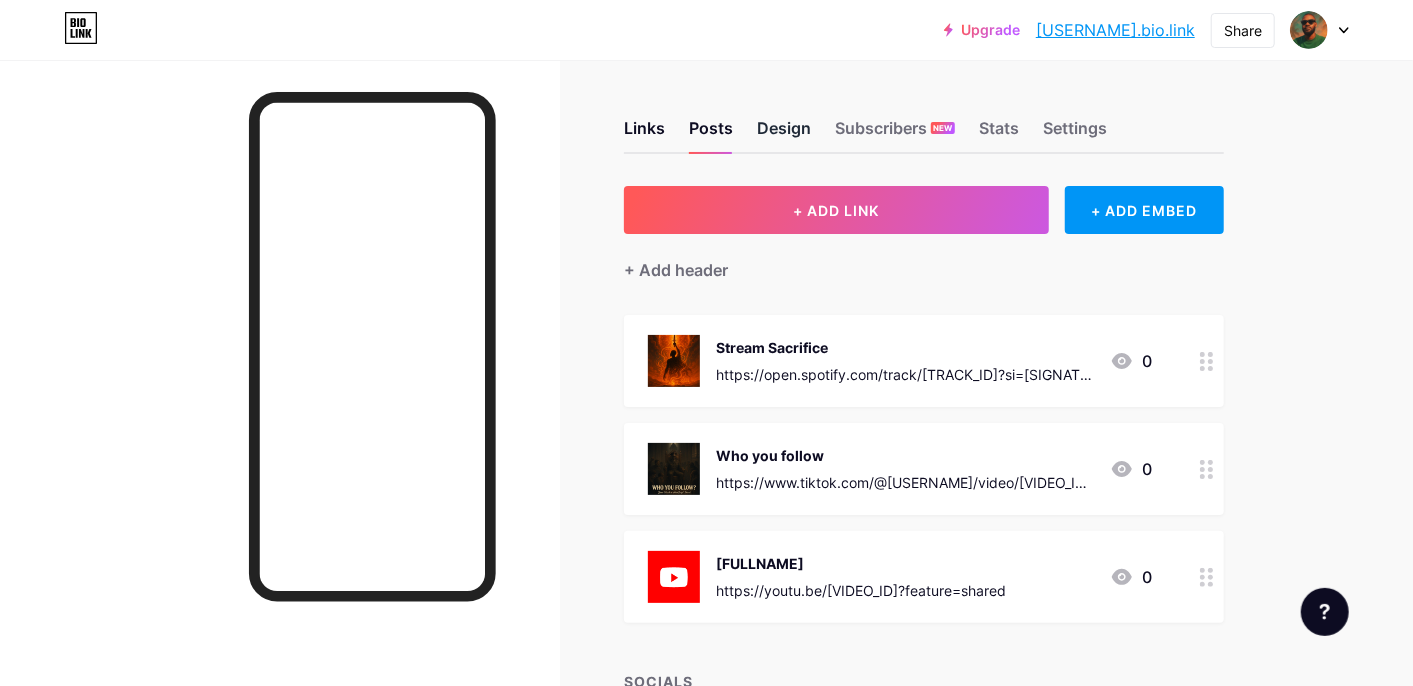click on "Design" at bounding box center [784, 134] 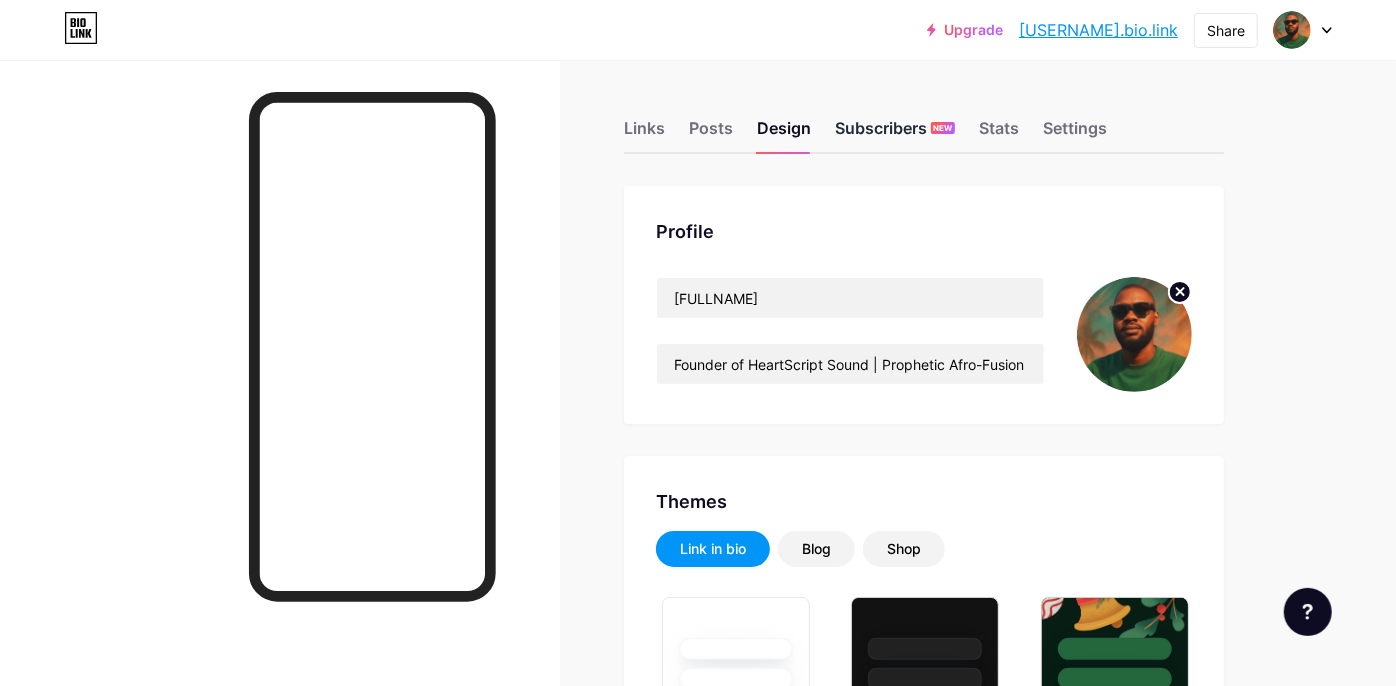 click on "Subscribers
NEW" at bounding box center (895, 134) 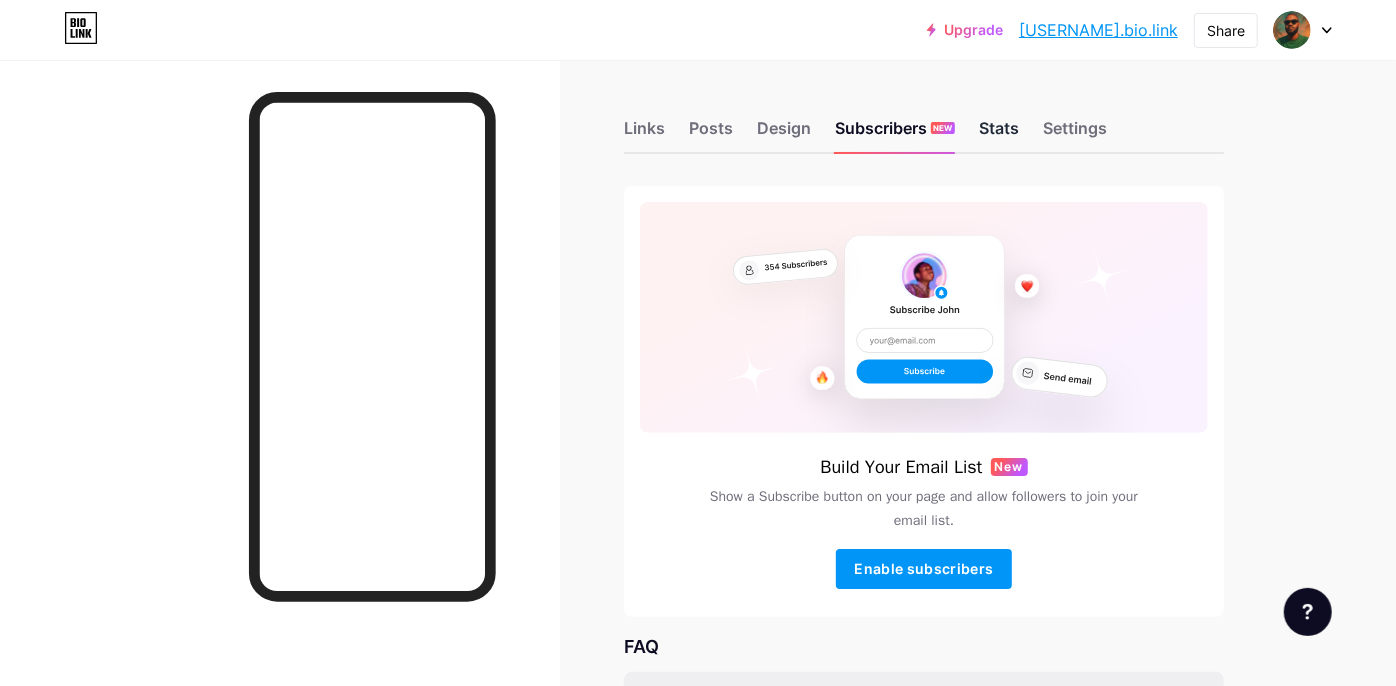 click on "Stats" at bounding box center [999, 134] 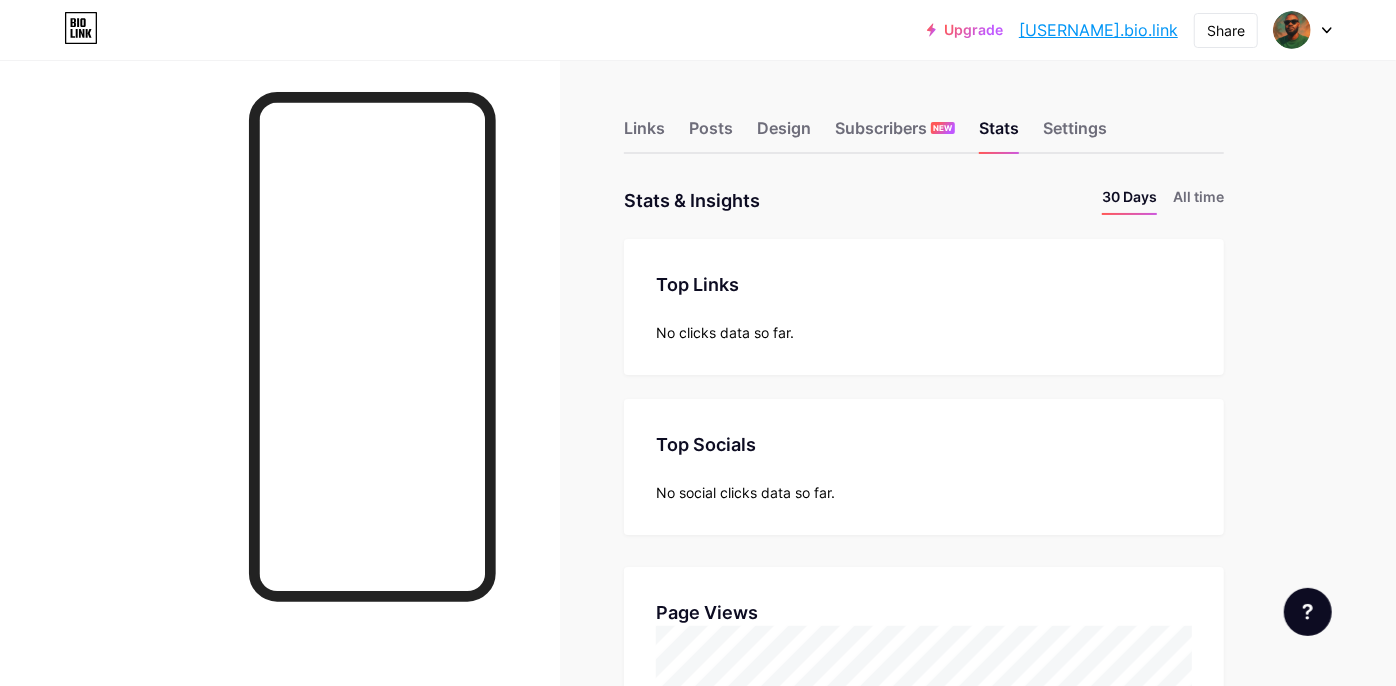 scroll, scrollTop: 999314, scrollLeft: 998603, axis: both 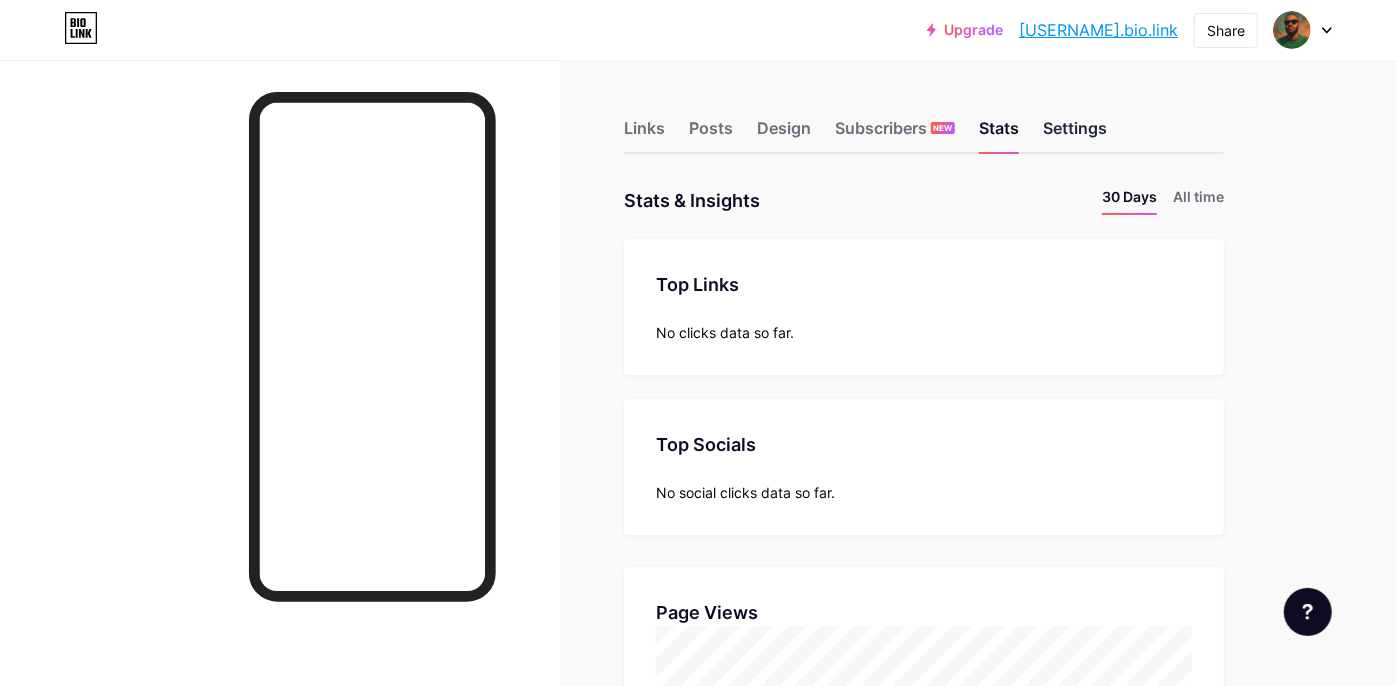 click on "Settings" at bounding box center [1075, 134] 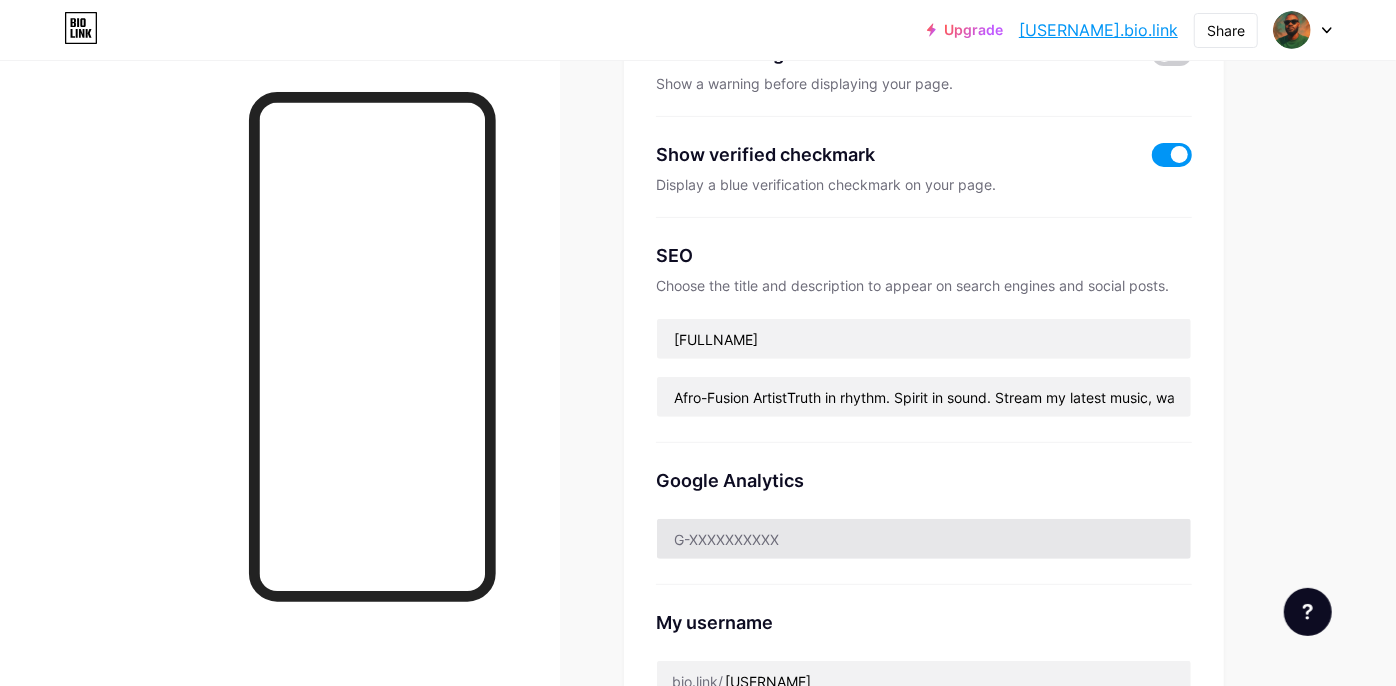 scroll, scrollTop: 296, scrollLeft: 0, axis: vertical 